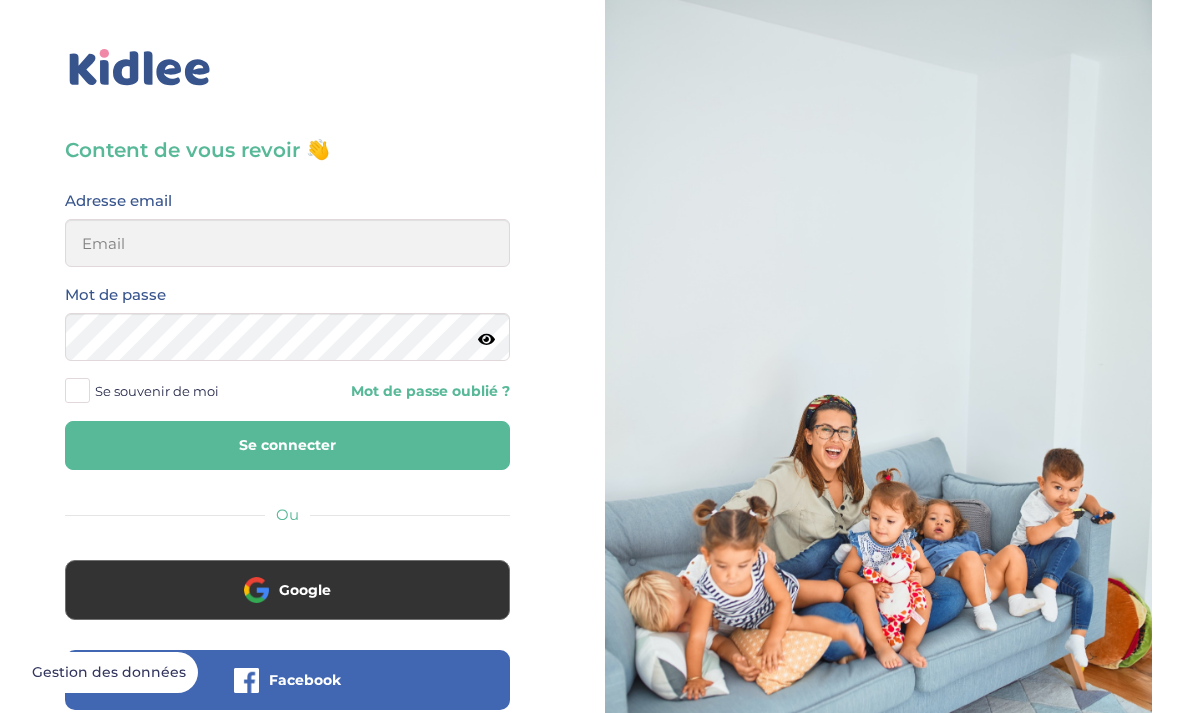 scroll, scrollTop: 0, scrollLeft: 0, axis: both 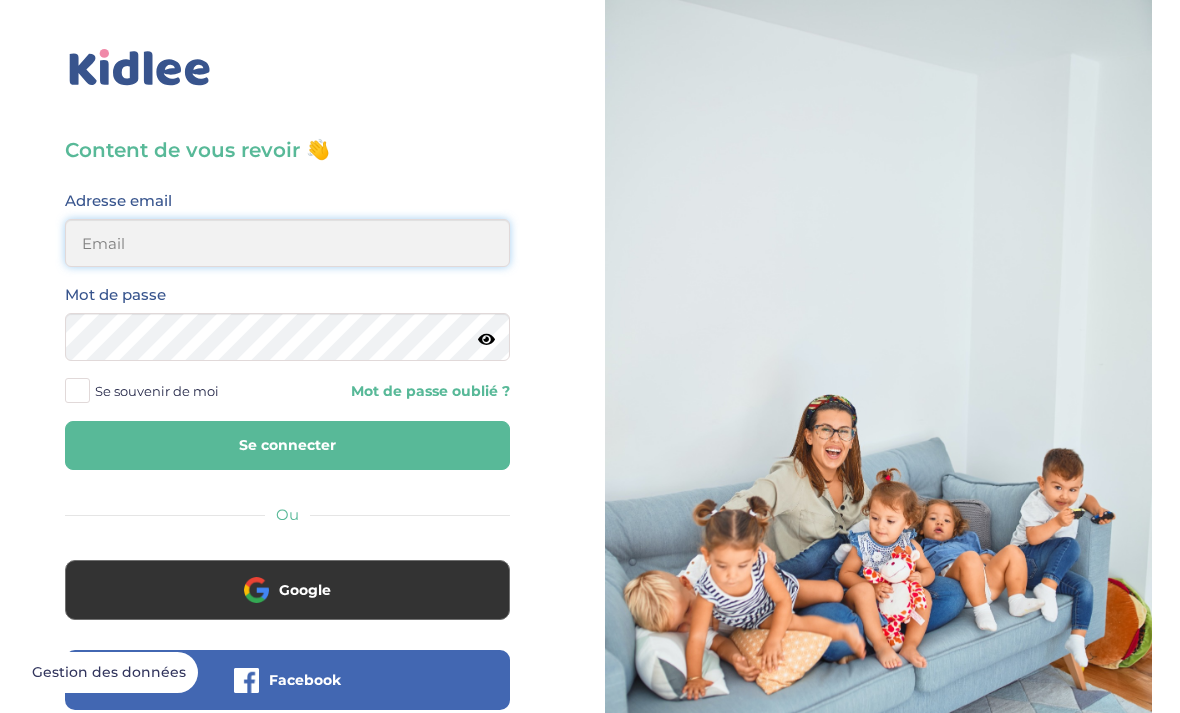 click at bounding box center (287, 243) 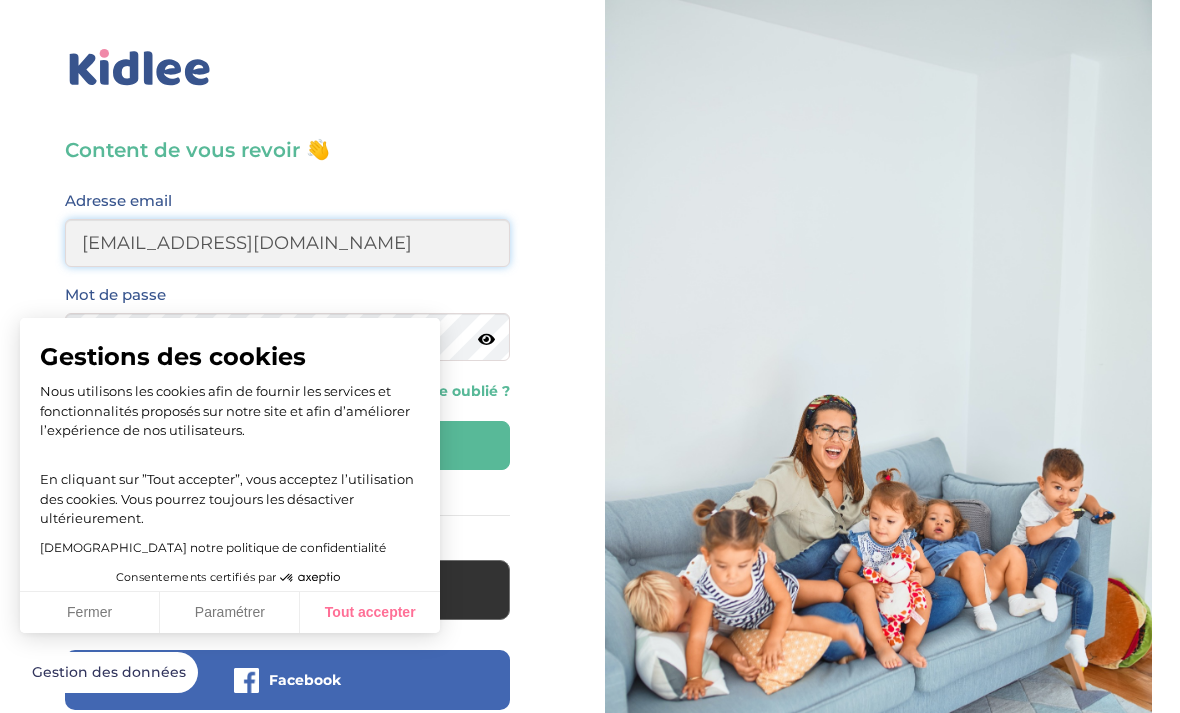 type on "emma.julienne.ej@gmail.com" 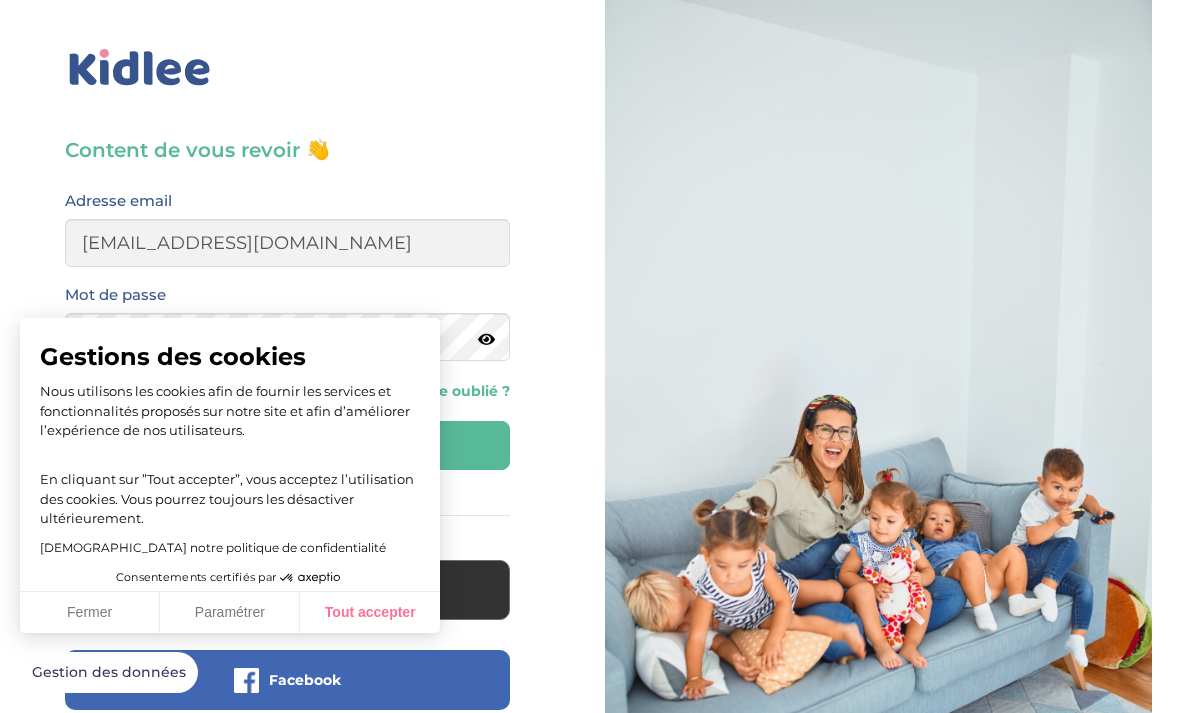 click on "Tout accepter" at bounding box center (370, 613) 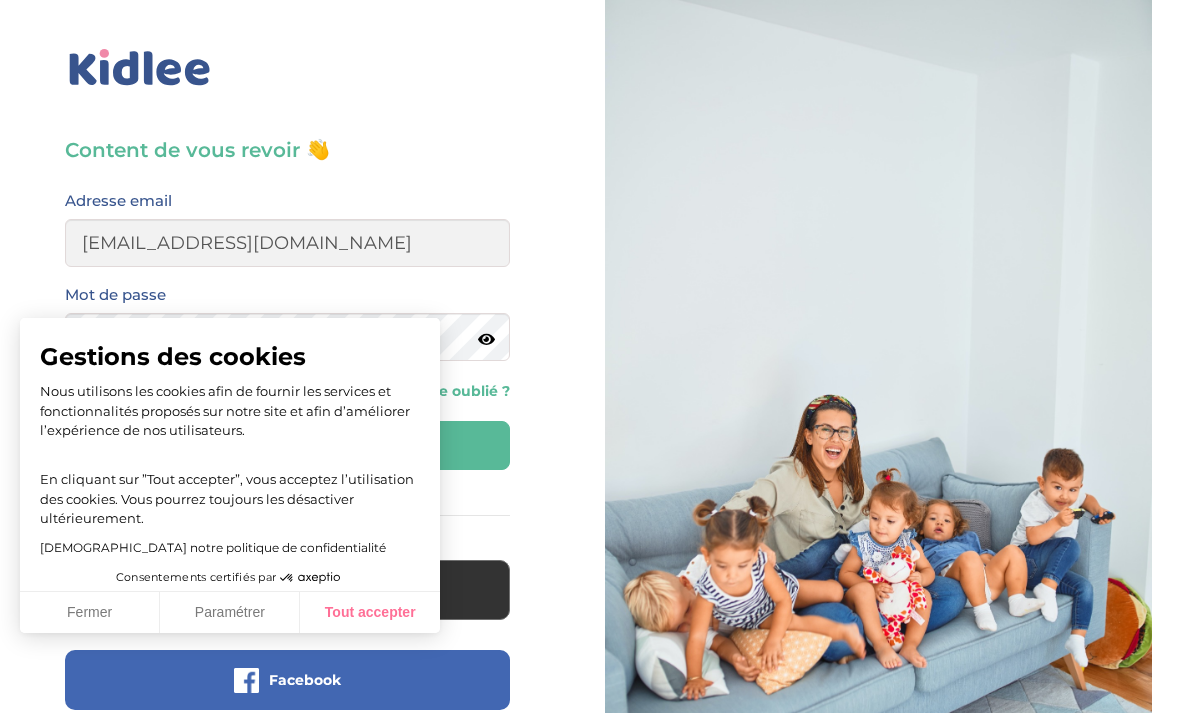 checkbox on "true" 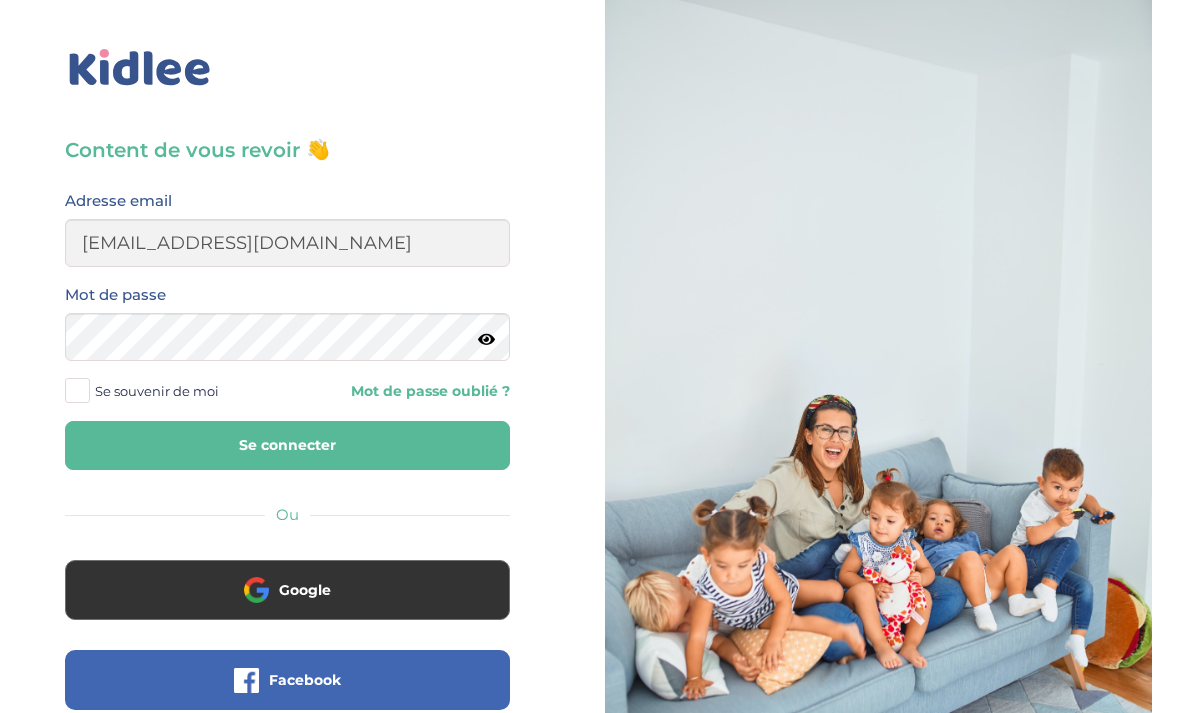 click at bounding box center (77, 390) 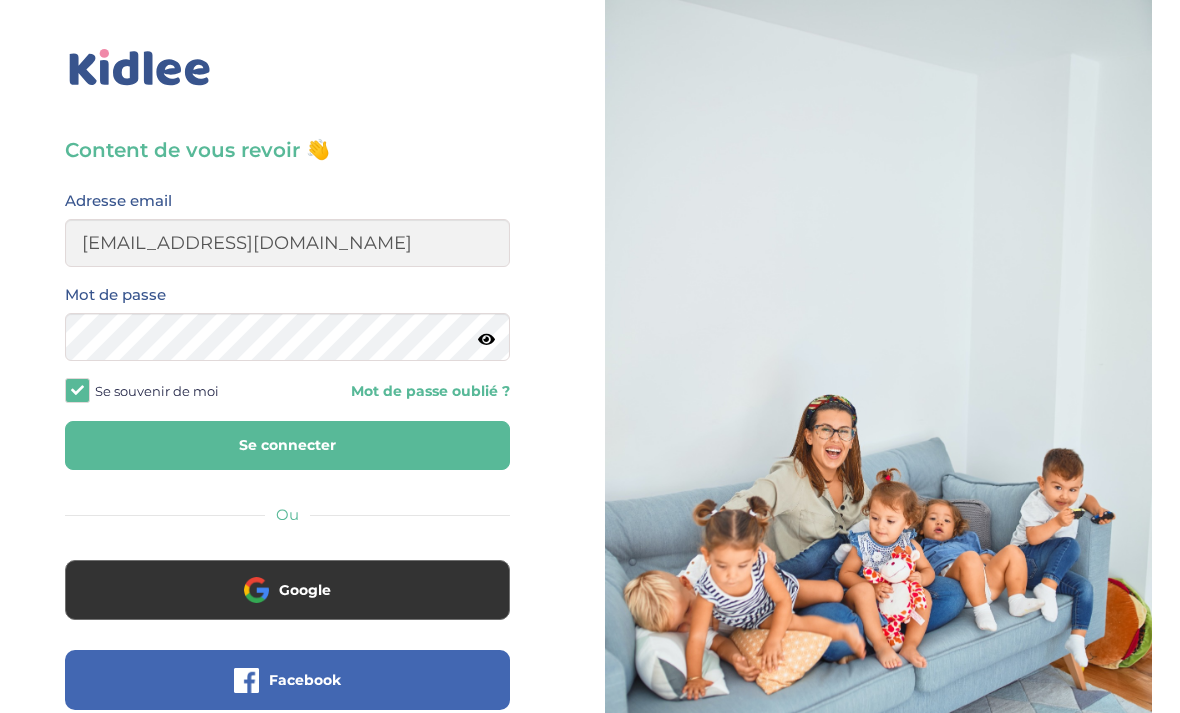 click on "Se connecter" at bounding box center (287, 445) 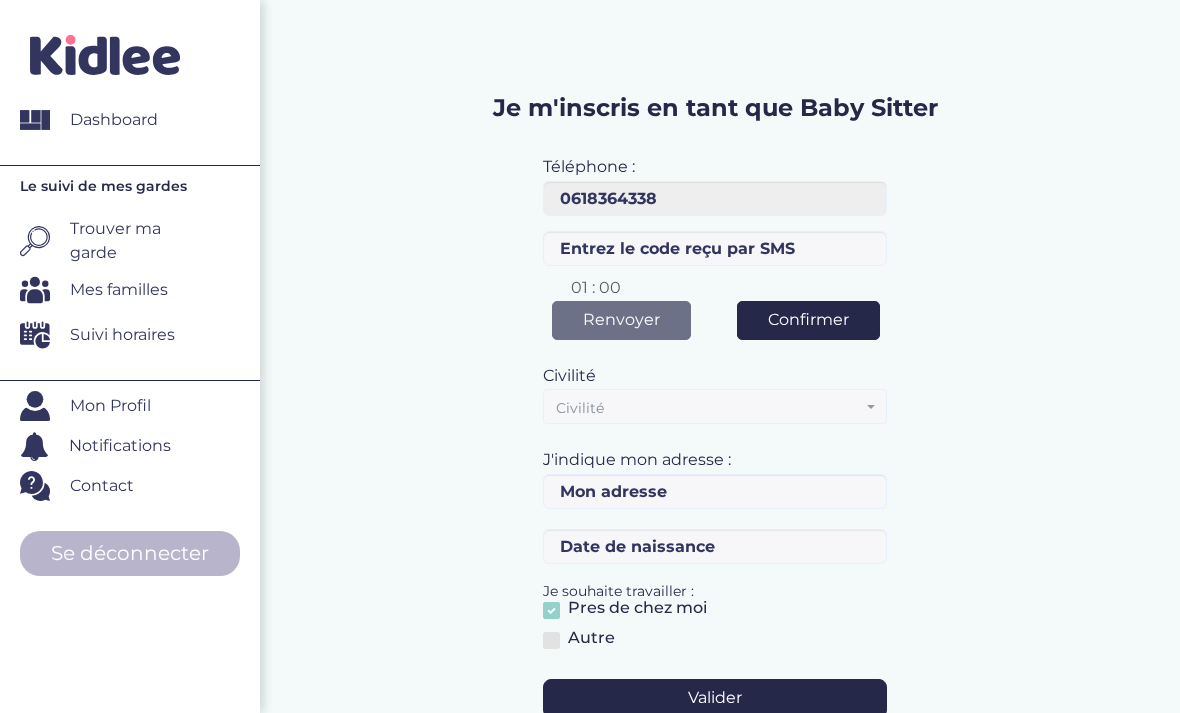 scroll, scrollTop: 0, scrollLeft: 0, axis: both 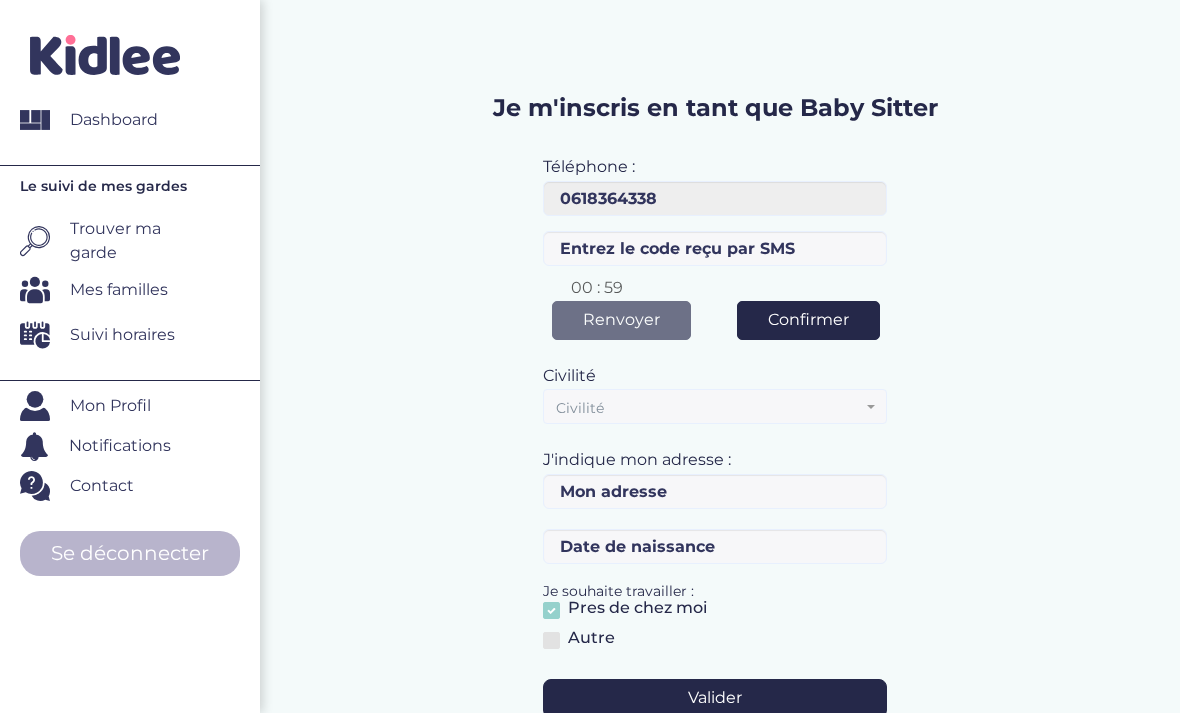 click on "Trouver ma garde" at bounding box center [140, 241] 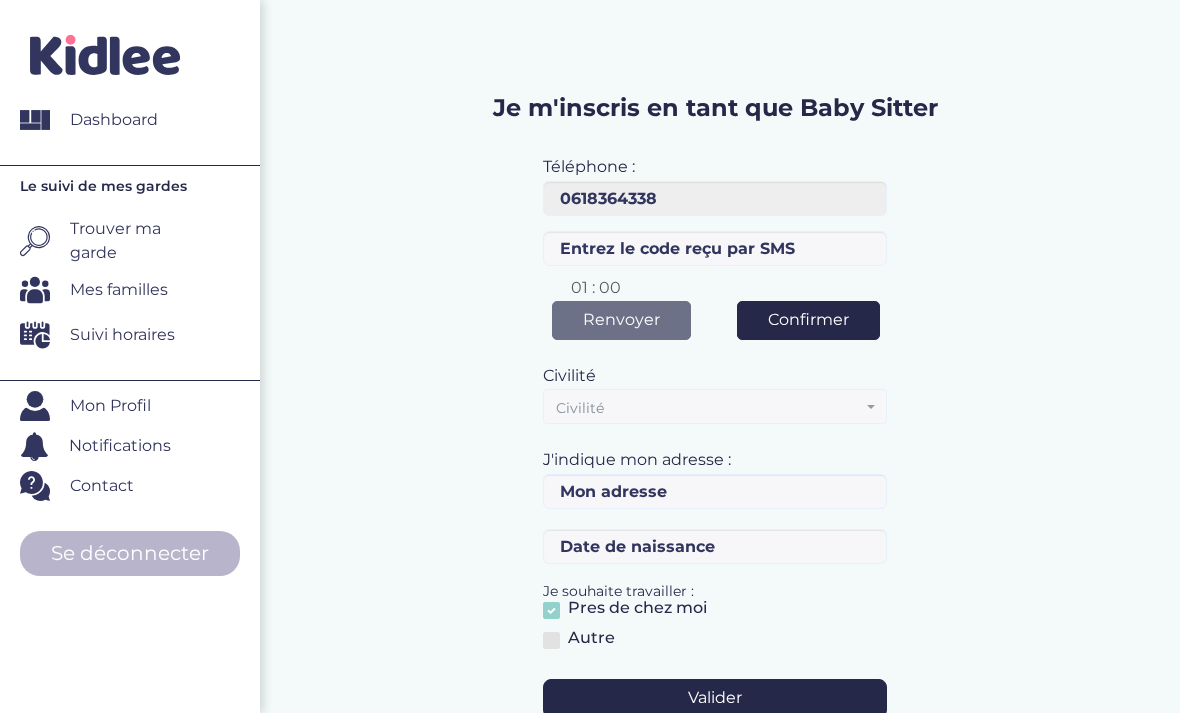 scroll, scrollTop: 0, scrollLeft: 0, axis: both 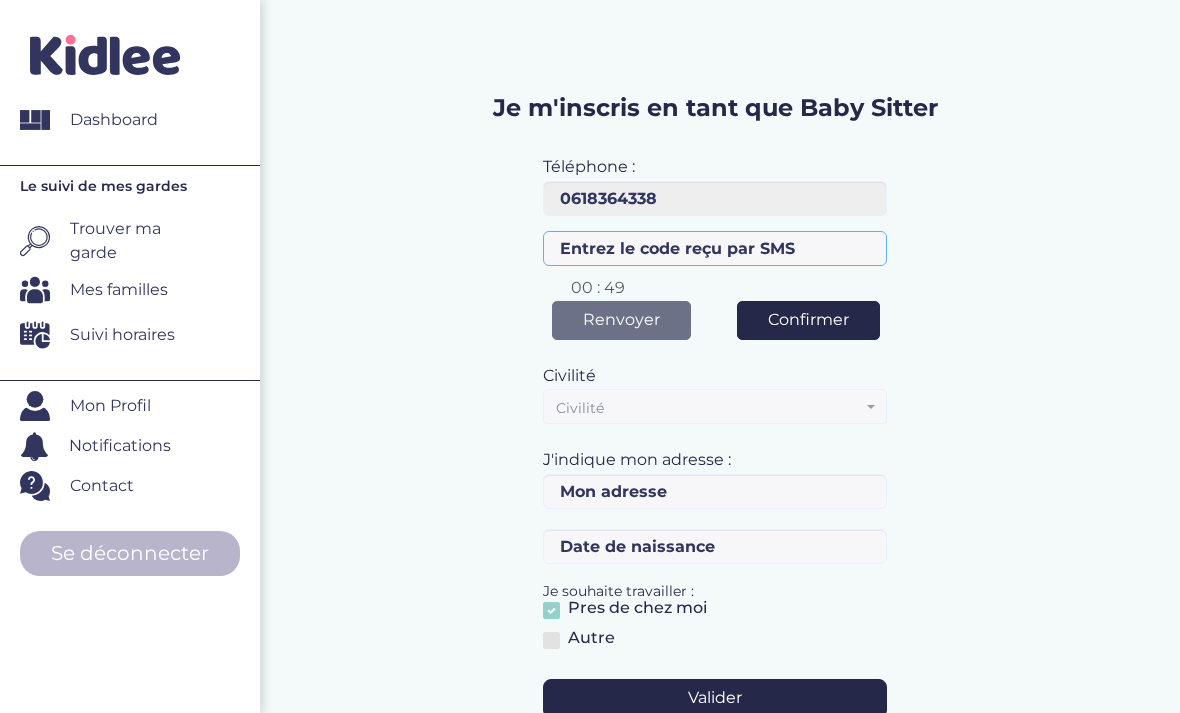 click at bounding box center [714, 248] 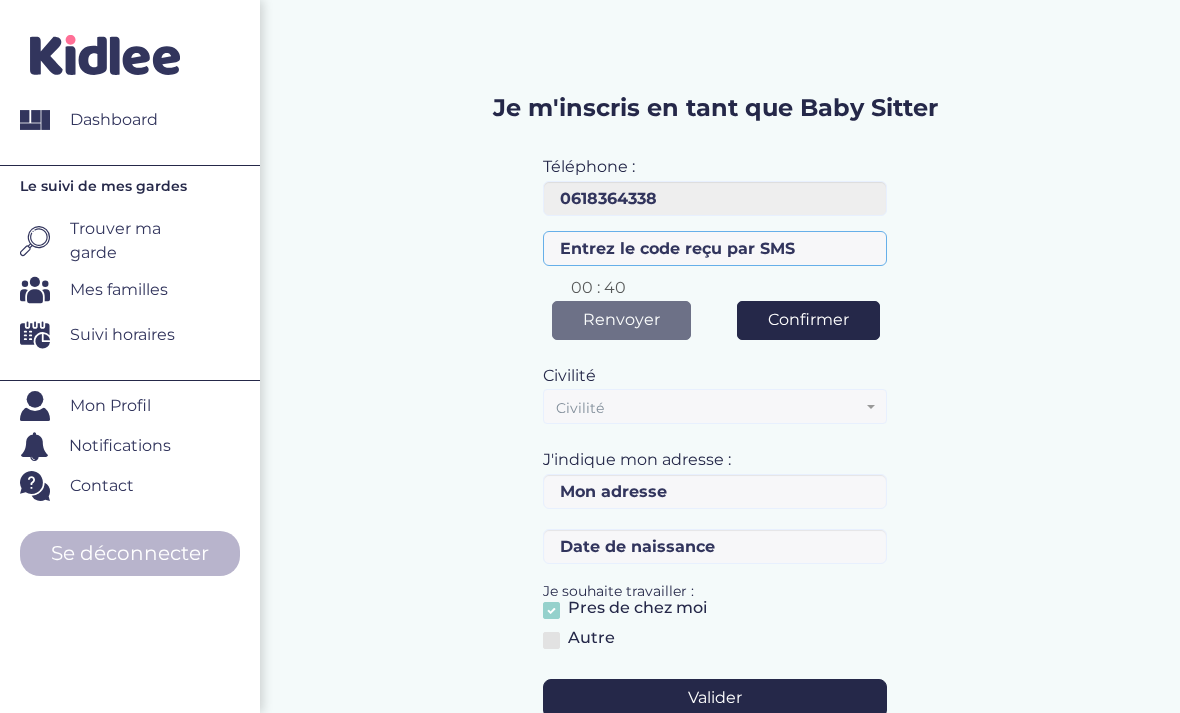 click at bounding box center (714, 248) 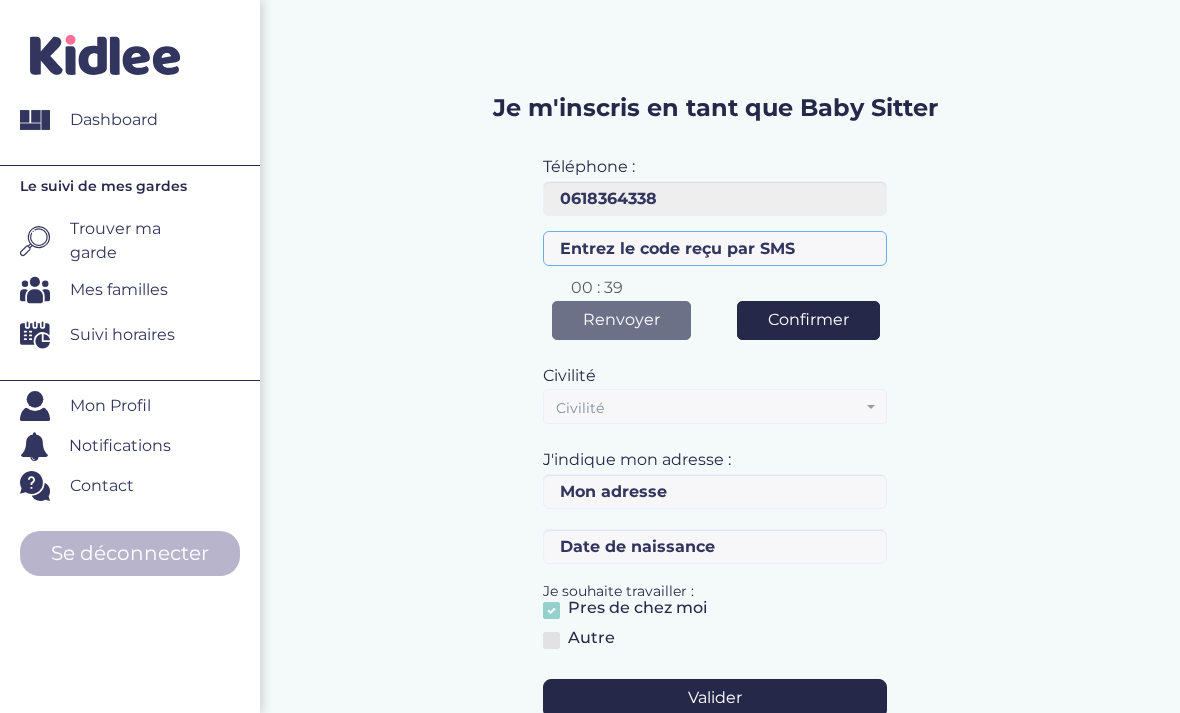 paste on "Pour confirmer votre numéro de téléphone, veuillez saisir ce code : HWZNN2" 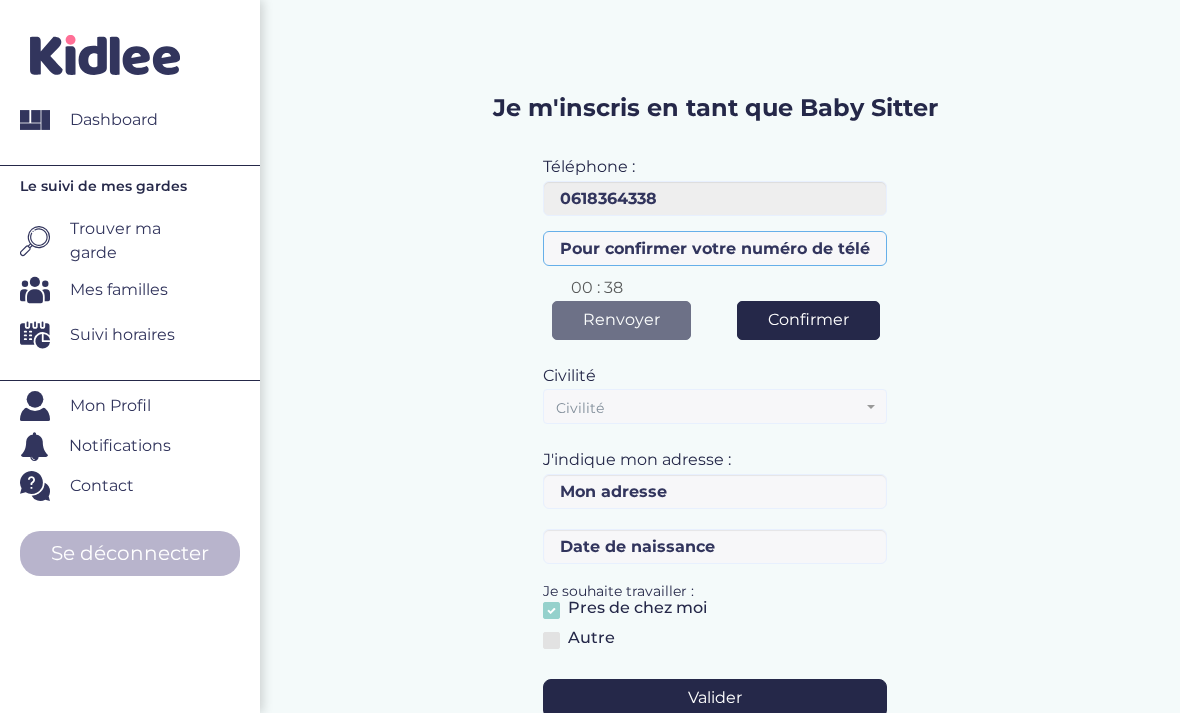 click on "Pour confirmer votre numéro de téléphone, veuillez saisir ce code : HWZNN2" at bounding box center (714, 248) 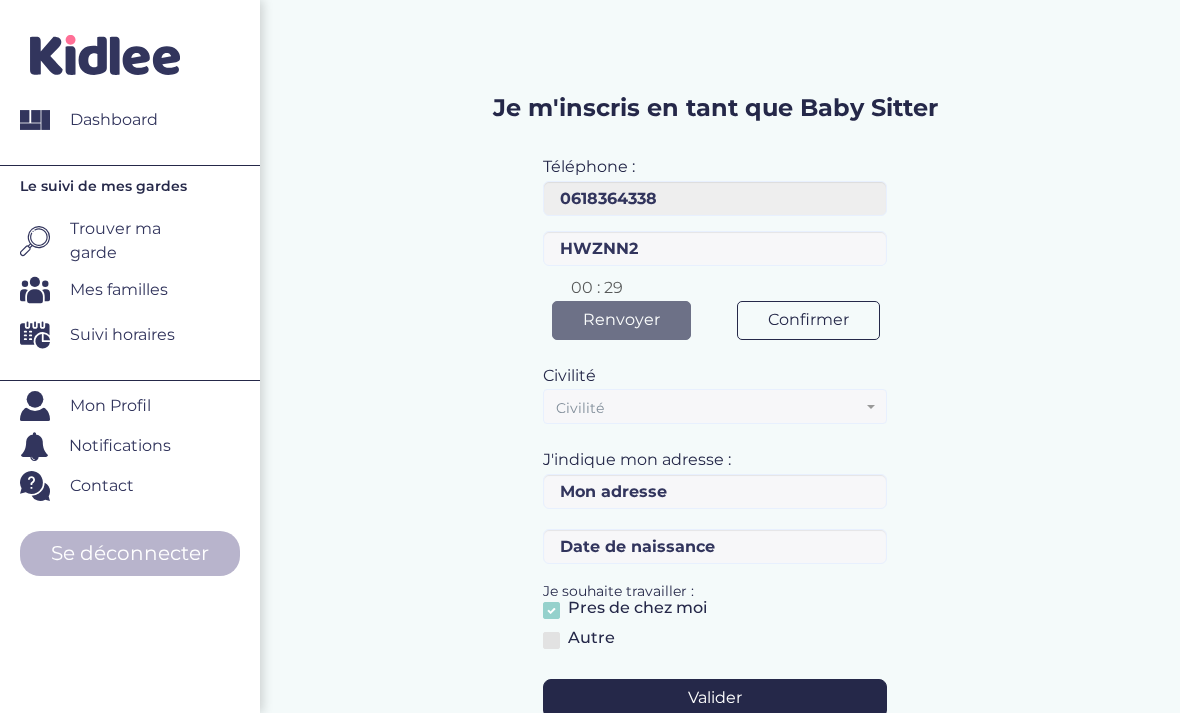 click on "Confirmer" at bounding box center (808, 320) 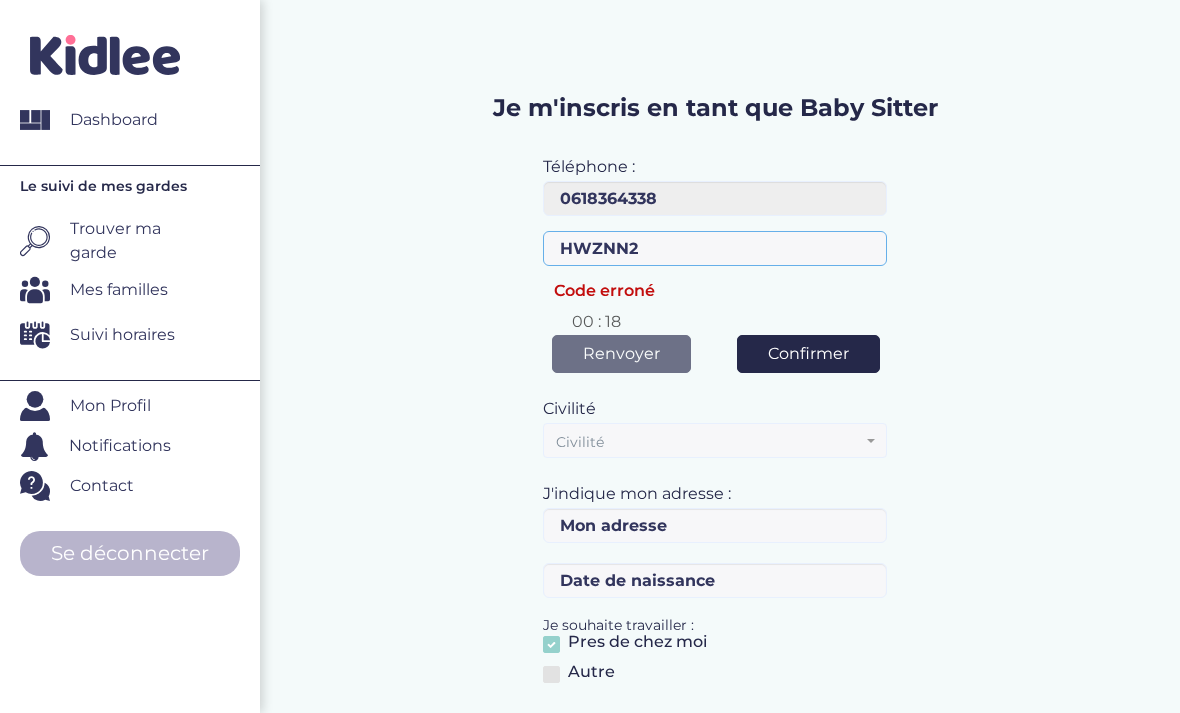 click on "HWZNN2" at bounding box center [714, 248] 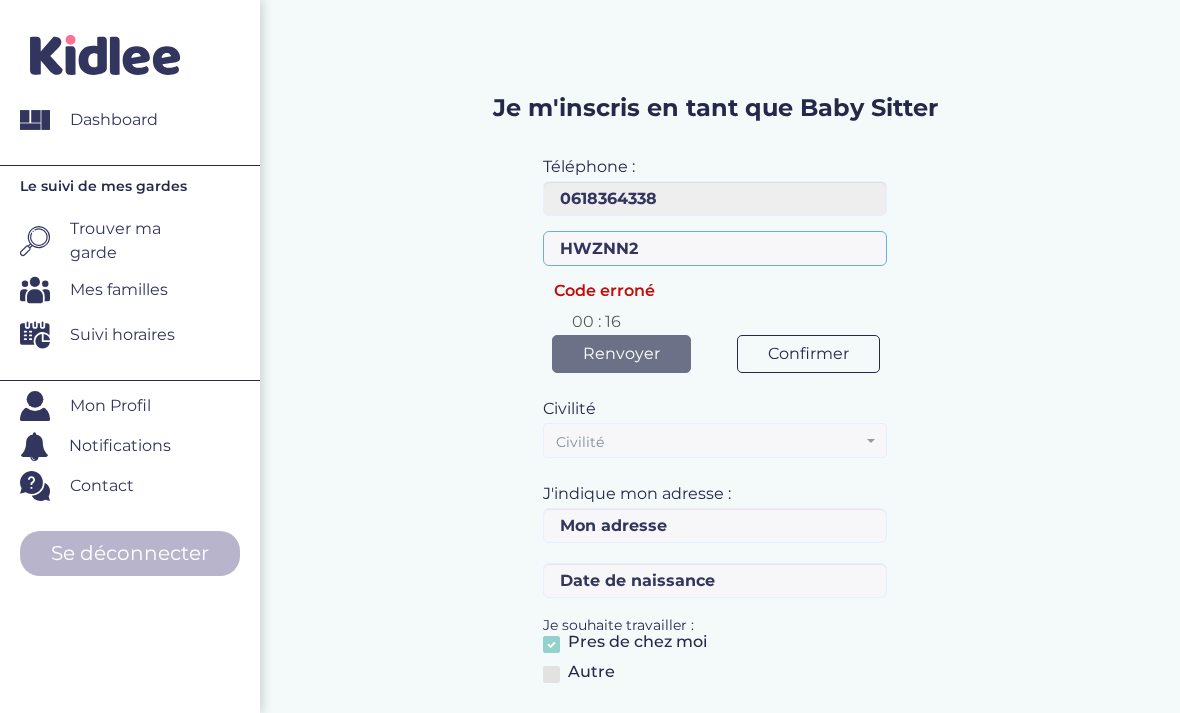 type on "HWZNN2" 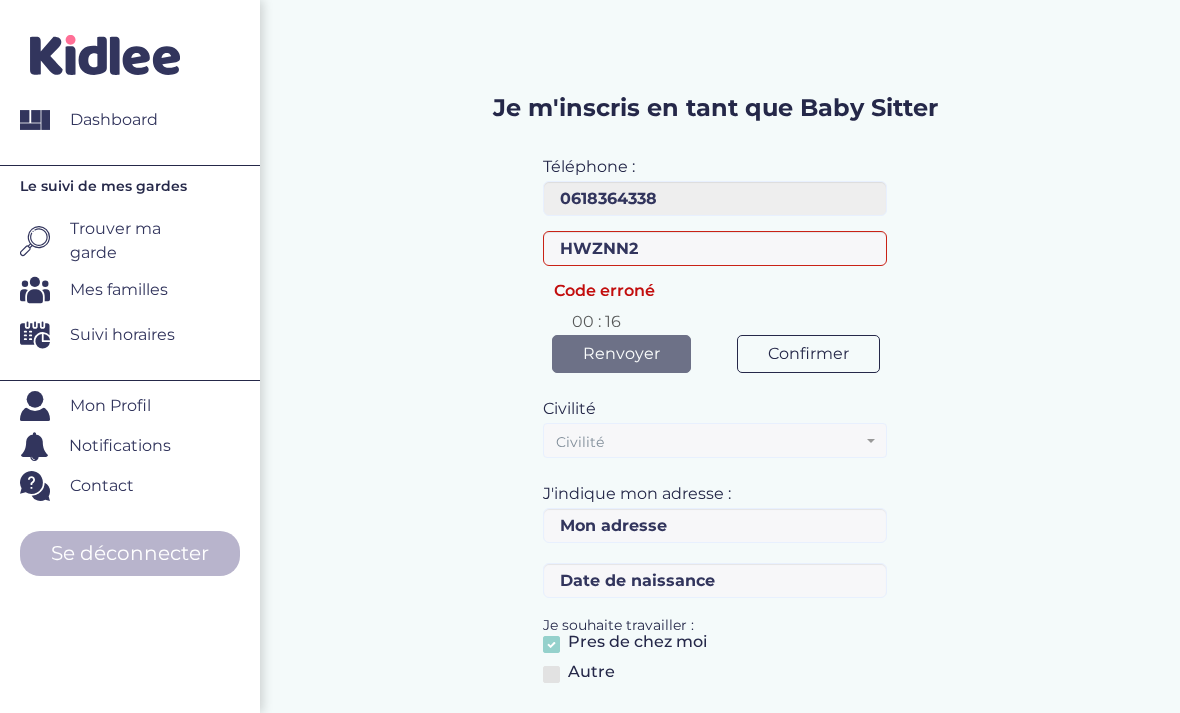 click on "Confirmer" at bounding box center [808, 354] 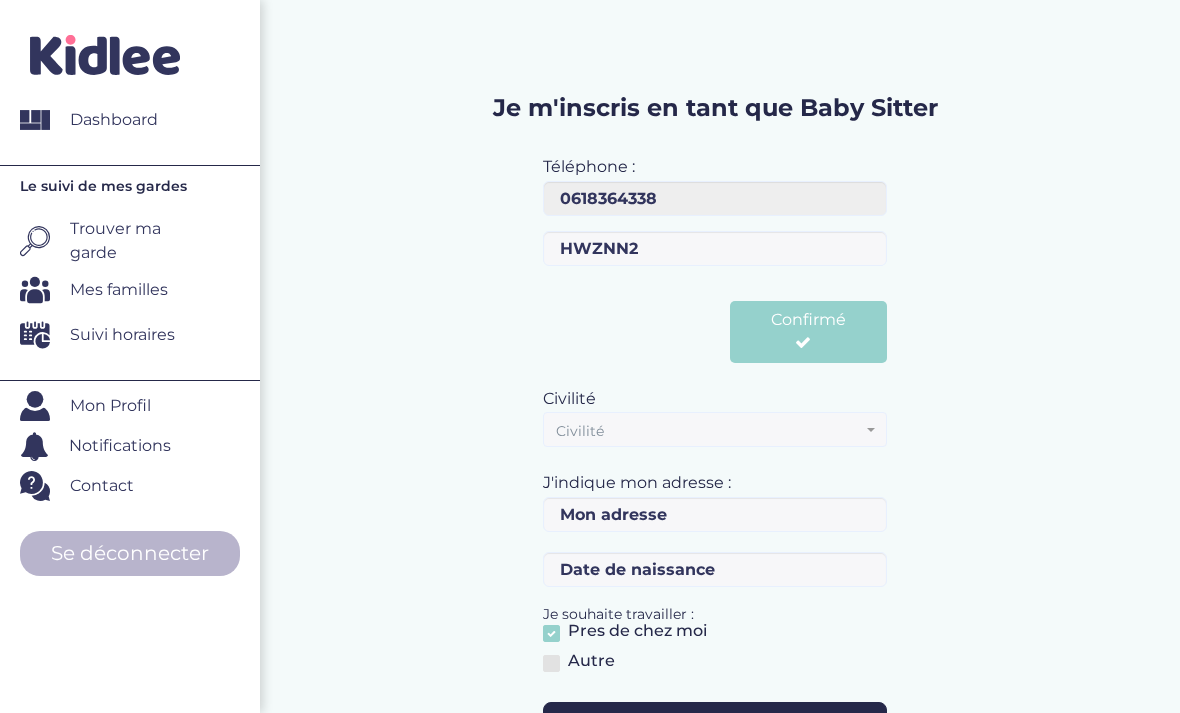 click on "Civilité" at bounding box center (708, 431) 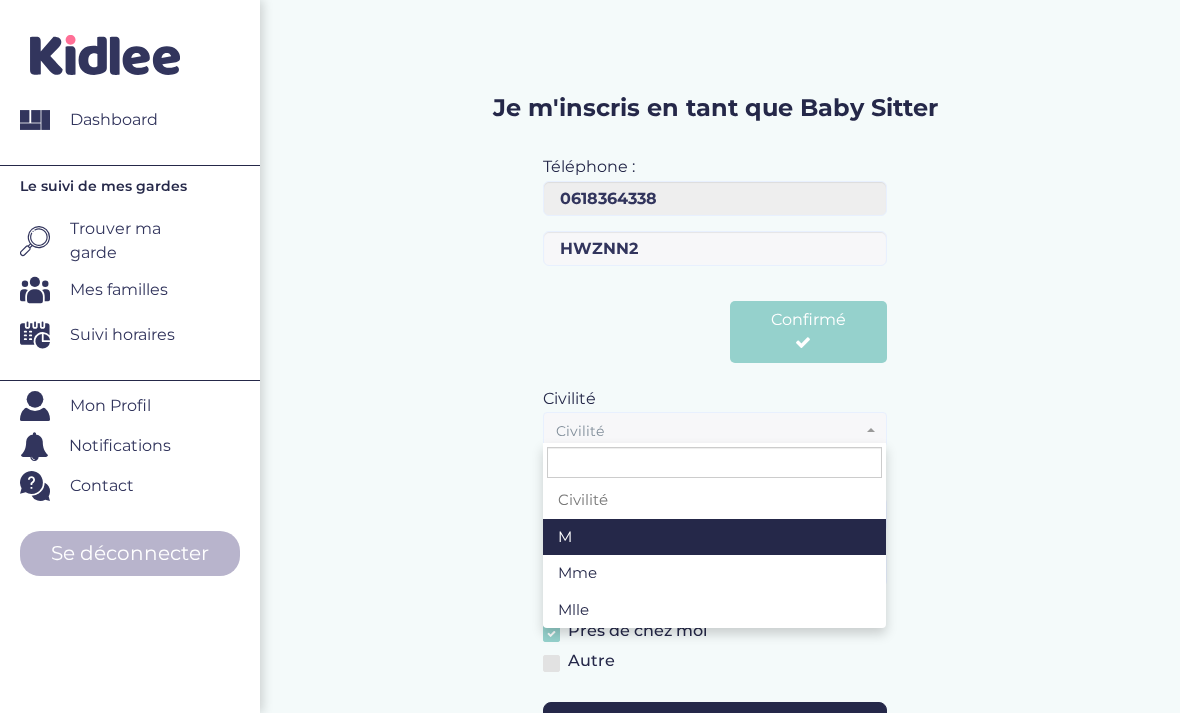 select on "1" 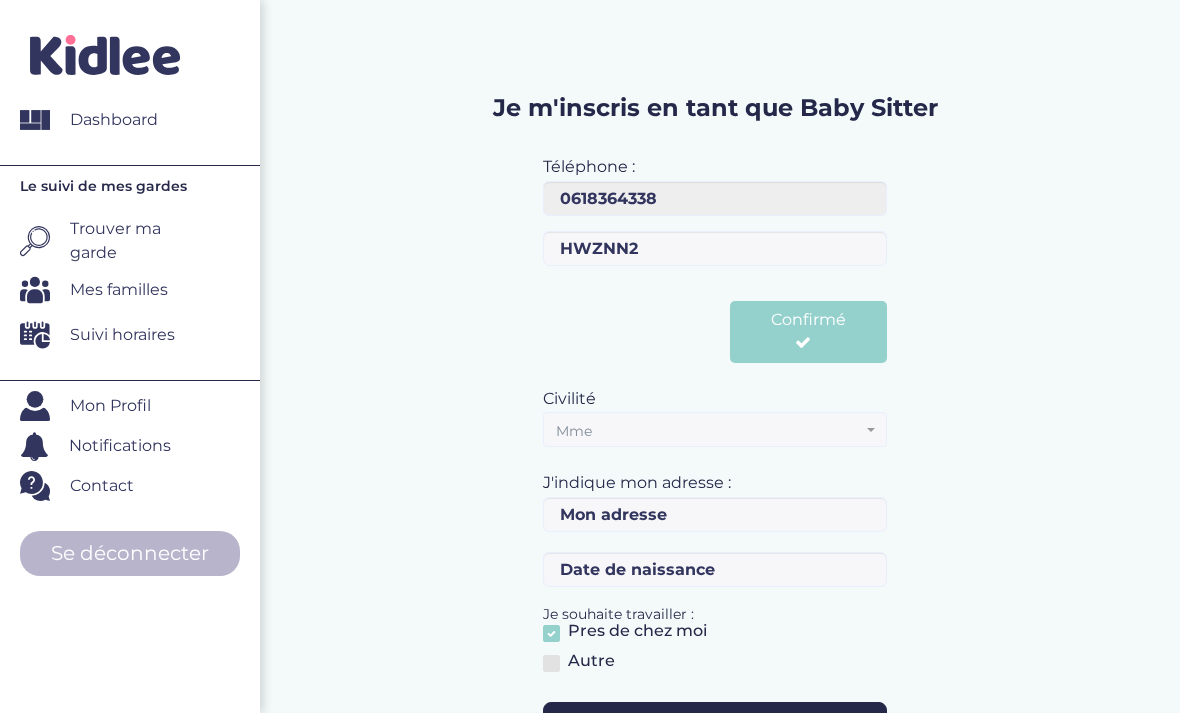 click on "Mme" at bounding box center [708, 431] 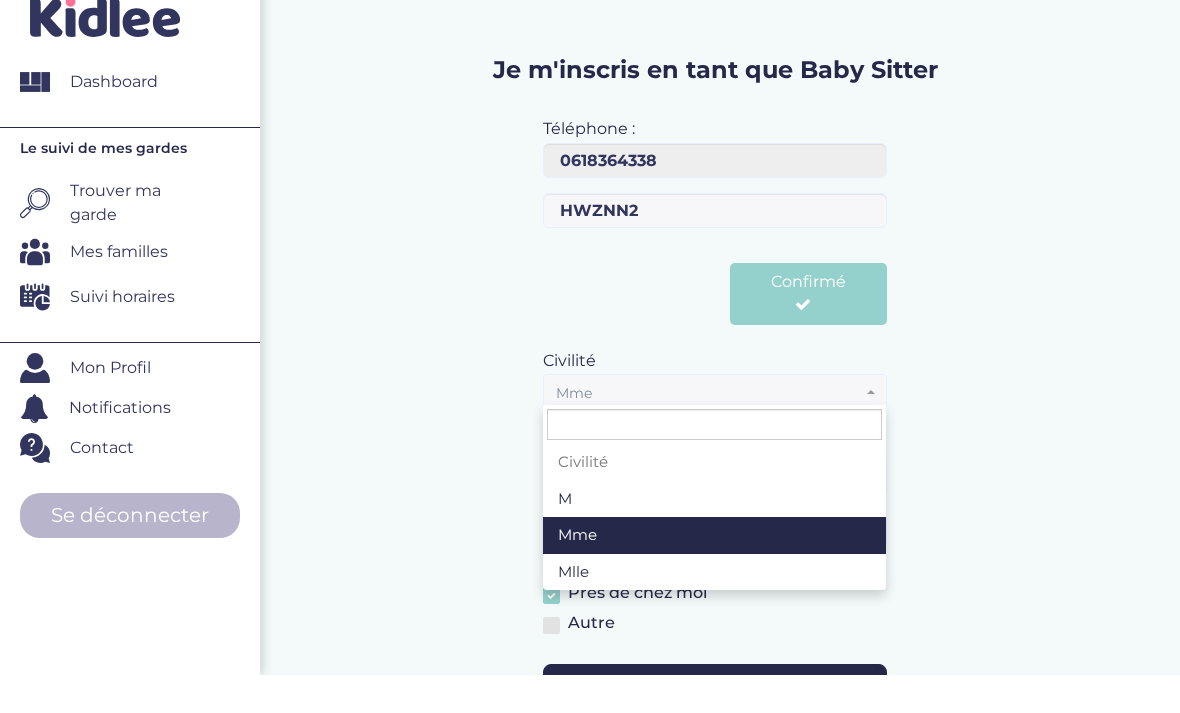 click on "Je m'inscris en tant que Baby Sitter
Téléphone :   0618364338
Le format est mauvais ou faux numéro.
ce numéro de
téléphone existe déjà dans notre base de données   HWZNN2
Merci de confirmer votre numéro avant de poursuivre!
Veuillez saisir le code de confirmation!
Renvoyer
00 : 11
Confirmé      Civilité" at bounding box center [715, 418] 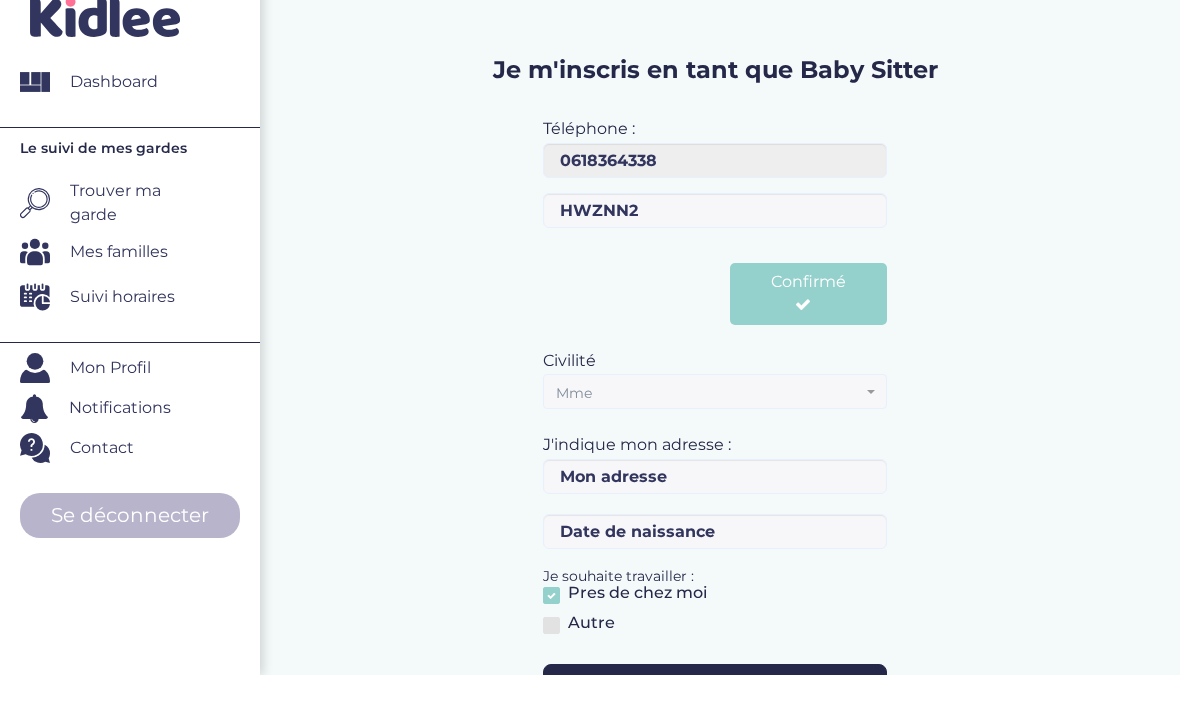 scroll, scrollTop: 38, scrollLeft: 0, axis: vertical 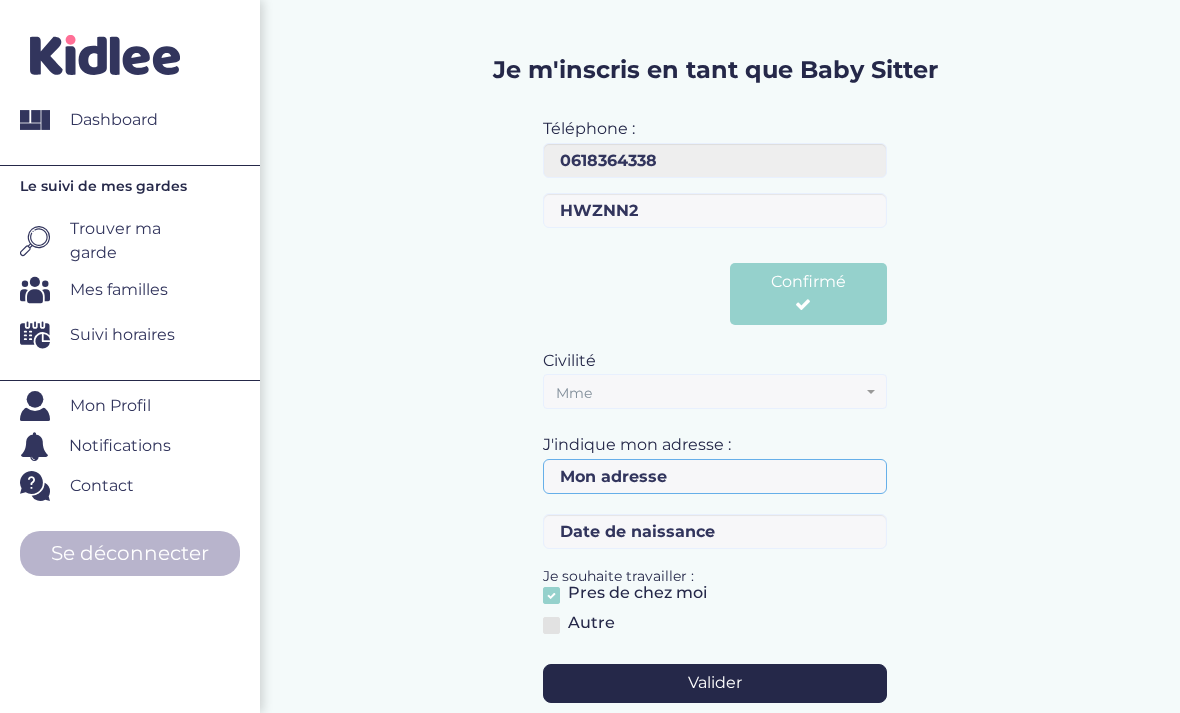 click at bounding box center [714, 476] 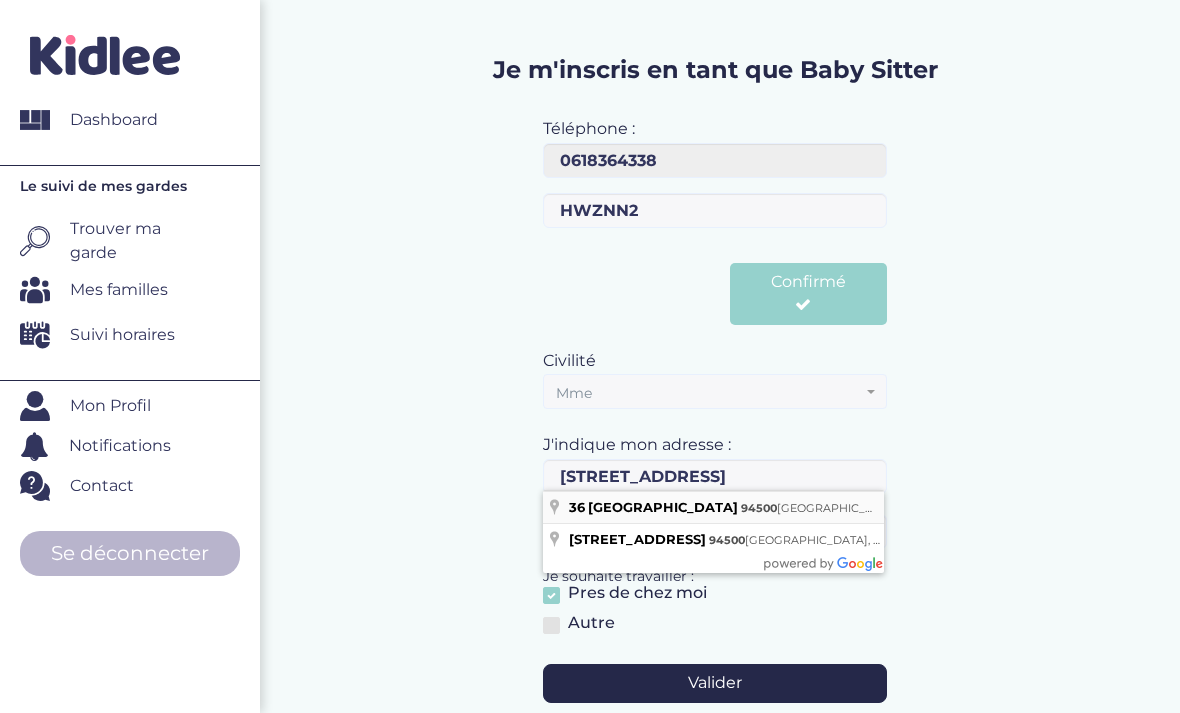 type on "36 Chemin du Moulin, 94500 Champigny-sur-Marne, France" 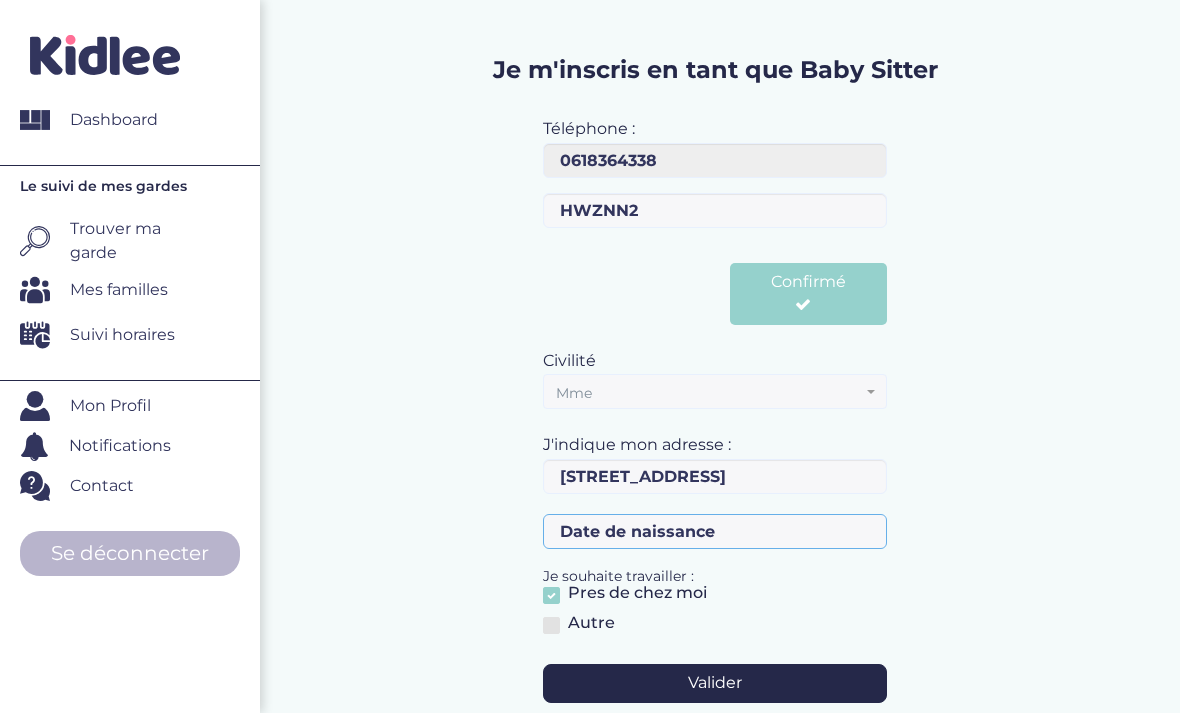 click at bounding box center (714, 531) 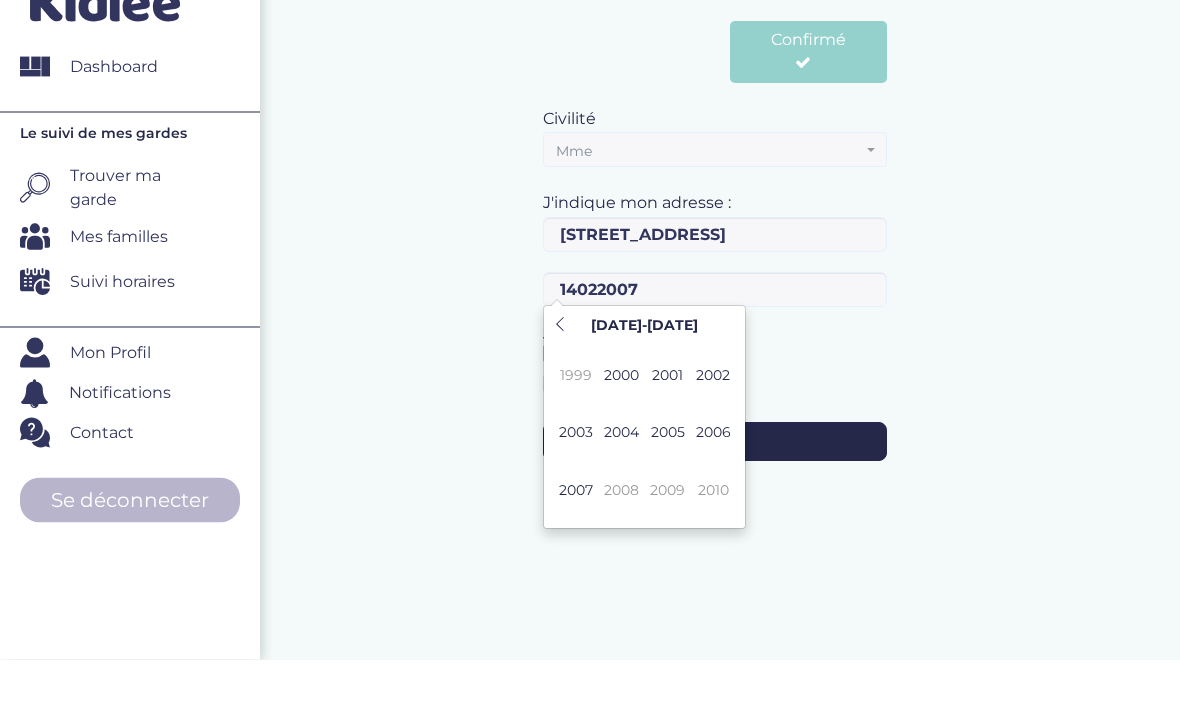 click on "14022007" at bounding box center [715, 343] 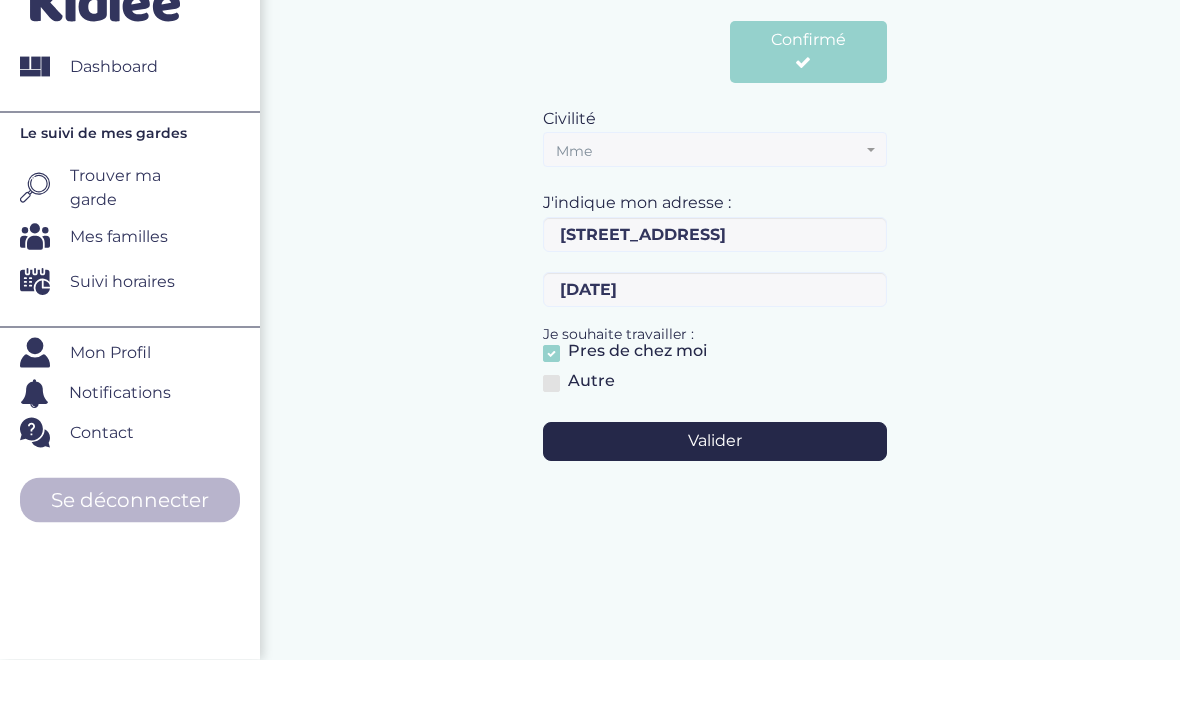 scroll, scrollTop: 264, scrollLeft: 0, axis: vertical 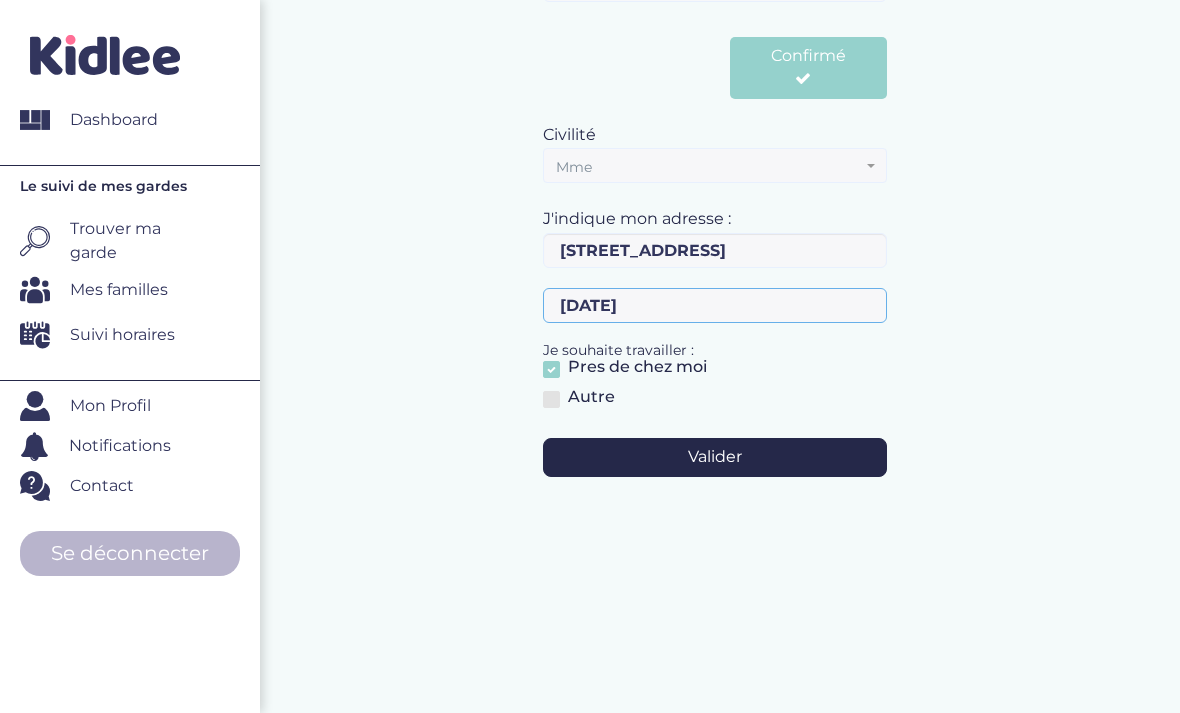 click on "[DATE]" at bounding box center (714, 305) 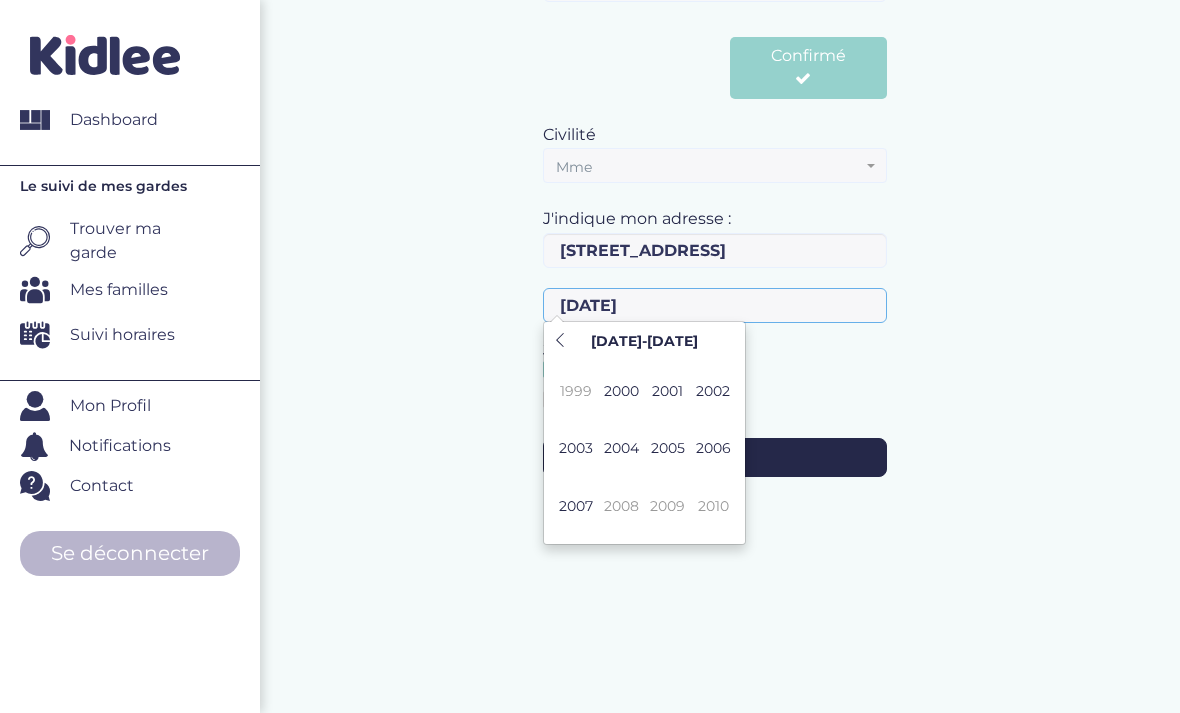 click on "[DATE]" at bounding box center [714, 305] 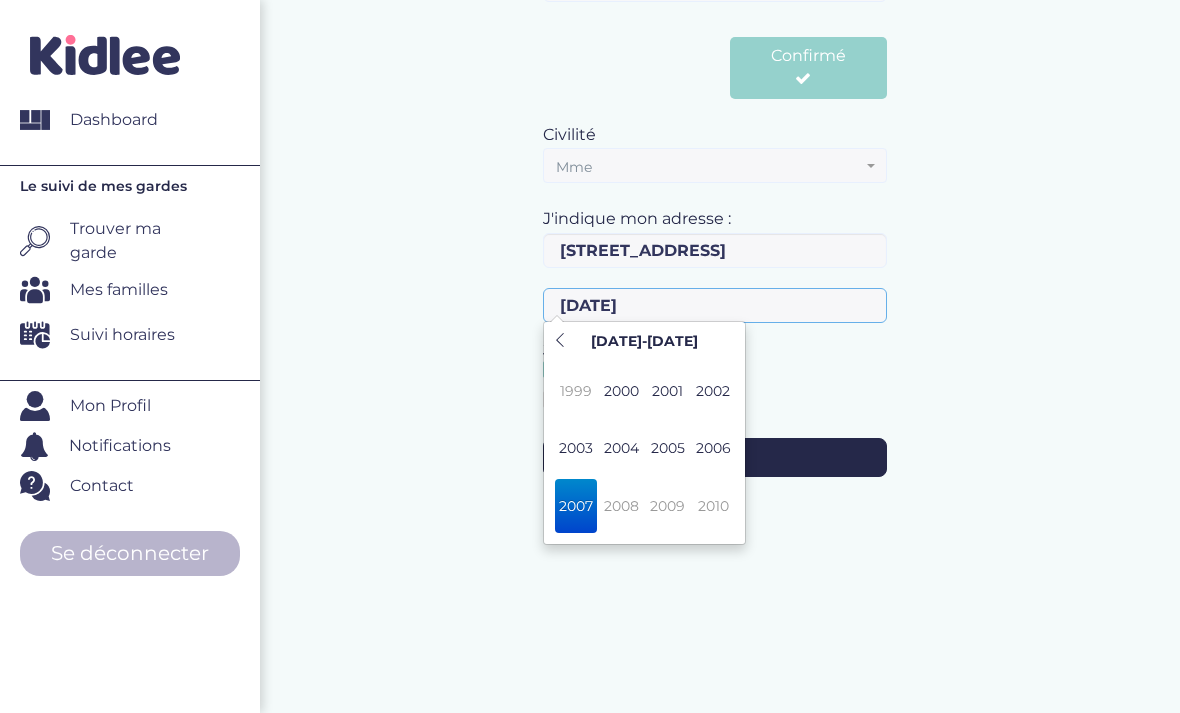 type on "14-02-2007" 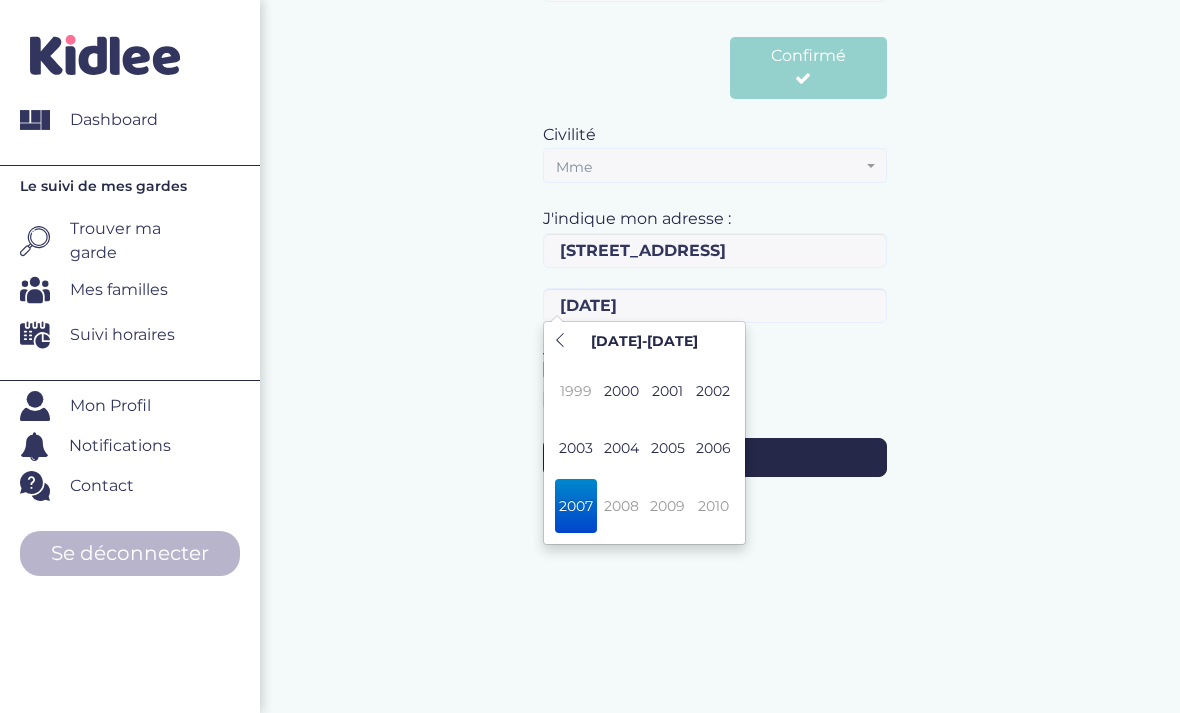 click on "Valider" at bounding box center (715, 457) 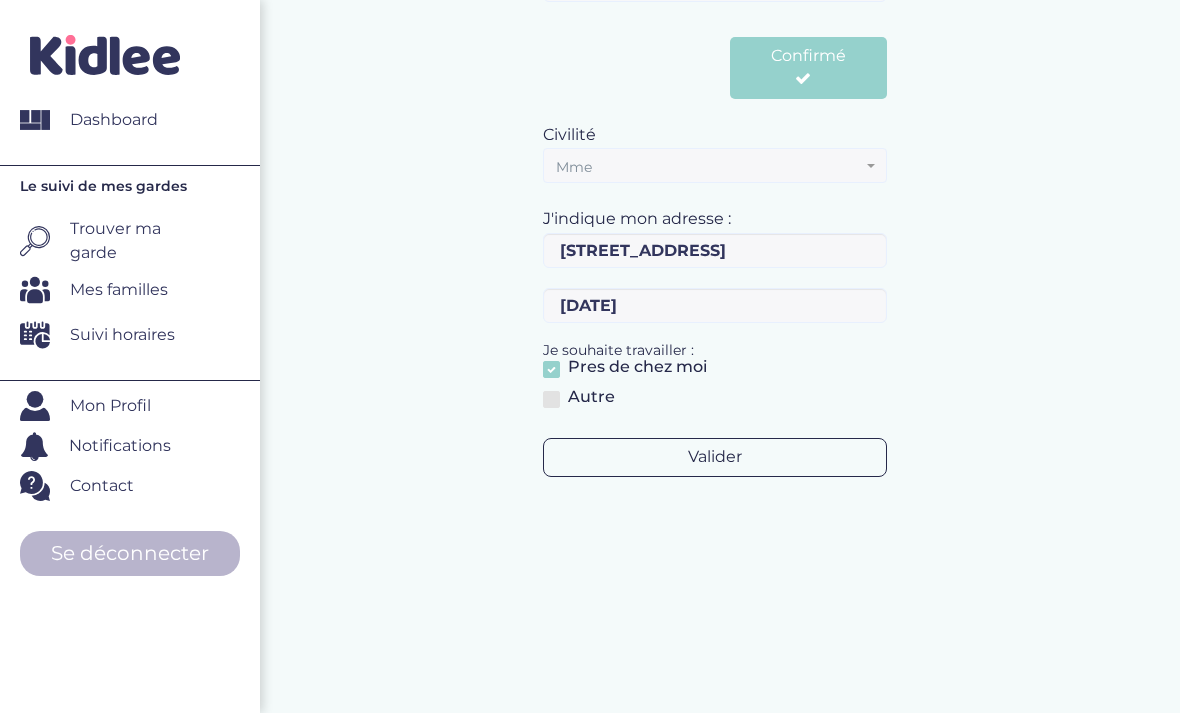 click on "Valider" at bounding box center (714, 457) 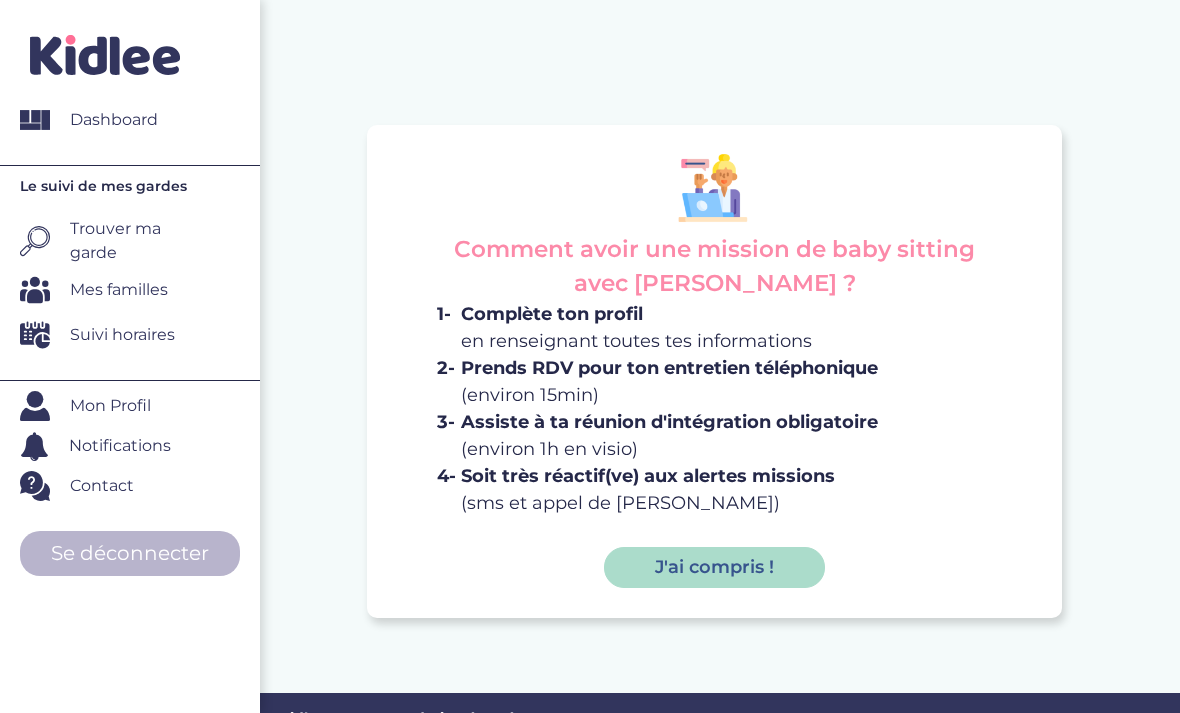 scroll, scrollTop: 0, scrollLeft: 0, axis: both 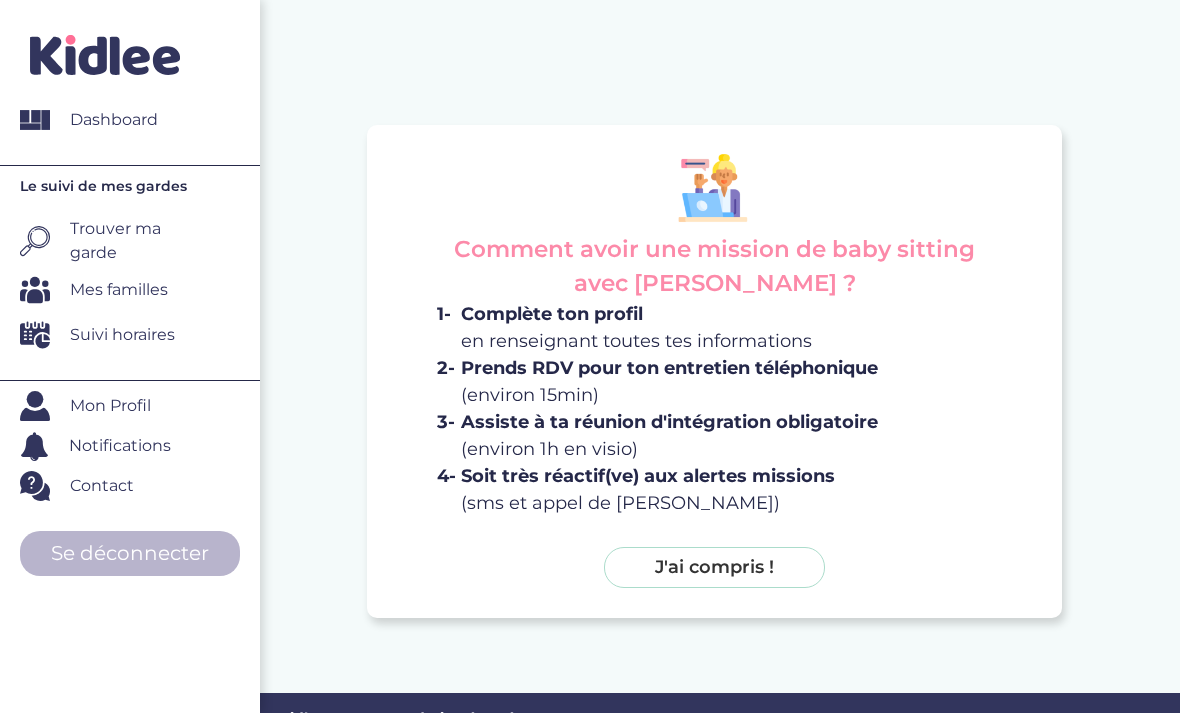 click on "J'ai compris !" at bounding box center [714, 568] 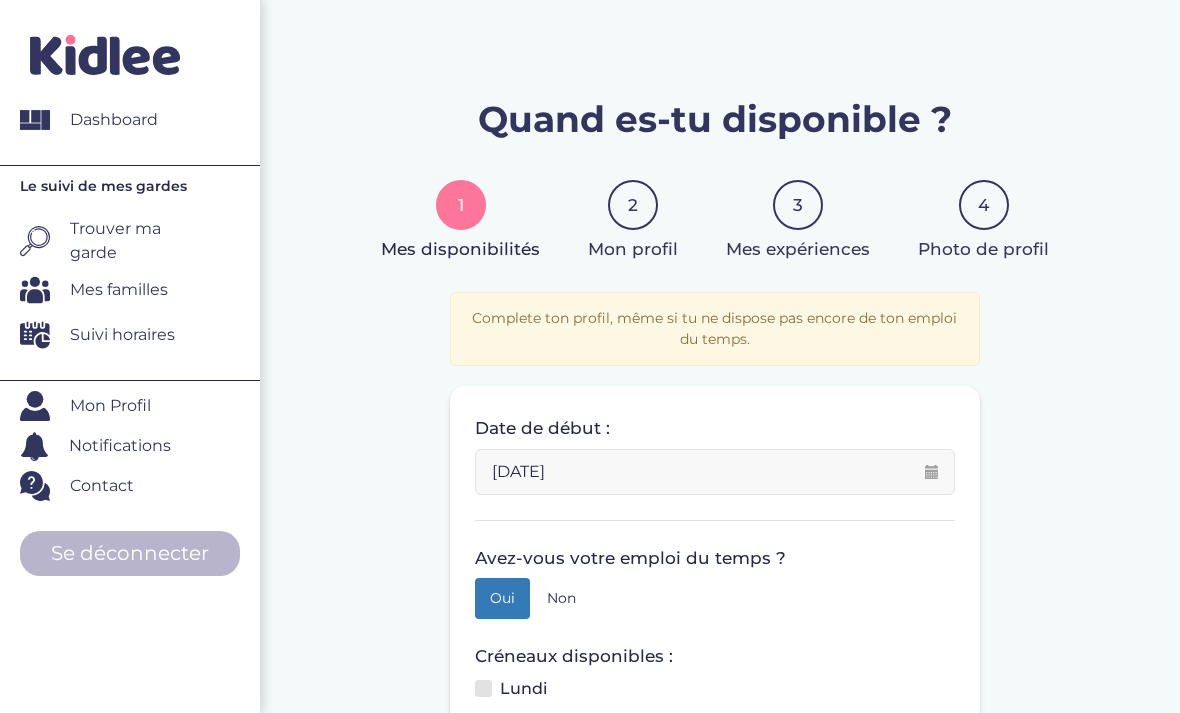 scroll, scrollTop: 0, scrollLeft: 0, axis: both 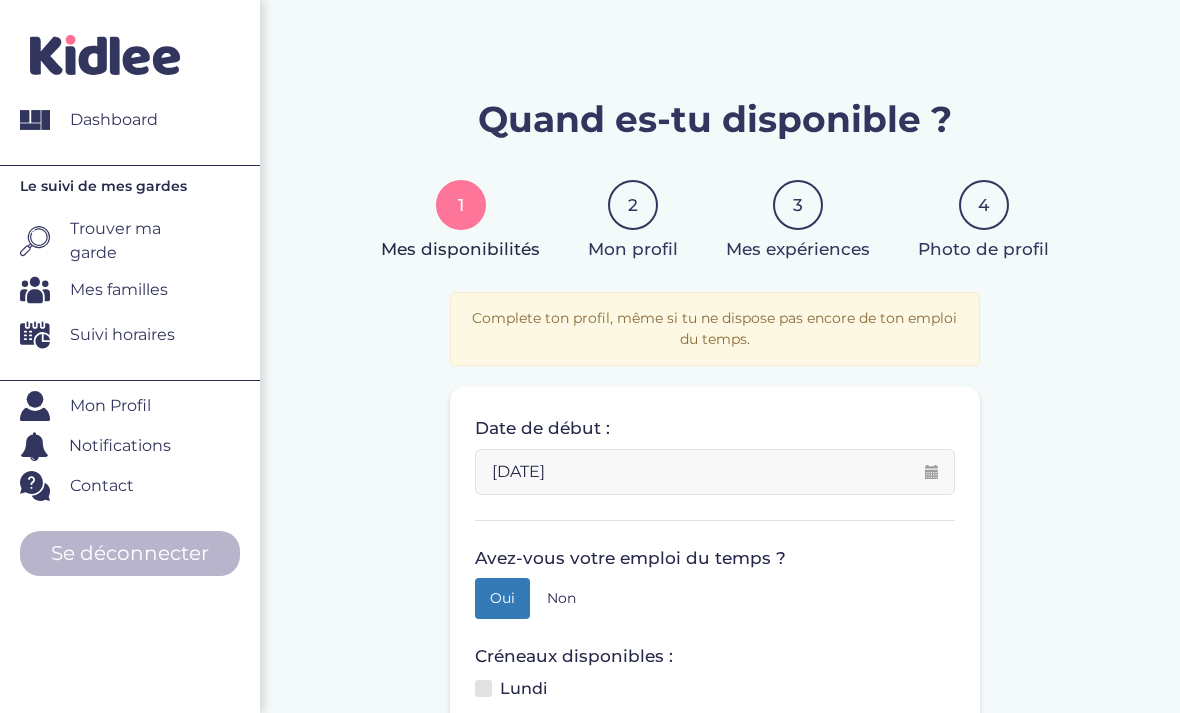 click on "Trouver ma garde" at bounding box center (140, 241) 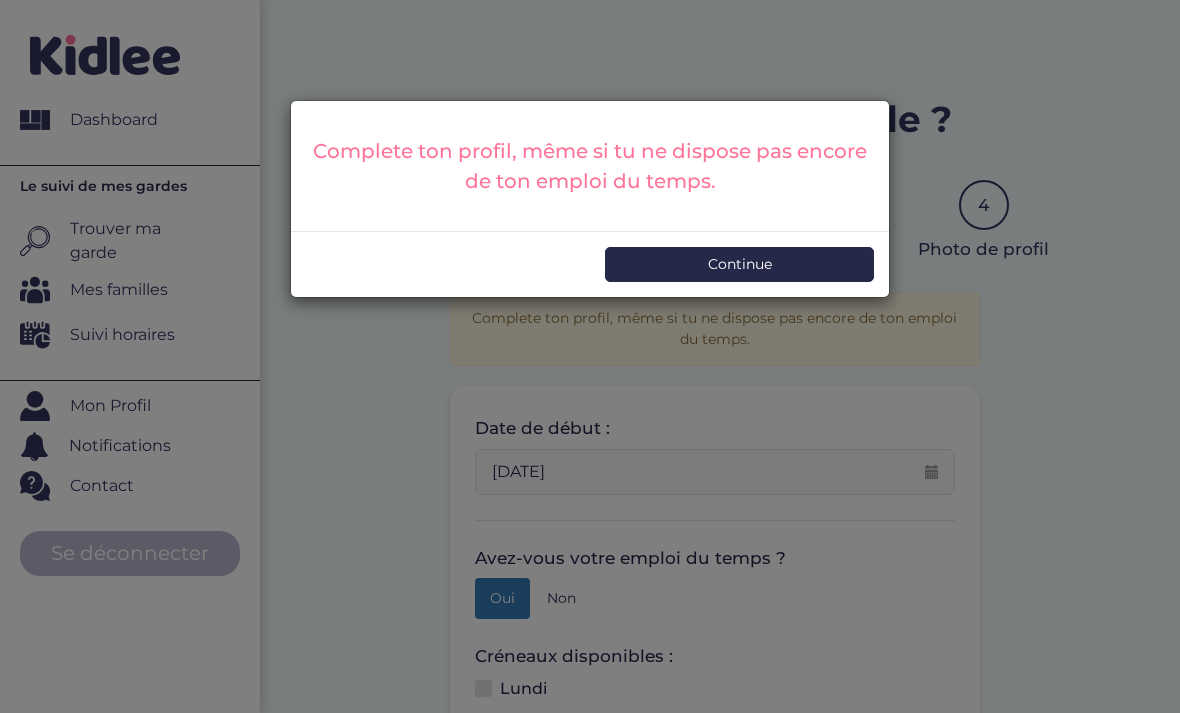 click on "Complete ton profil, même si tu ne dispose pas encore de ton emploi du temps.
Continue" at bounding box center [590, 356] 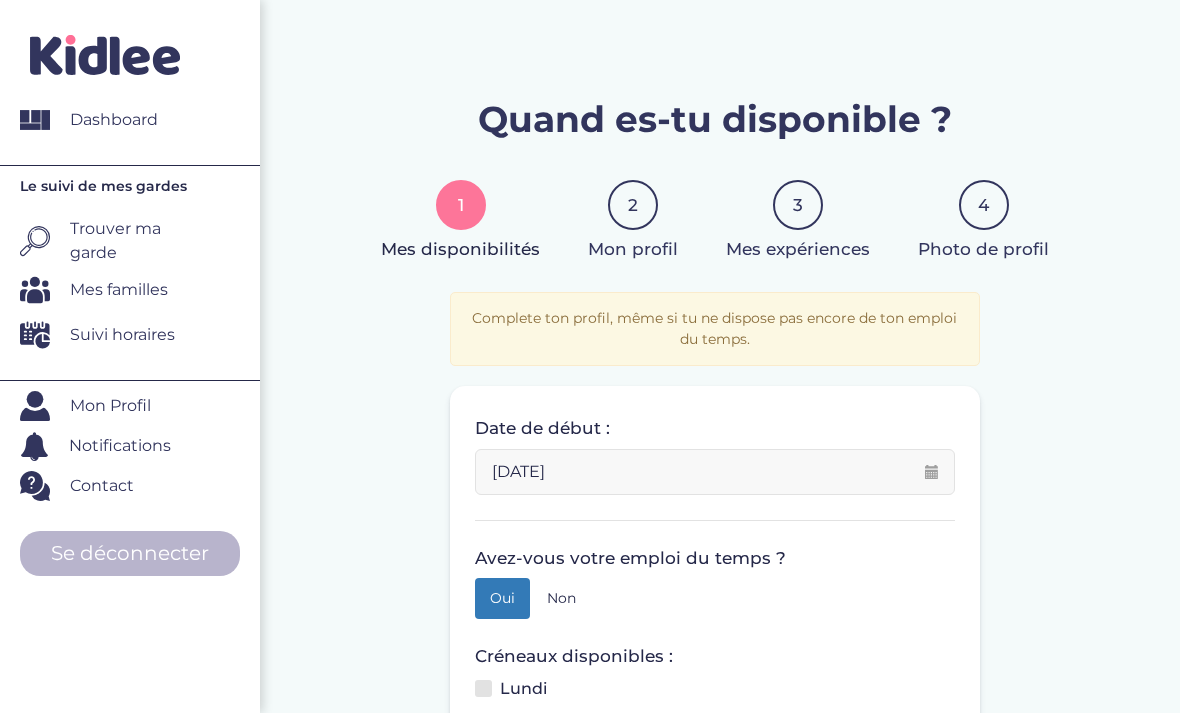 click on "Trouver ma garde" at bounding box center (132, 241) 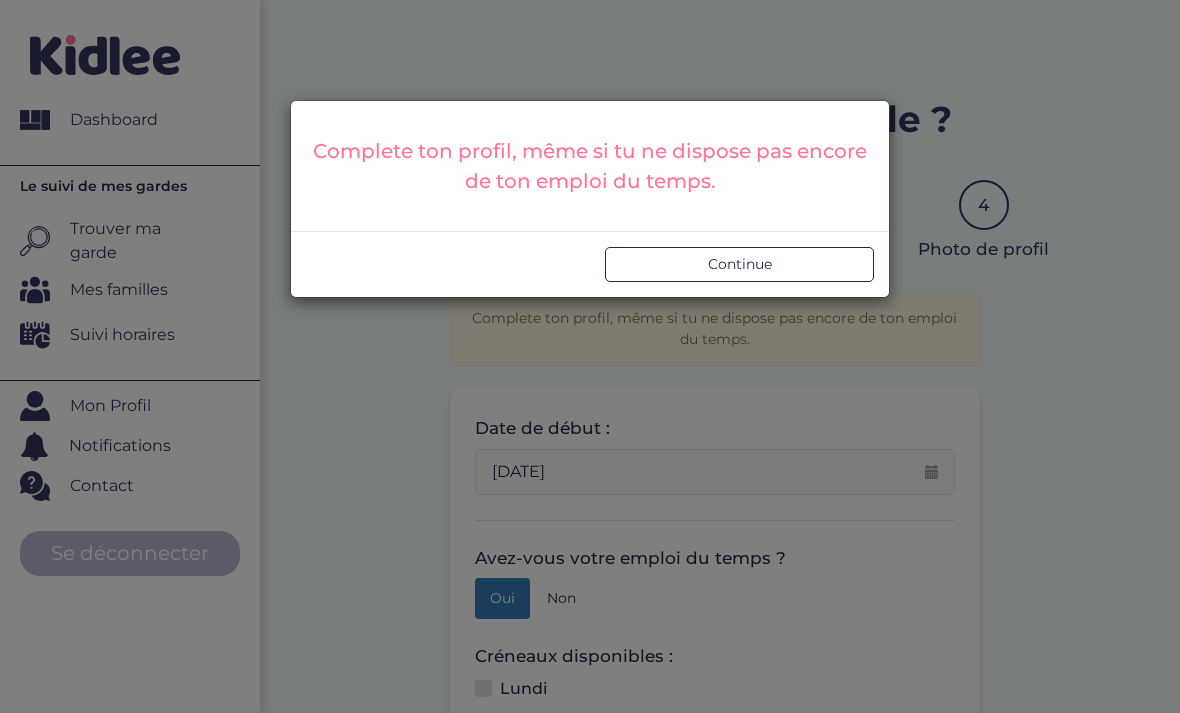 click on "Continue" at bounding box center (739, 264) 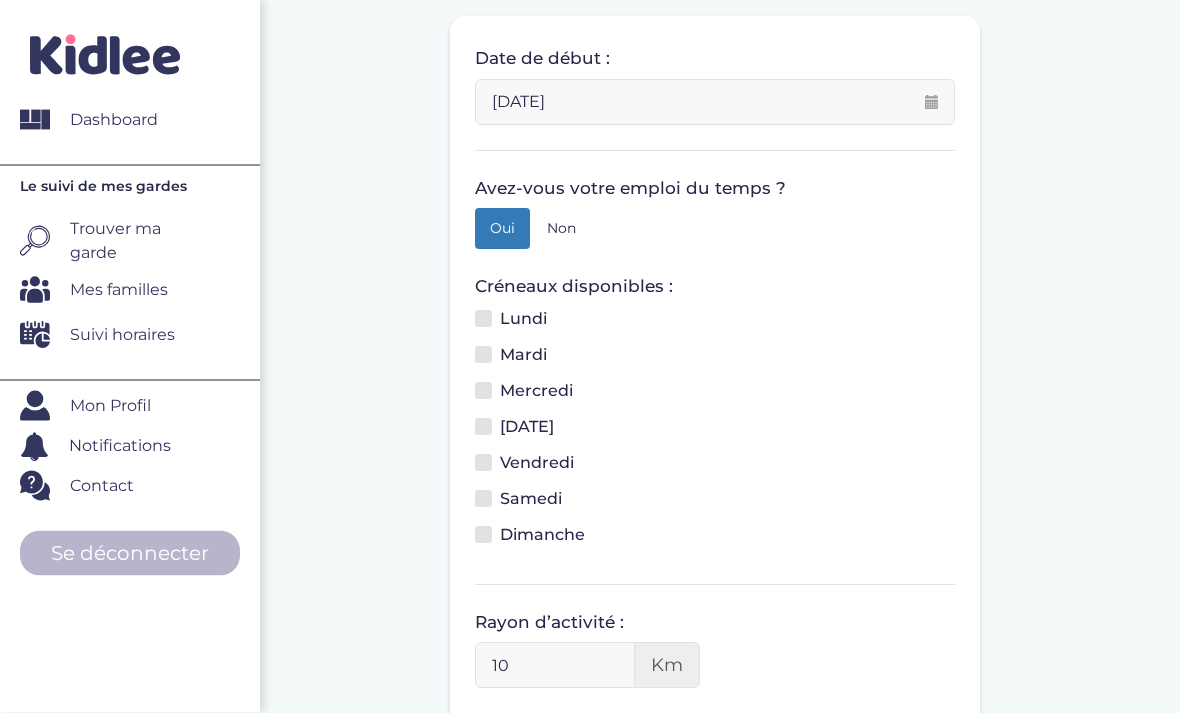 scroll, scrollTop: 353, scrollLeft: 0, axis: vertical 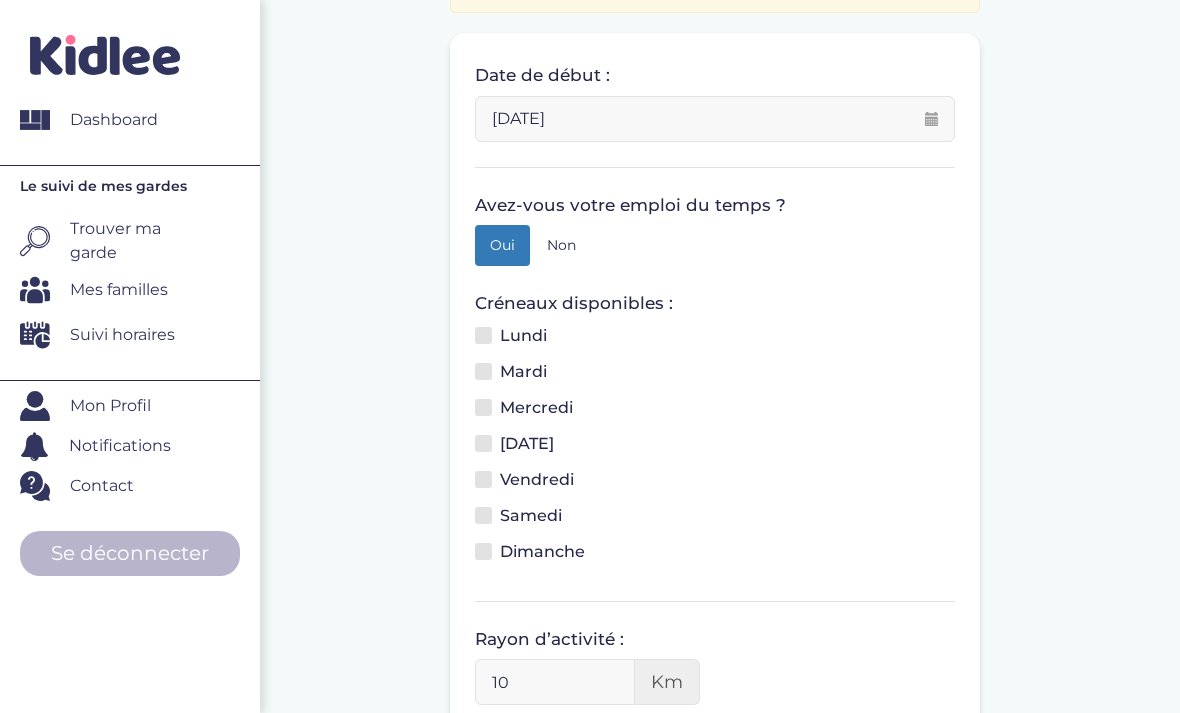 click at bounding box center [483, 335] 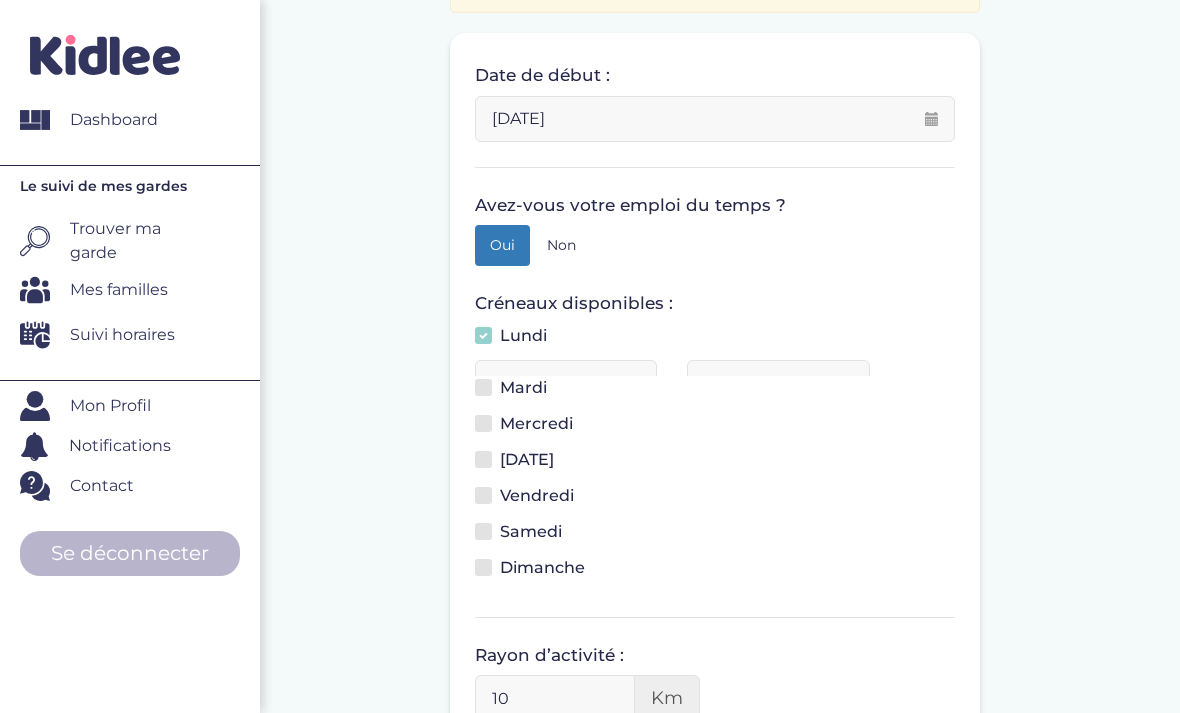click on "16:30" at bounding box center (566, 383) 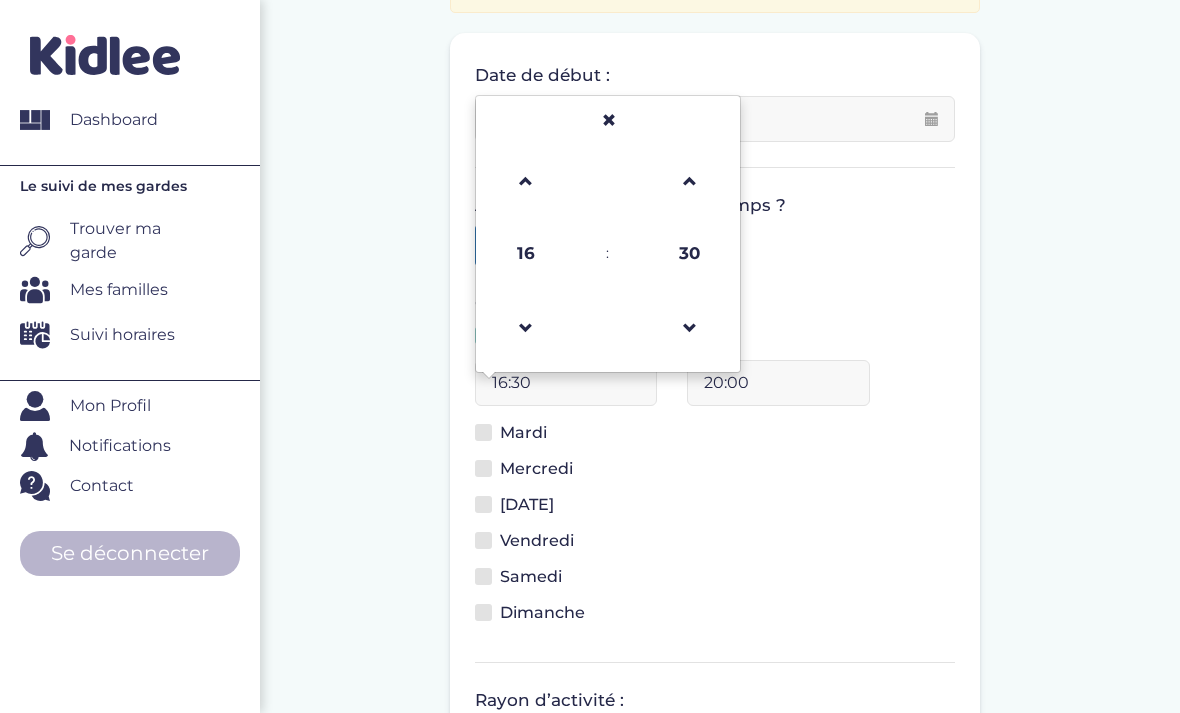 click on "Complete ton profil, même si tu ne dispose pas encore de ton emploi du temps.
Date de début :
03-07-2025     Veuillez préciser une date de début
Avez-vous votre emploi du temps ?
Oui   Non
Créneaux disponibles :
Lundi
16:30 16 : 30 00 01 02 03 04 05 06 07 08 09 10 11 12 13 14 15 16 17 18 19 20 21 22 23 00 05 10 15 20 25 30 35 40 45 50 55   20:00
Mardi
16:30" at bounding box center [715, 423] 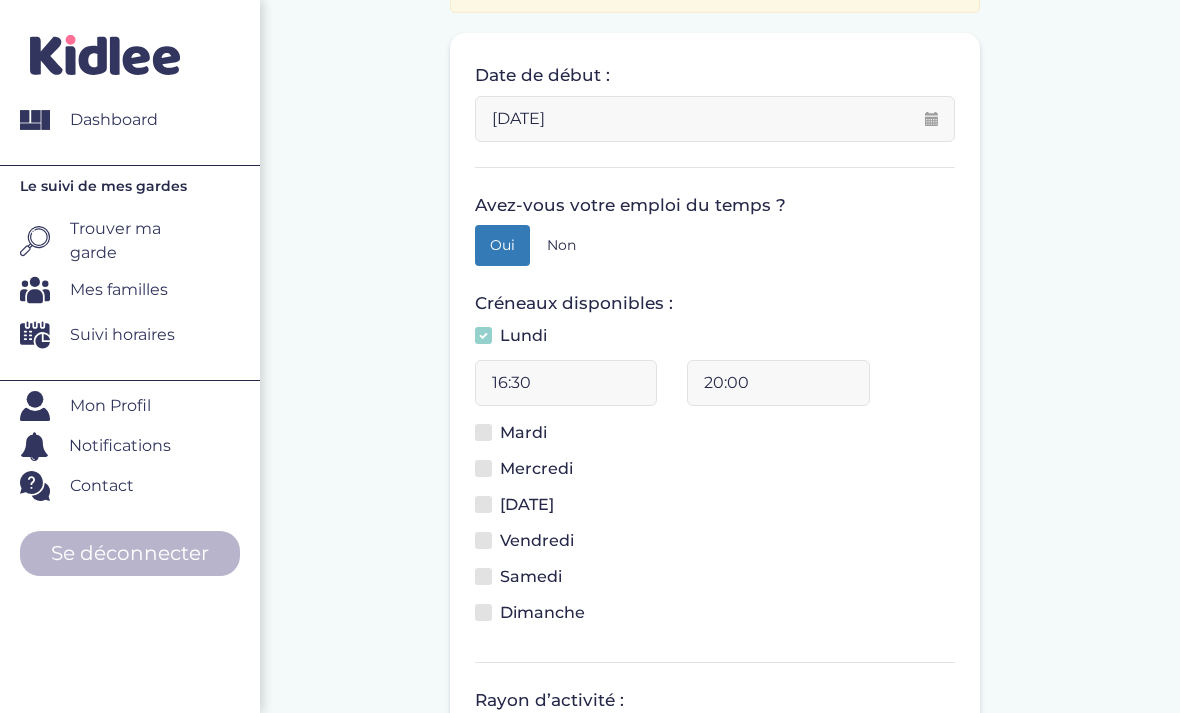 click on "16:30" at bounding box center [566, 383] 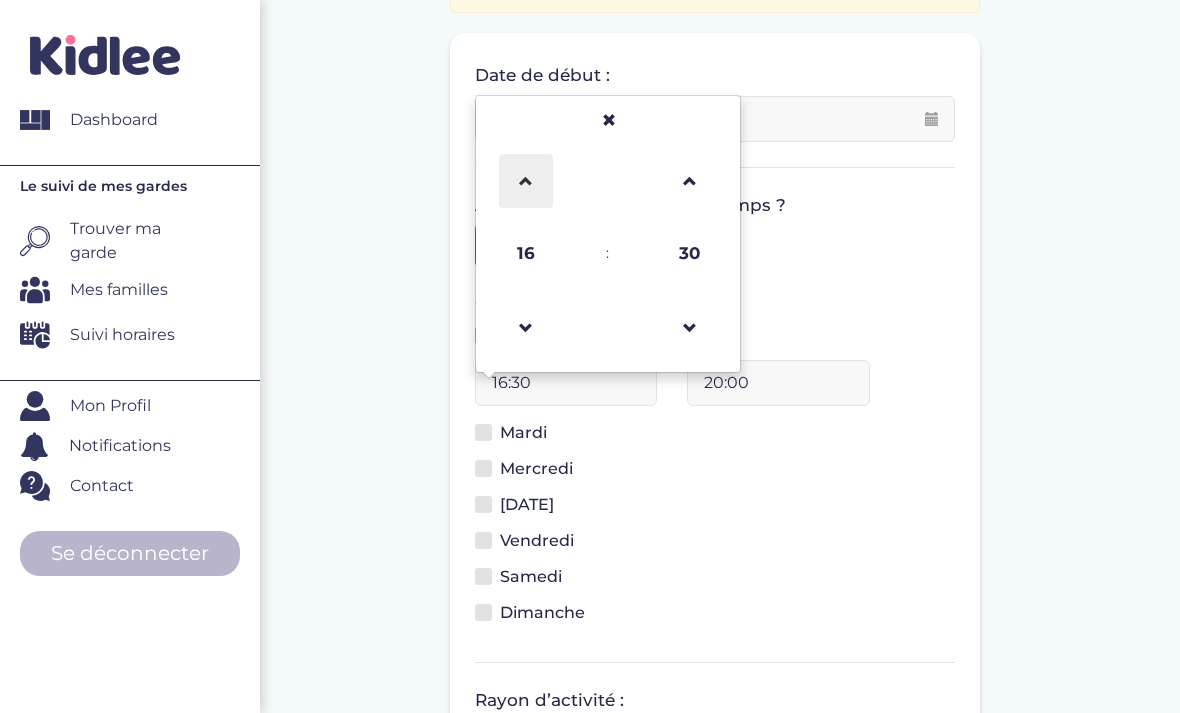 click at bounding box center (526, 181) 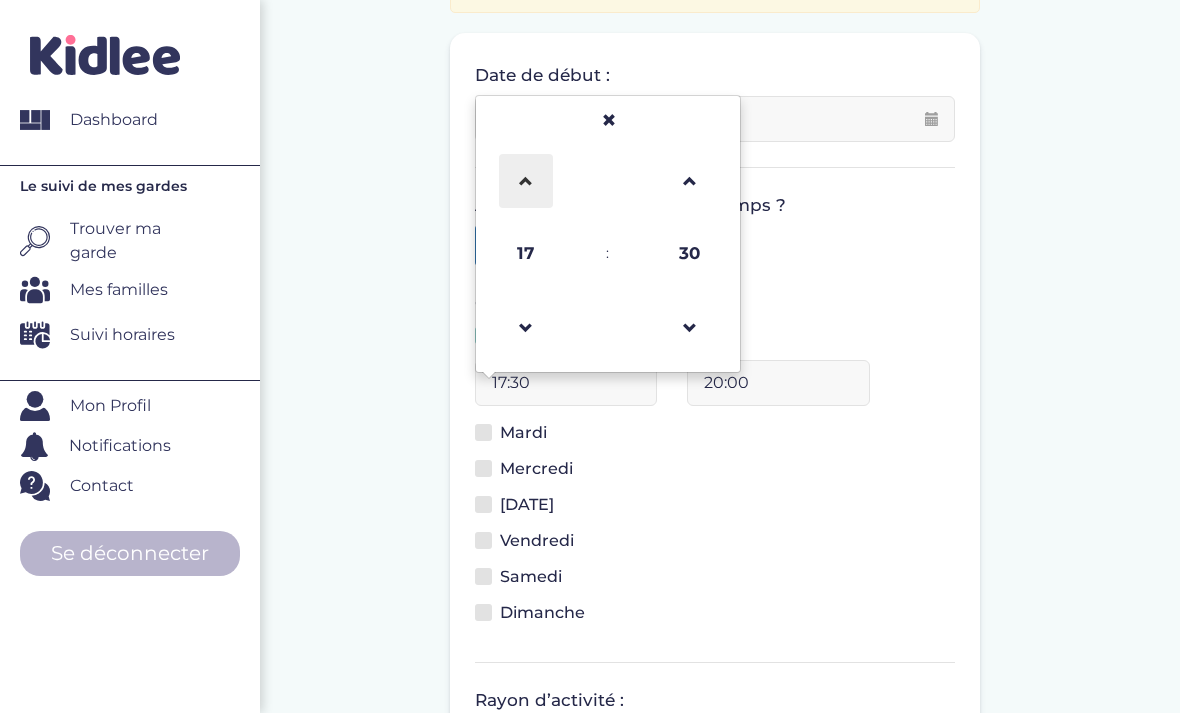 click at bounding box center (526, 181) 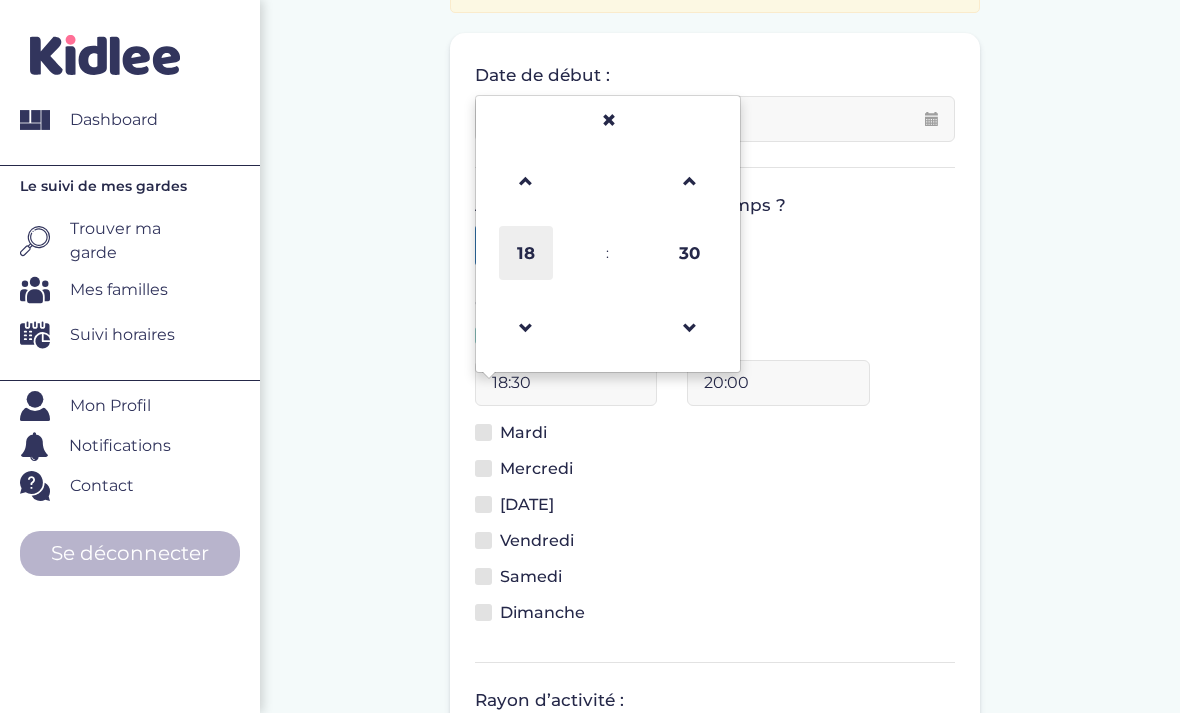 click on "18" at bounding box center [526, 253] 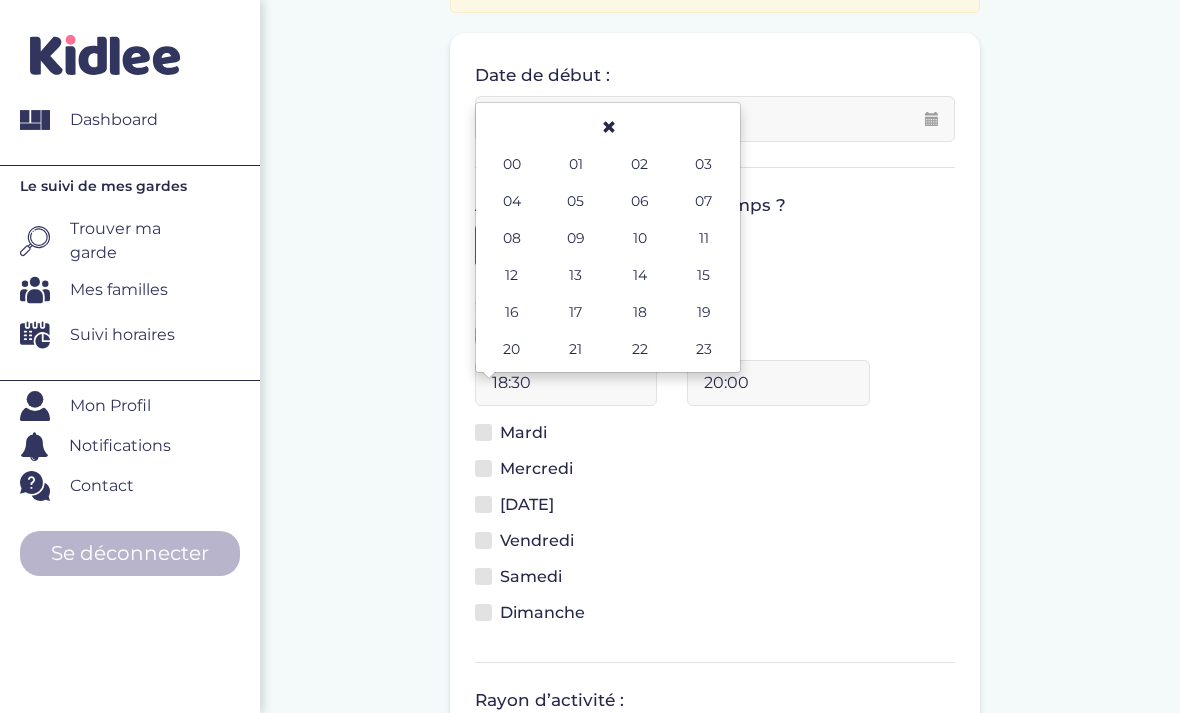 scroll, scrollTop: 352, scrollLeft: 0, axis: vertical 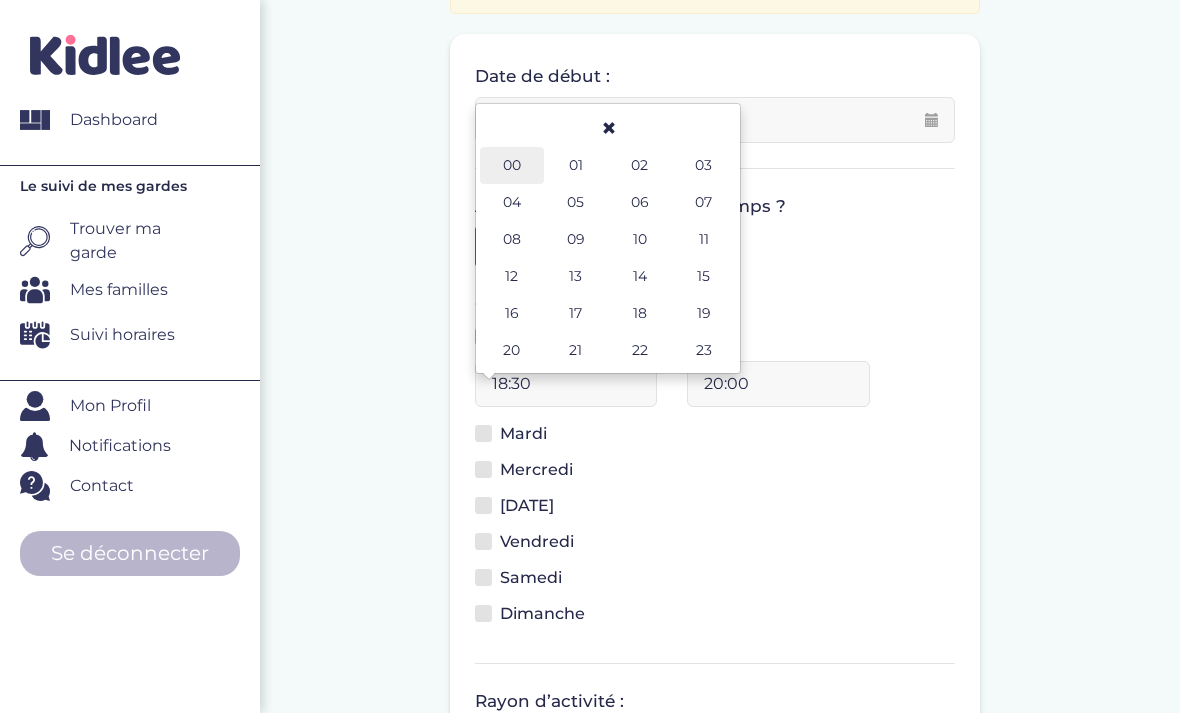 click on "00" at bounding box center (512, 165) 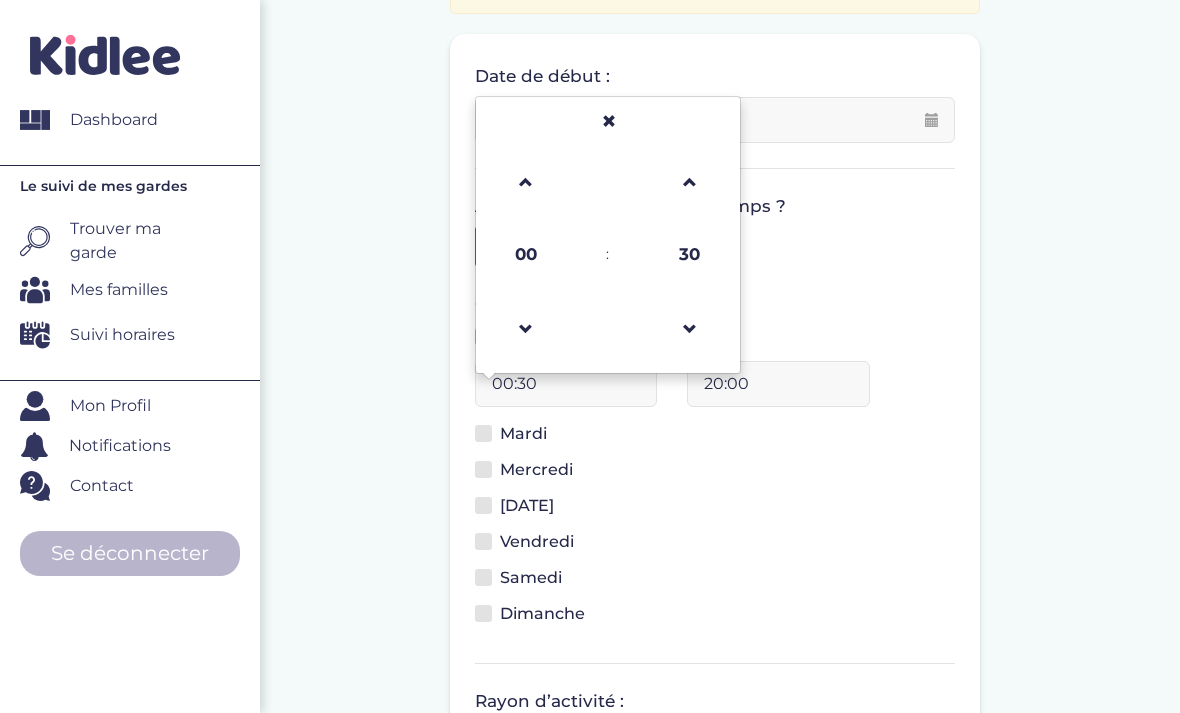 click on "Complete ton profil, même si tu ne dispose pas encore de ton emploi du temps.
Date de début :
03-07-2025     Veuillez préciser une date de début
Avez-vous votre emploi du temps ?
Oui   Non
Créneaux disponibles :
Lundi
00:30 00 : 30 00 01 02 03 04 05 06 07 08 09 10 11 12 13 14 15 16 17 18 19 20 21 22 23 00 05 10 15 20 25 30 35 40 45 50 55   20:00
Mardi
16:30" at bounding box center [715, 424] 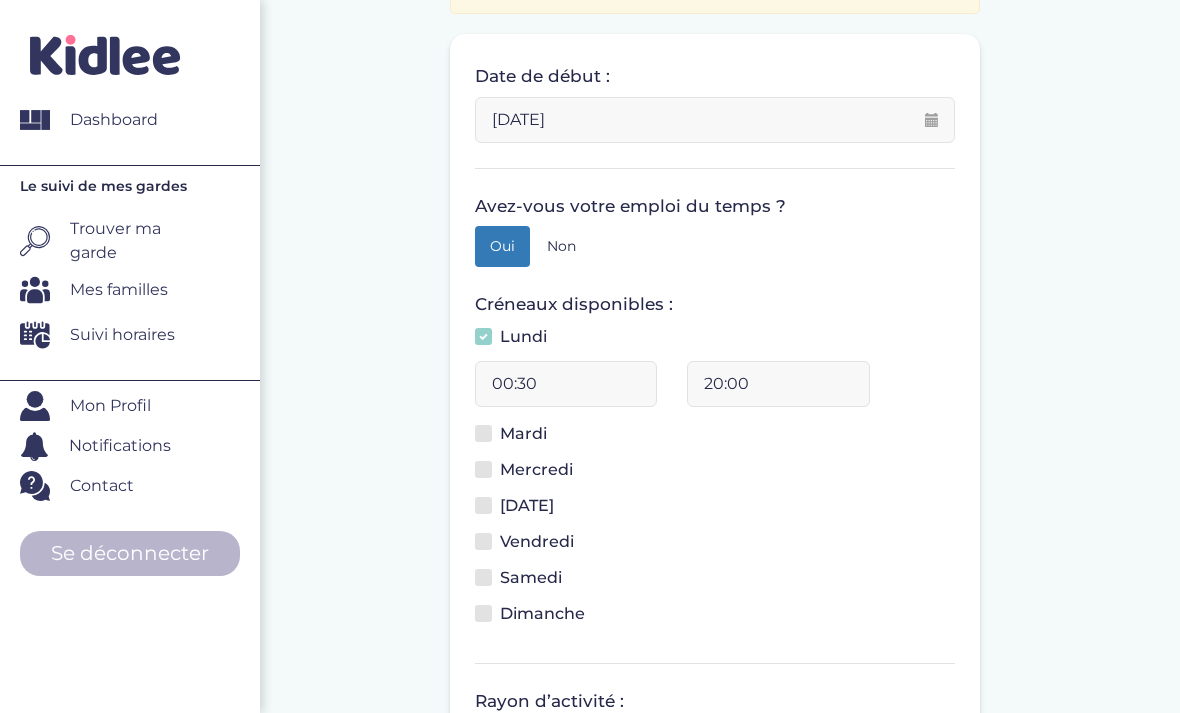 click on "00:30" at bounding box center (566, 384) 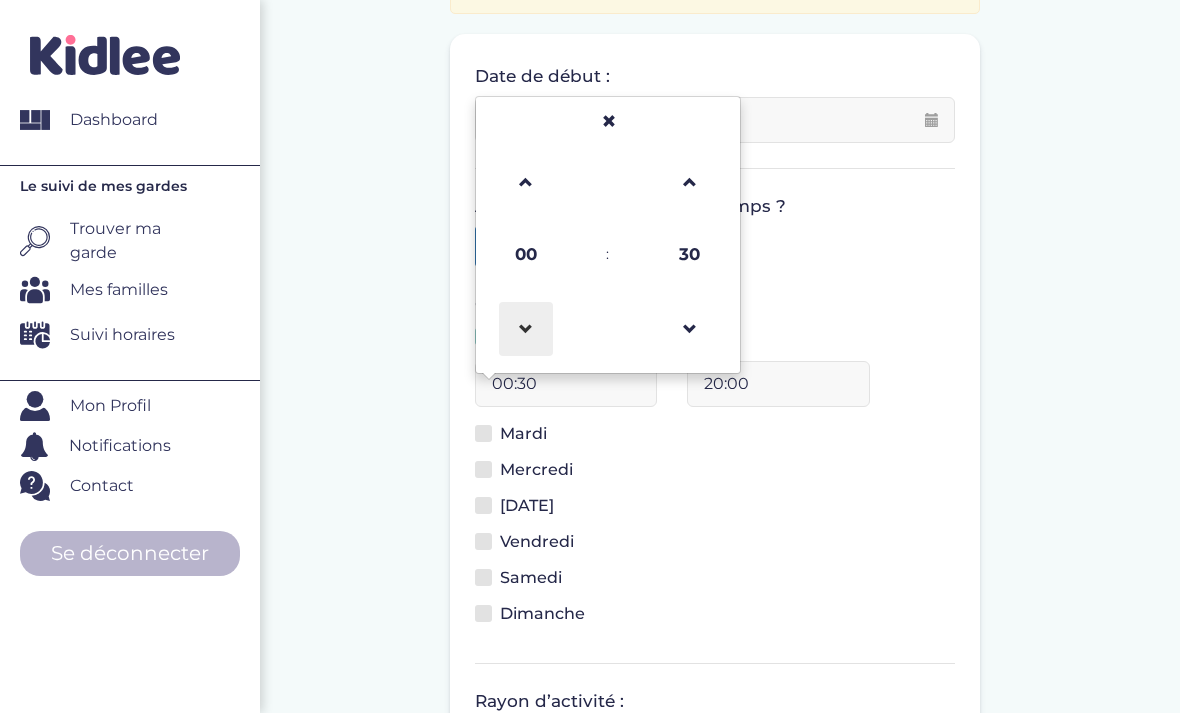 click at bounding box center (526, 329) 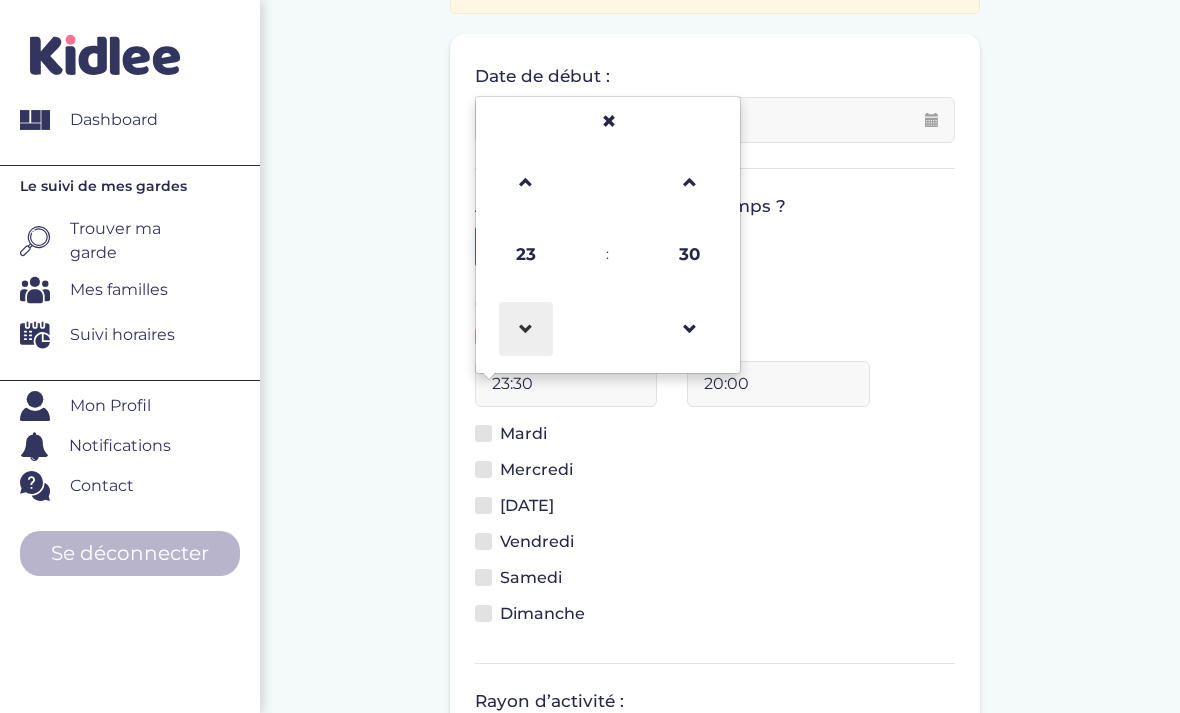 click at bounding box center [526, 329] 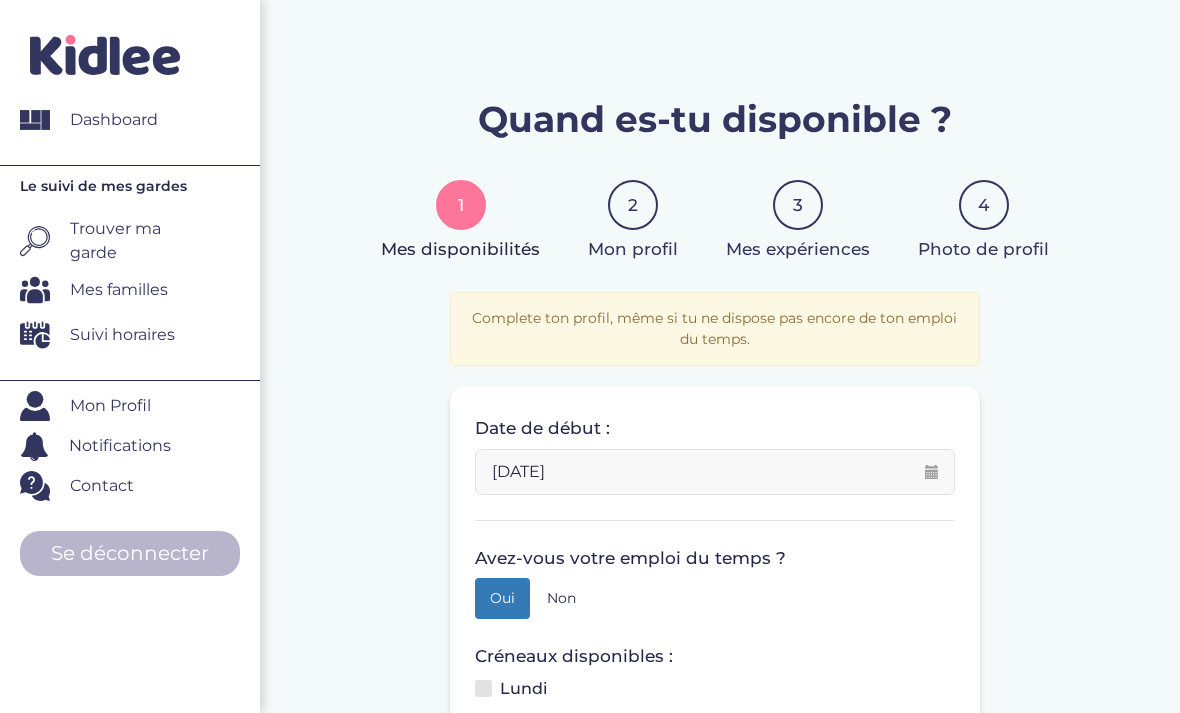 scroll, scrollTop: 0, scrollLeft: 0, axis: both 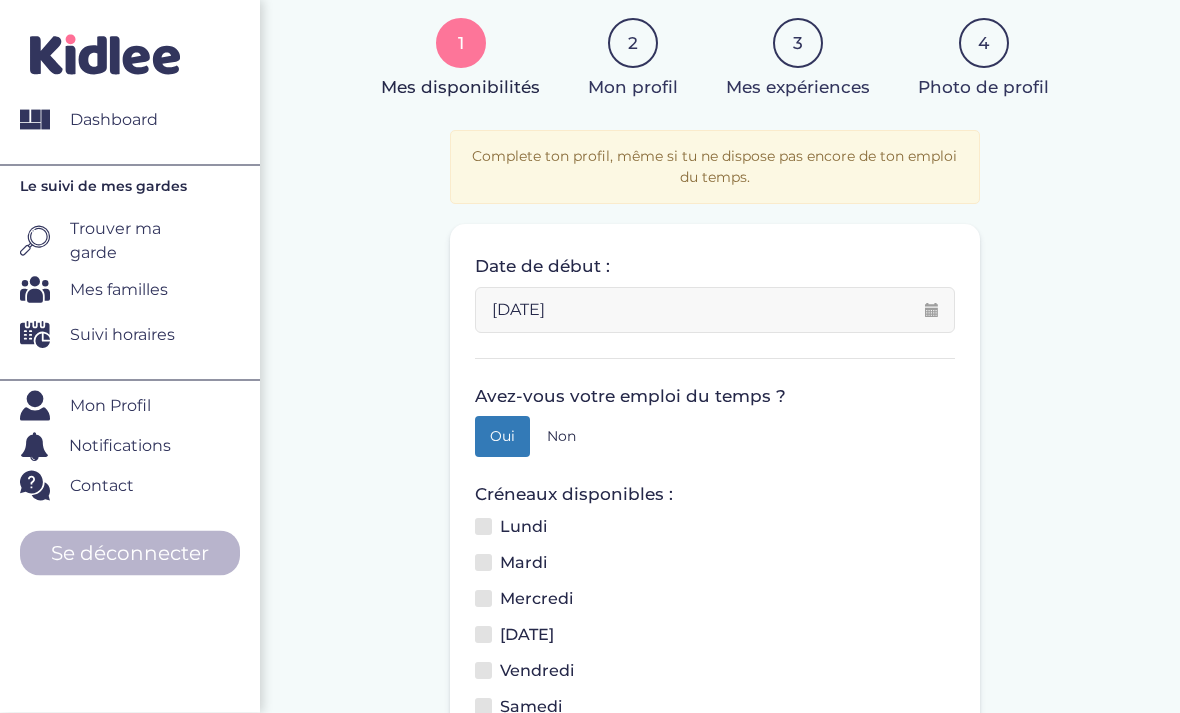 click at bounding box center [483, 527] 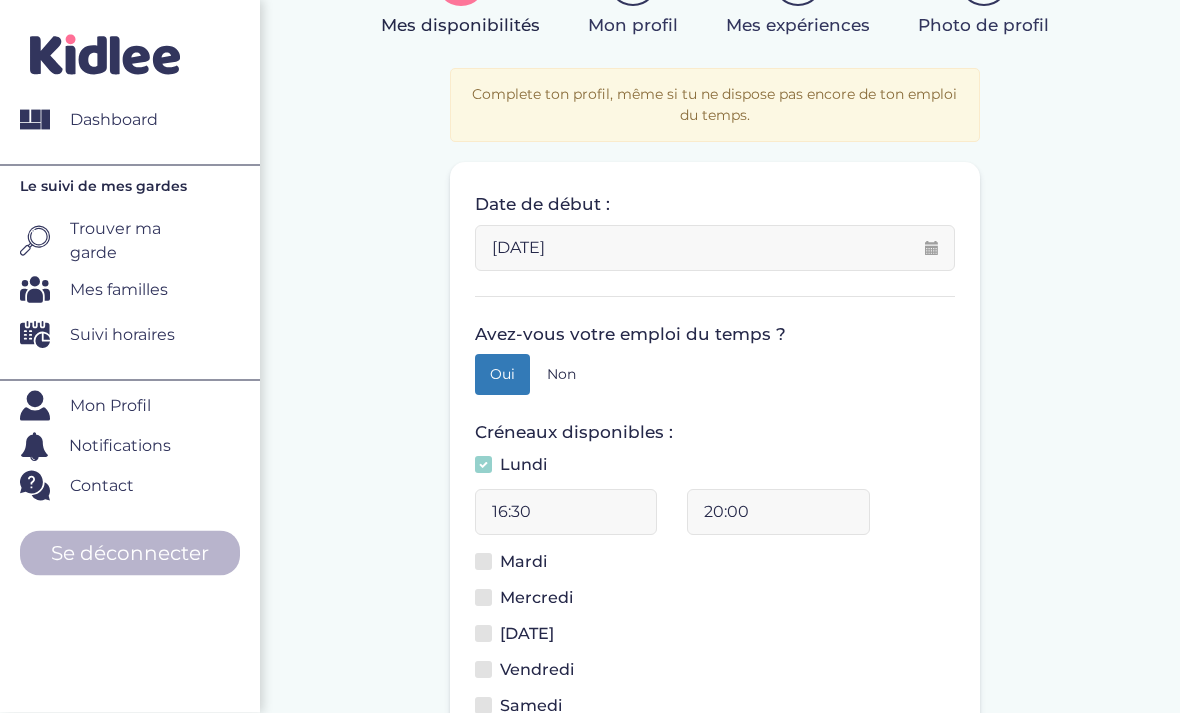 scroll, scrollTop: 226, scrollLeft: 0, axis: vertical 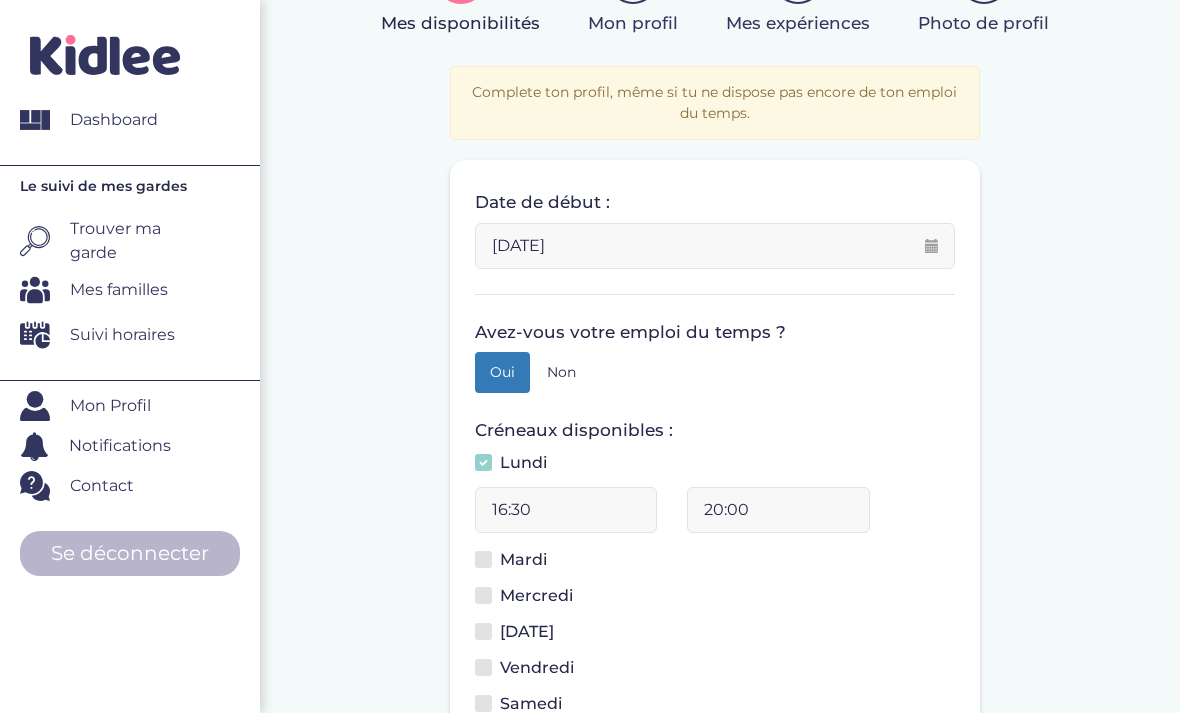 click on "16:30" at bounding box center (566, 510) 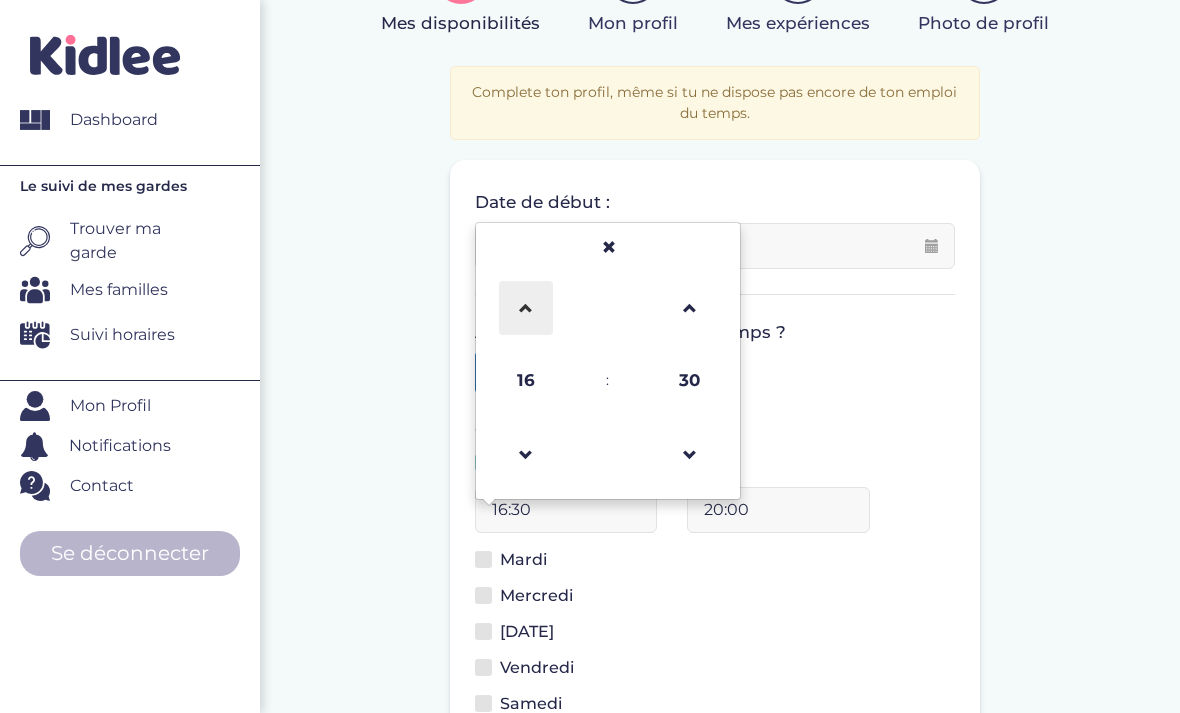 click at bounding box center [526, 308] 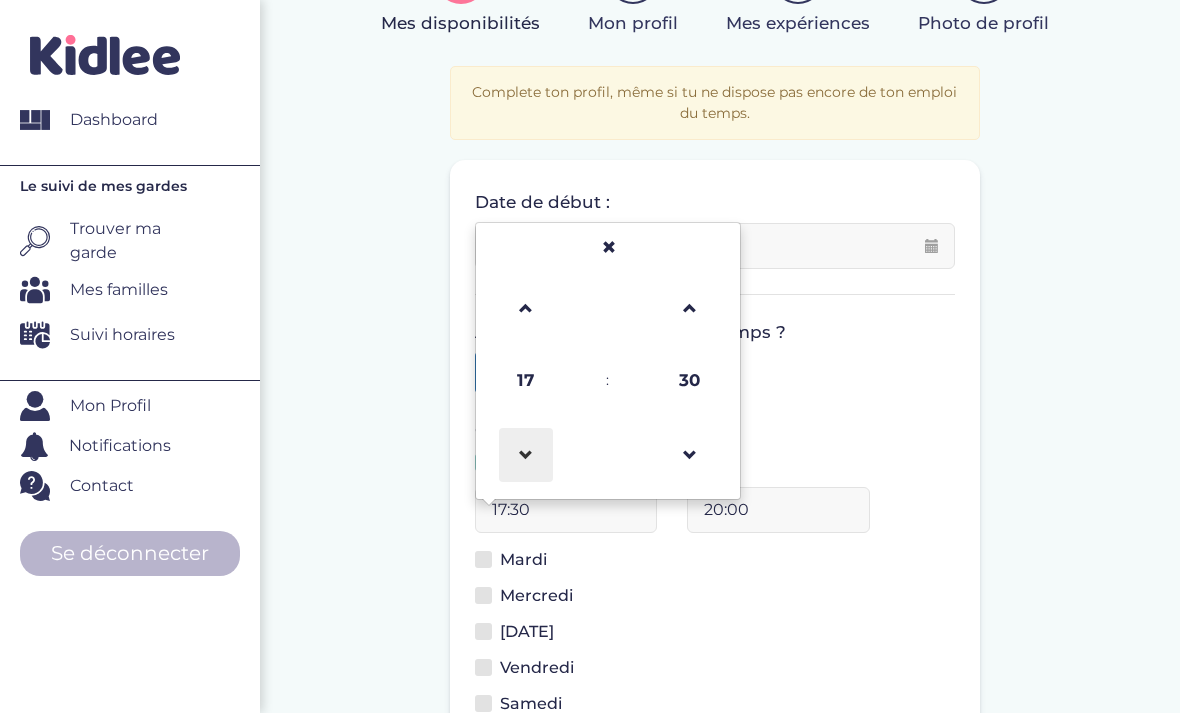 click at bounding box center [526, 455] 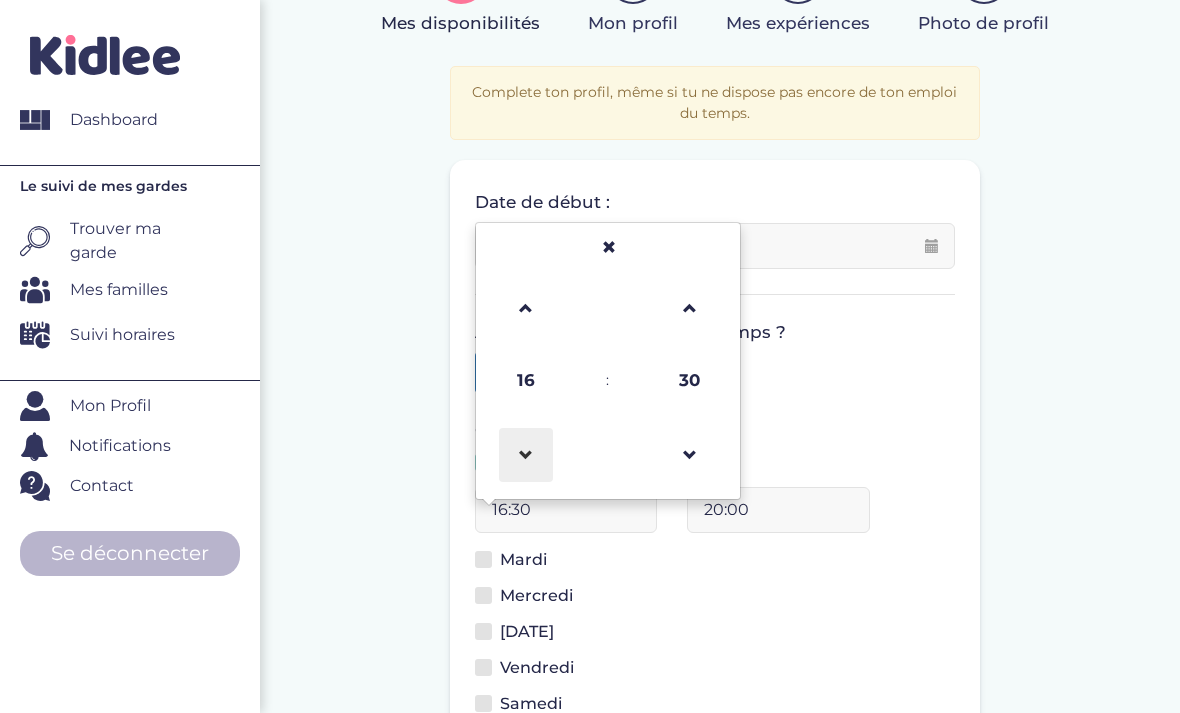 click at bounding box center [526, 455] 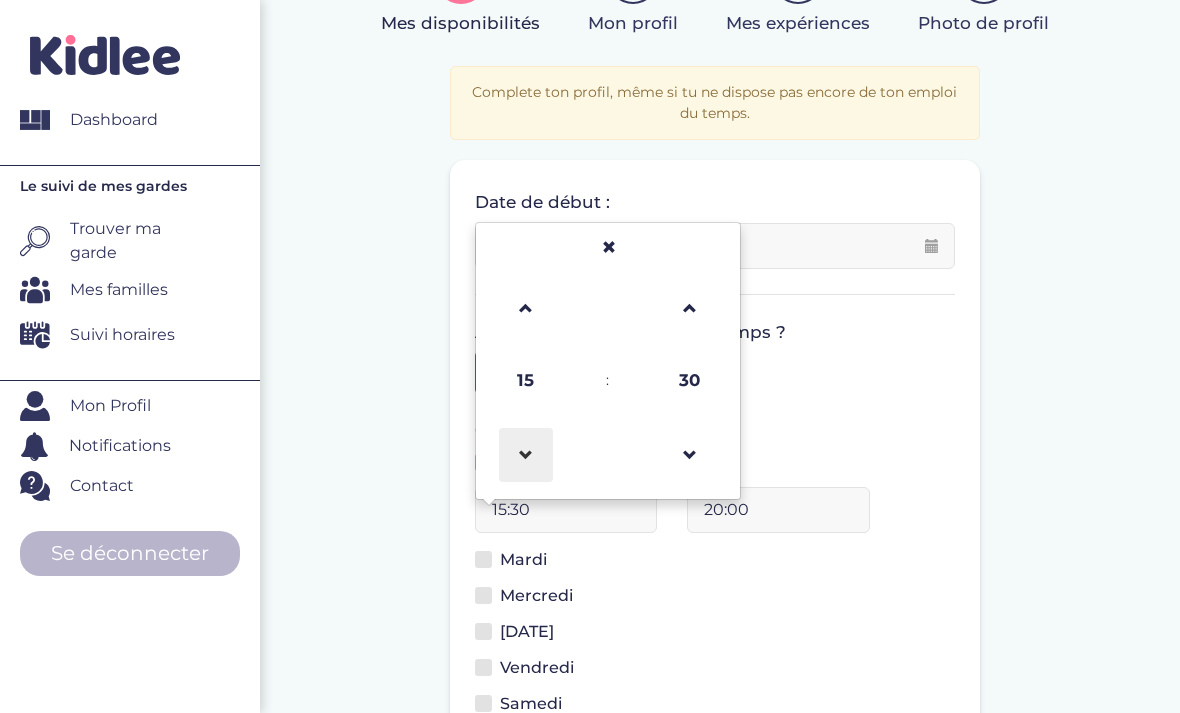 click at bounding box center (526, 455) 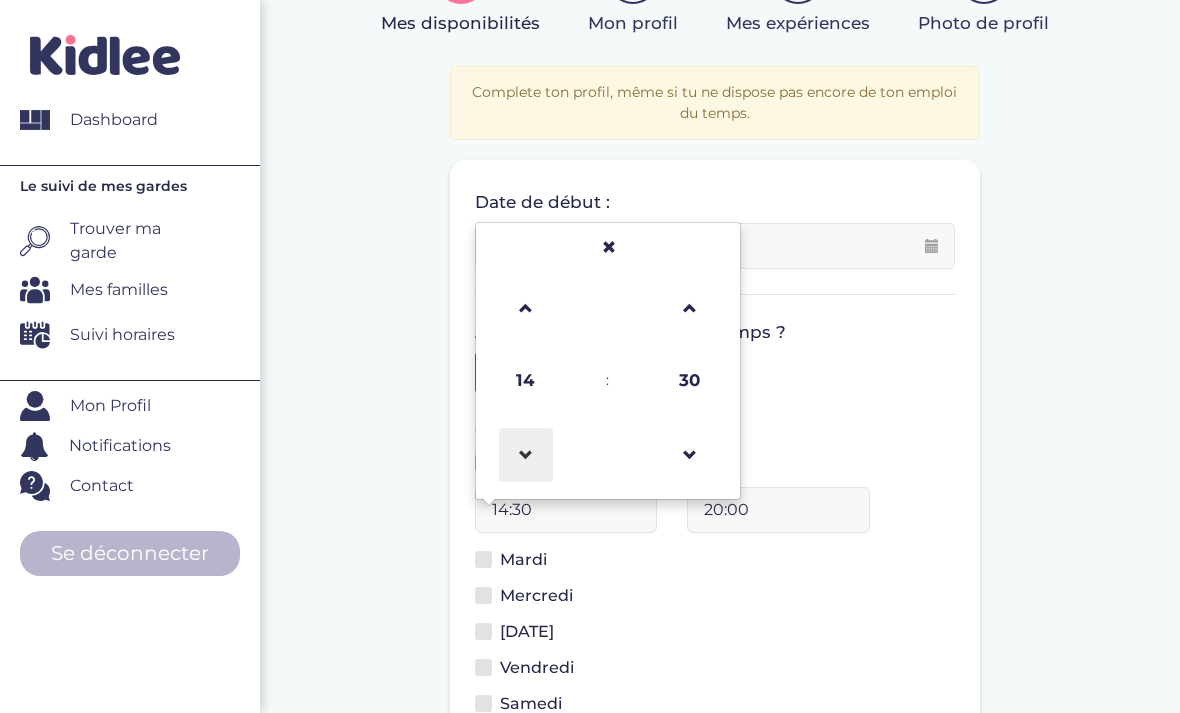 click at bounding box center (526, 455) 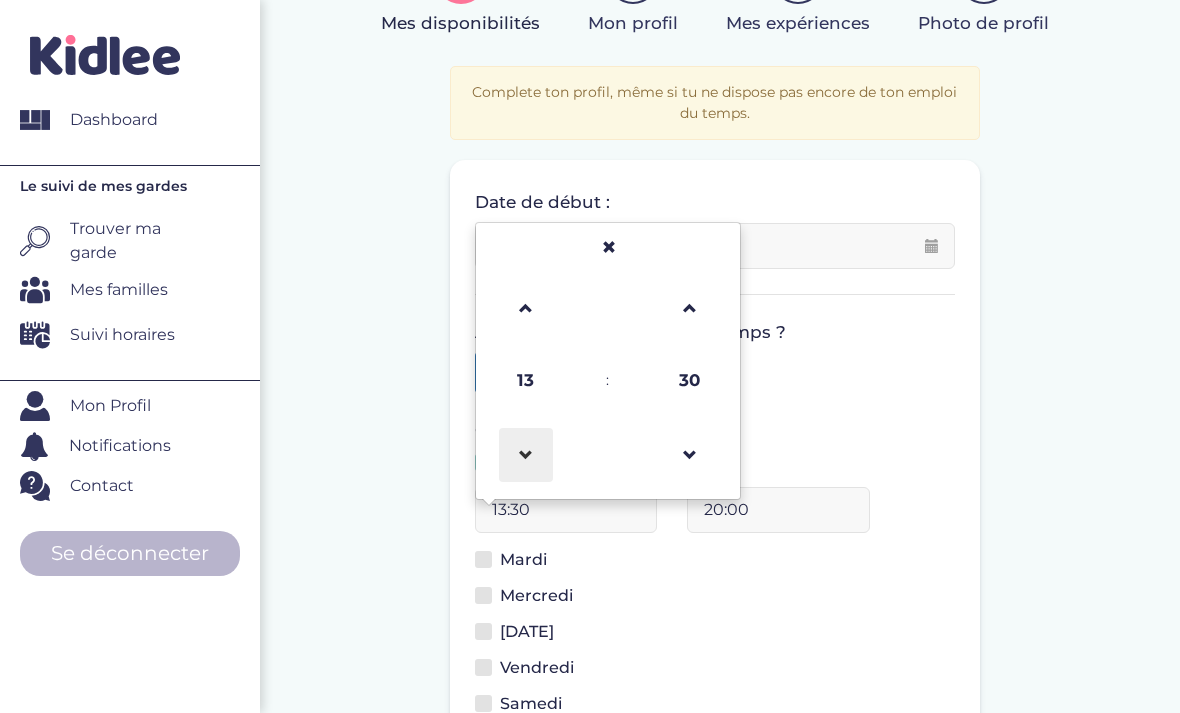 click at bounding box center [526, 455] 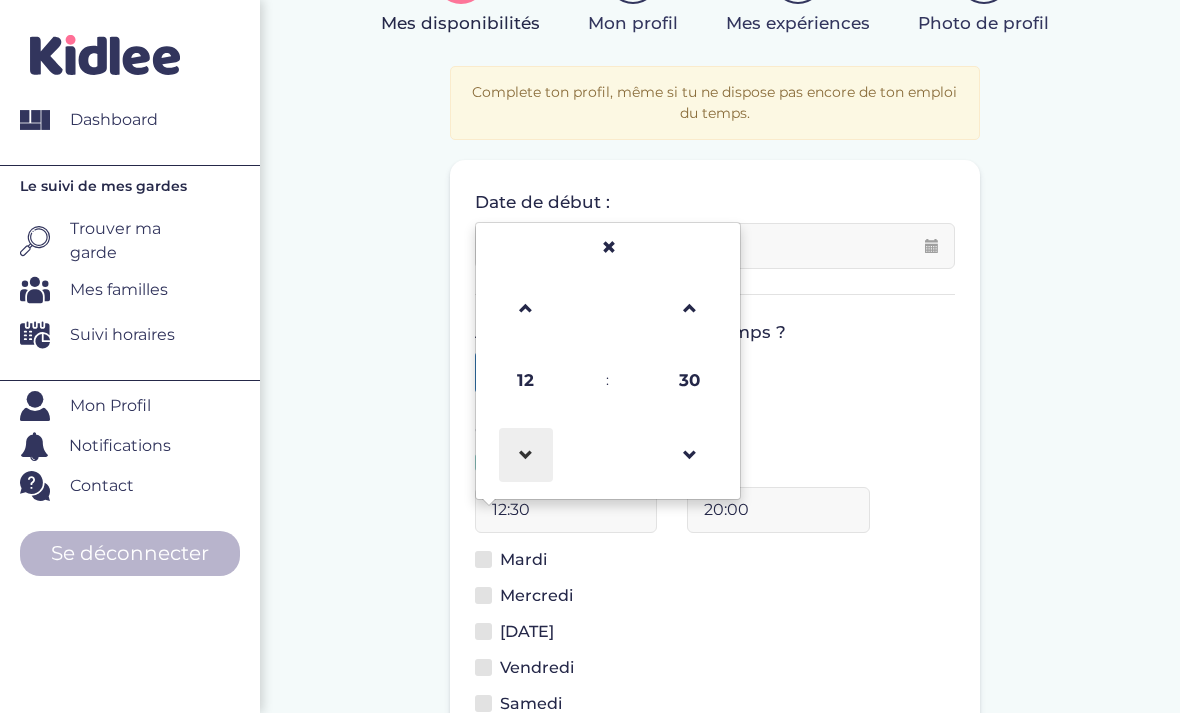click at bounding box center [526, 455] 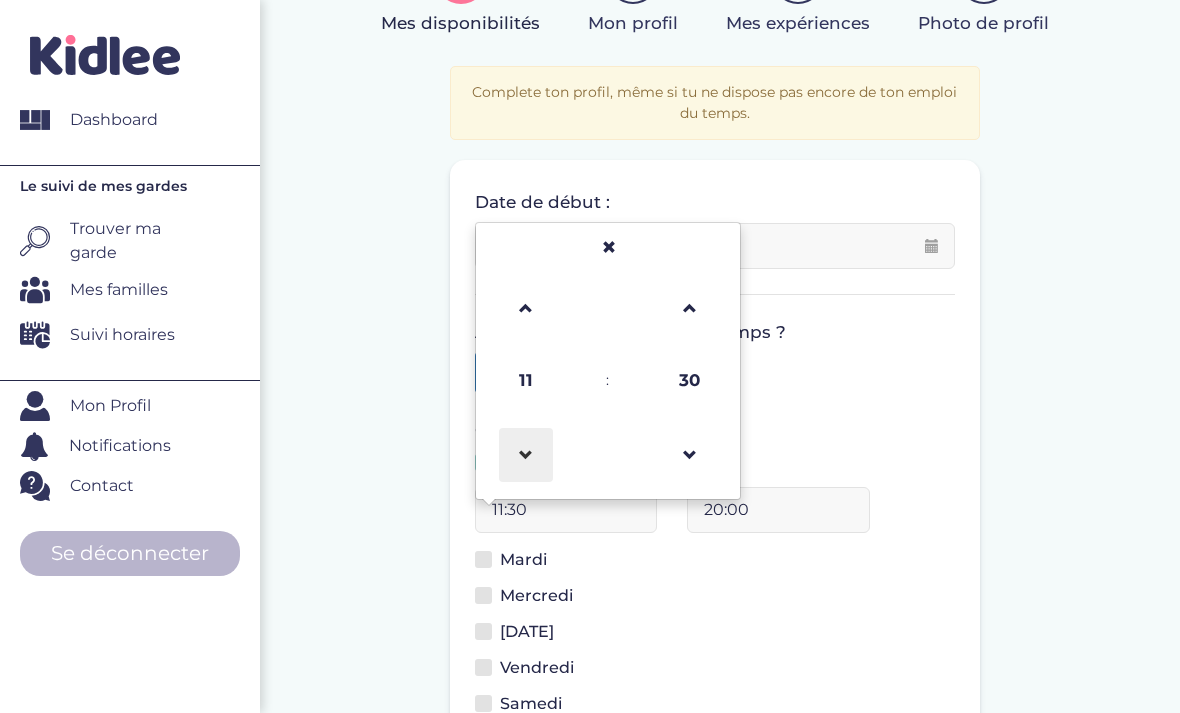 click at bounding box center [526, 455] 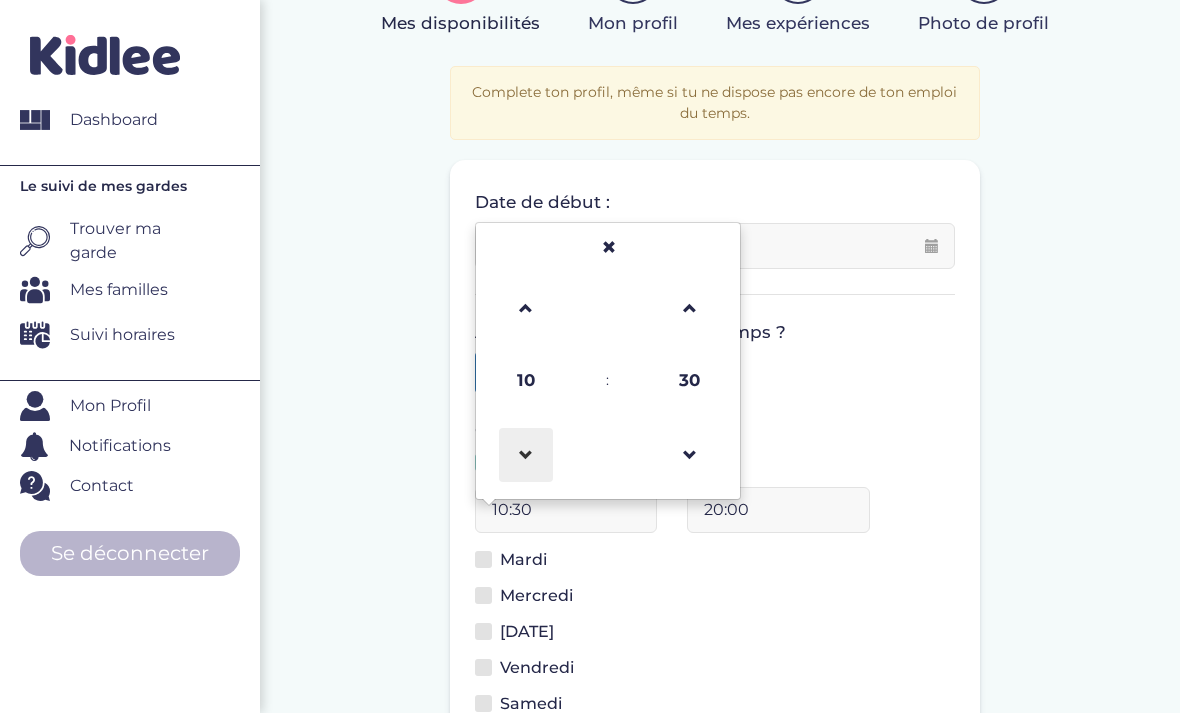 click at bounding box center (526, 455) 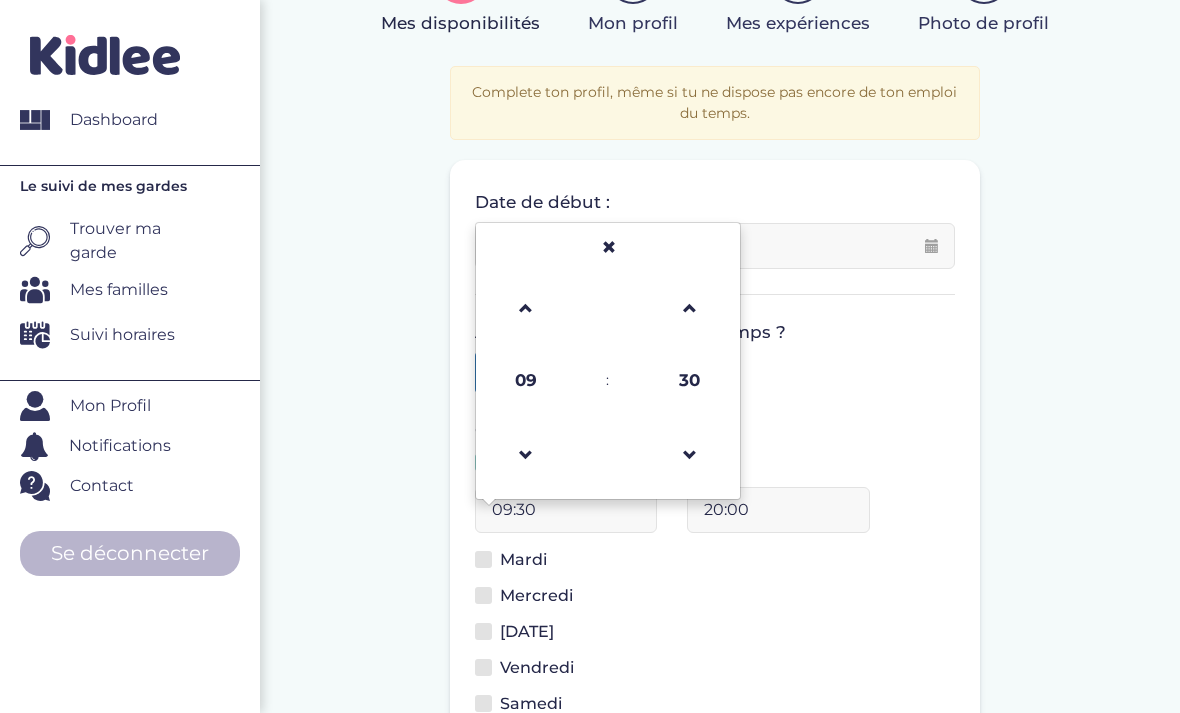 click on "Créneaux disponibles :
[DATE]
09:30 09 : 30 00 01 02 03 04 05 06 07 08 09 10 11 12 13 14 15 16 17 18 19 20 21 22 23 00 05 10 15 20 25 30 35 40 45 50 55   20:00
[DATE]
16:30   20:00
[DATE]
09:00   20:00
[DATE]
16:30   20:00     16:30   20:00     16:30   20:00     16:30   20:00   Merci de selectionner au moins un jour!" at bounding box center (715, 591) 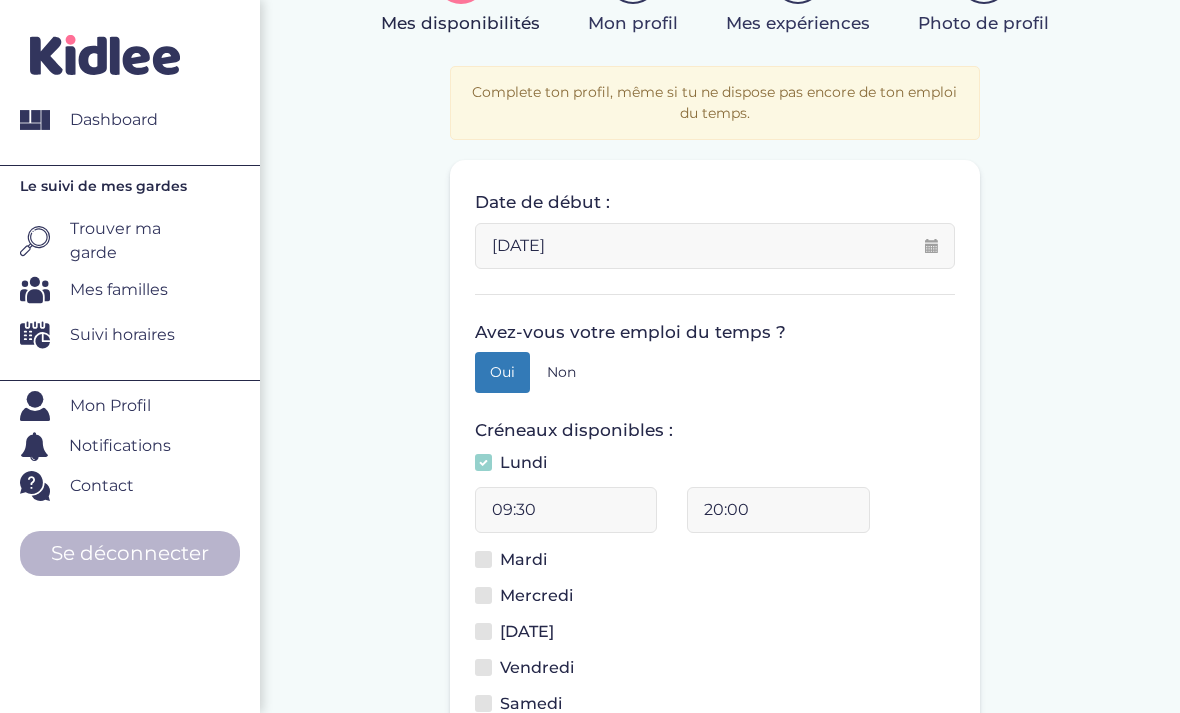 click on "20:00" at bounding box center [778, 510] 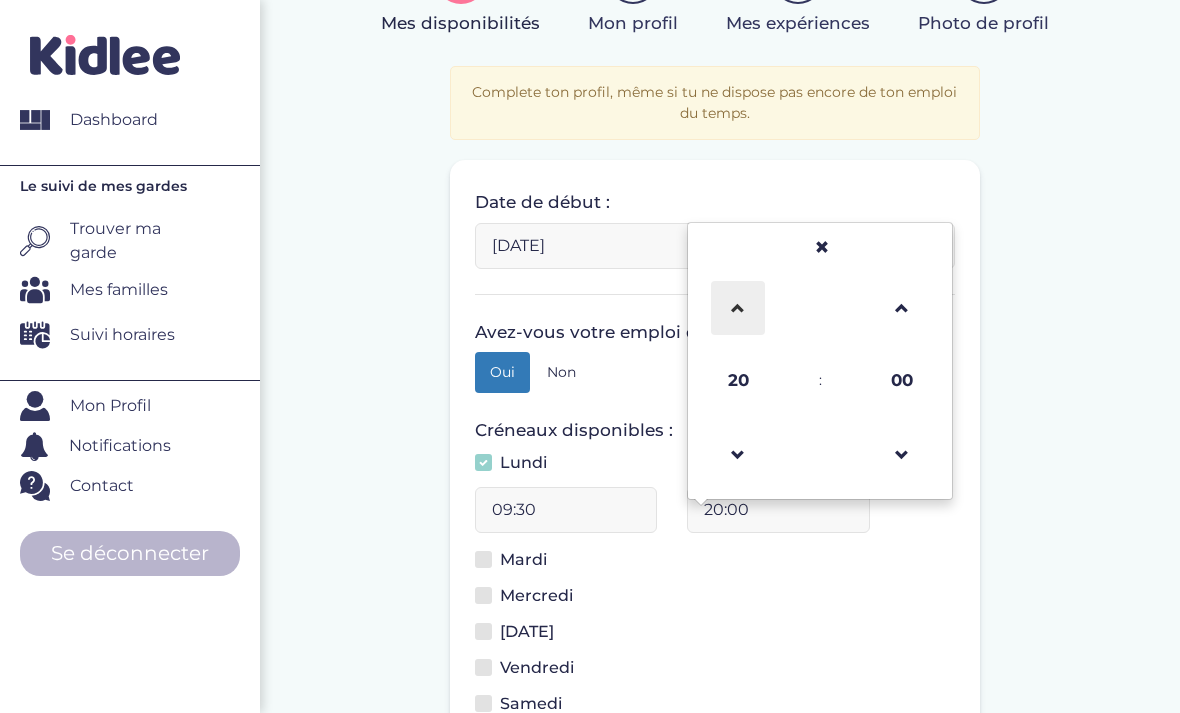 click at bounding box center [738, 308] 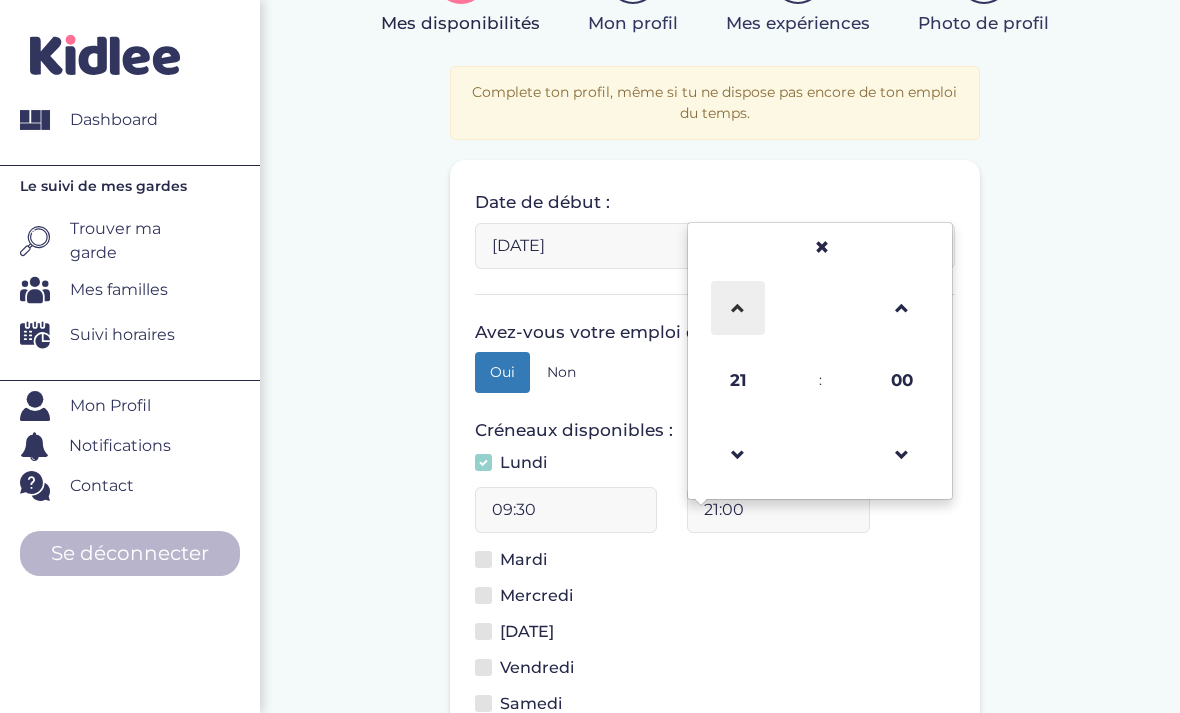 click at bounding box center (738, 308) 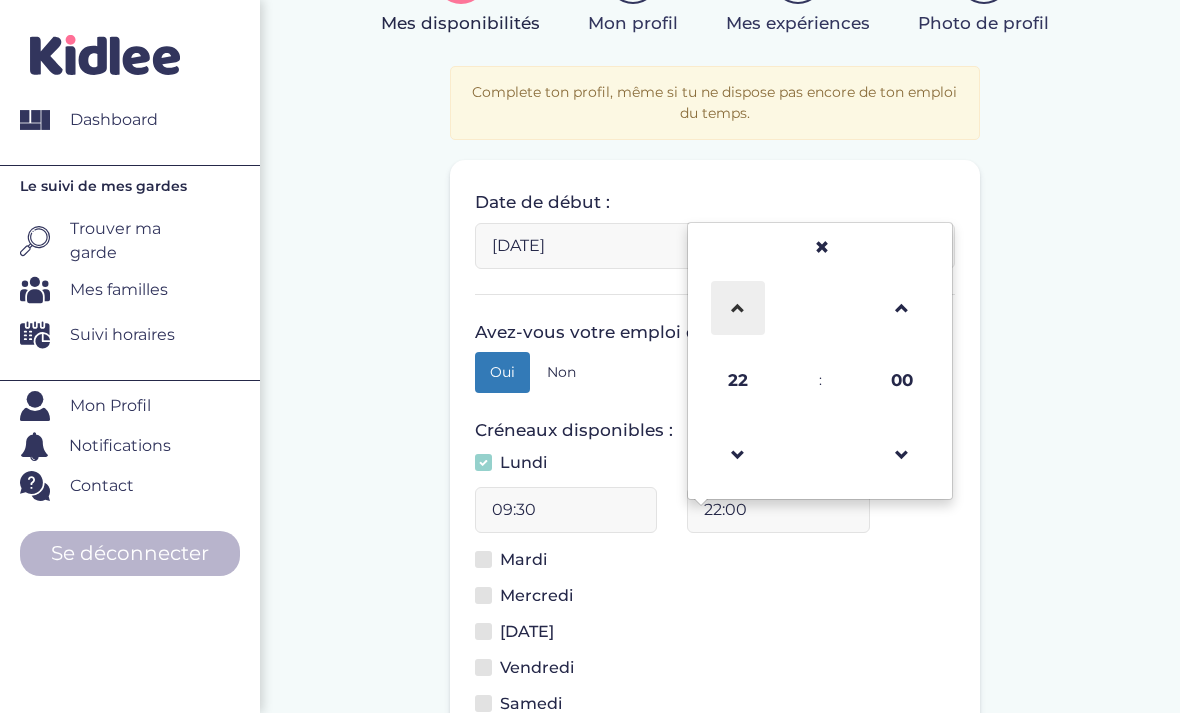 click at bounding box center (738, 308) 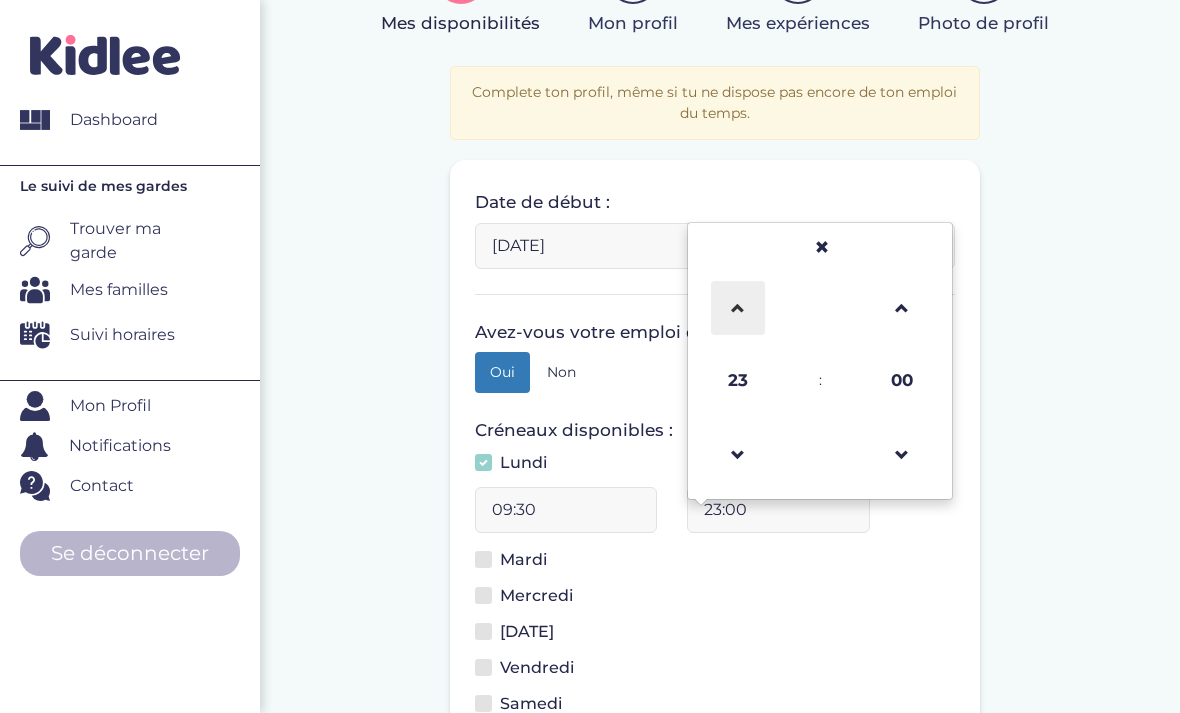 click at bounding box center [738, 308] 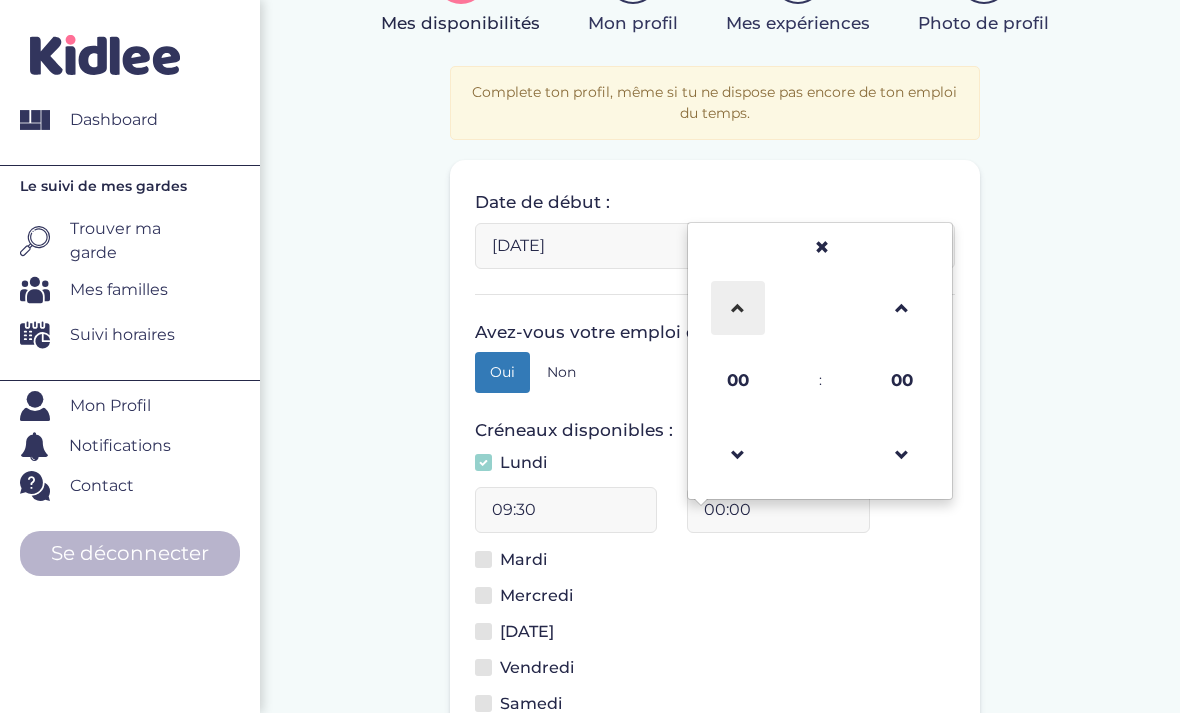 click at bounding box center [738, 308] 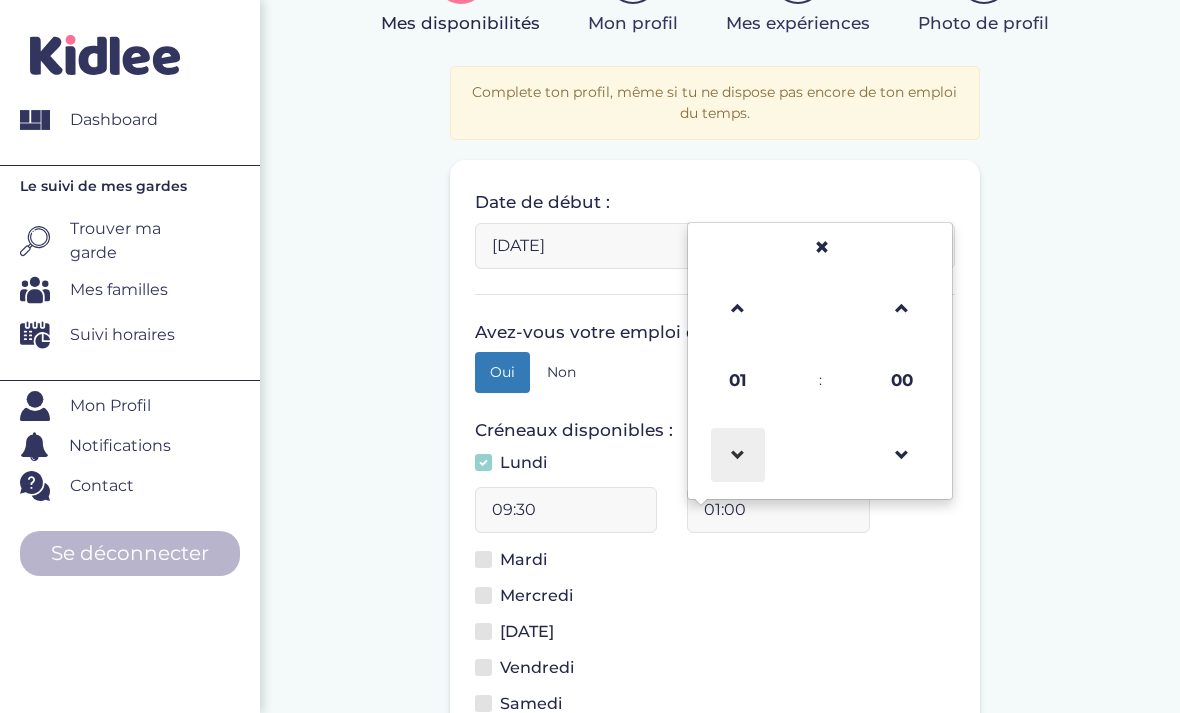 click at bounding box center [738, 455] 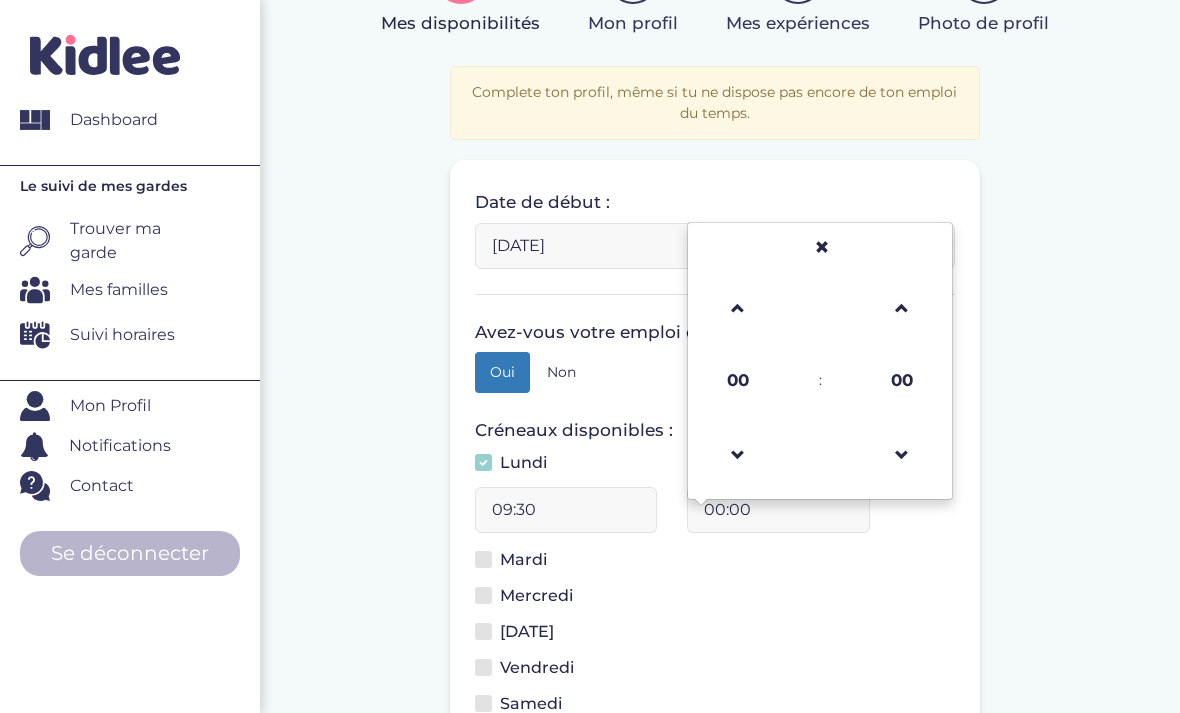 click on "Complete ton profil, même si tu ne dispose pas encore de ton emploi du temps.
Date de début :
[DATE]     [PERSON_NAME] préciser une date de début
Avez-vous votre emploi du temps ?
Oui   Non
Créneaux disponibles :
[DATE]
09:30   00:00 00 : 00 00 01 02 03 04 05 06 07 08 09 10 11 12 13 14 15 16 17 18 19 20 21 22 23 00 05 10 15 20 25 30 35 40 45 50 55
[DATE]
16:30" at bounding box center [715, 550] 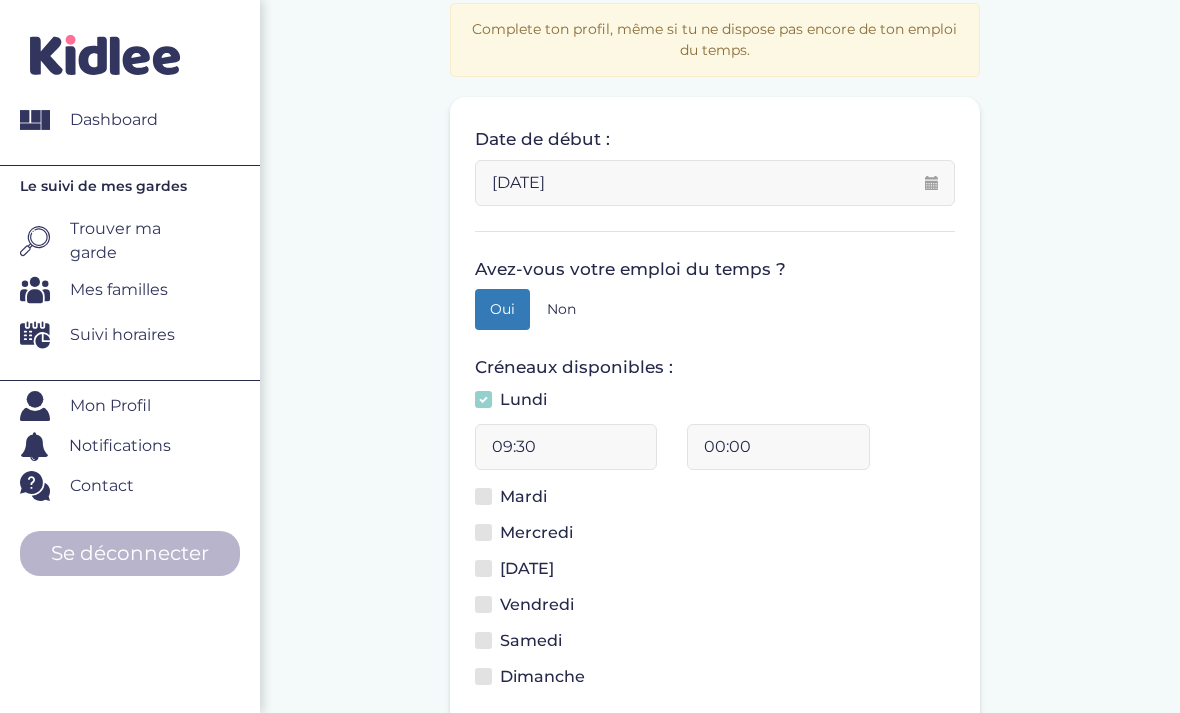 scroll, scrollTop: 298, scrollLeft: 0, axis: vertical 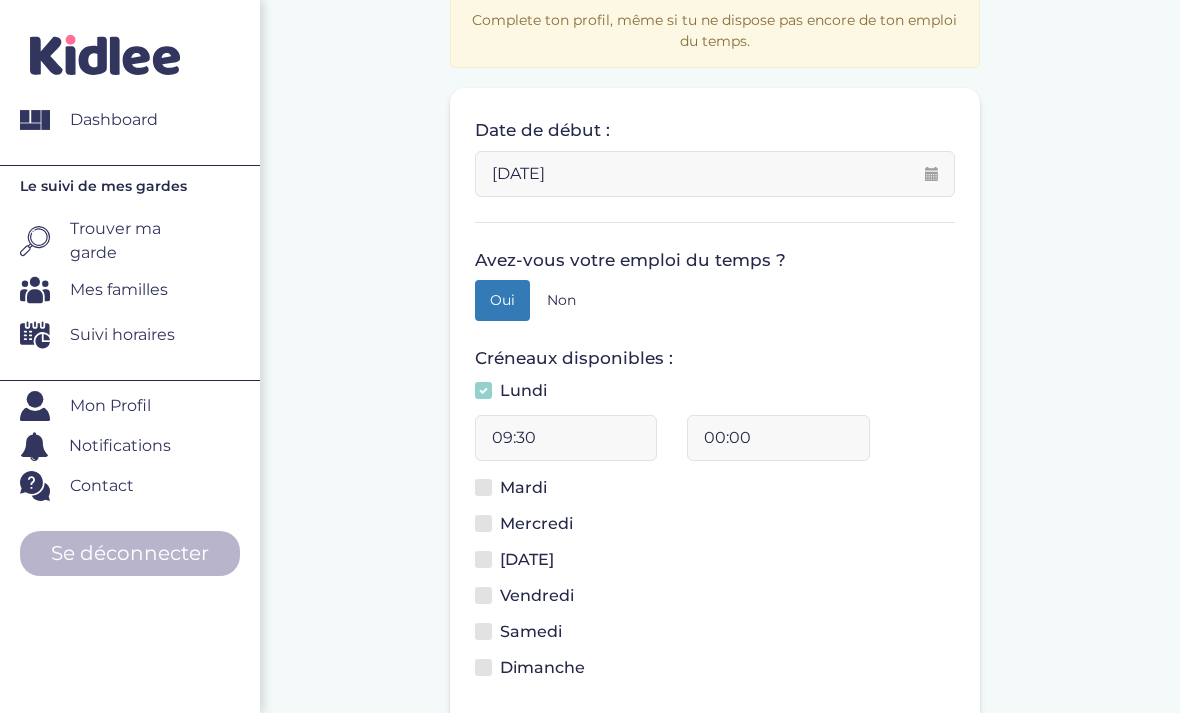 click at bounding box center [483, 487] 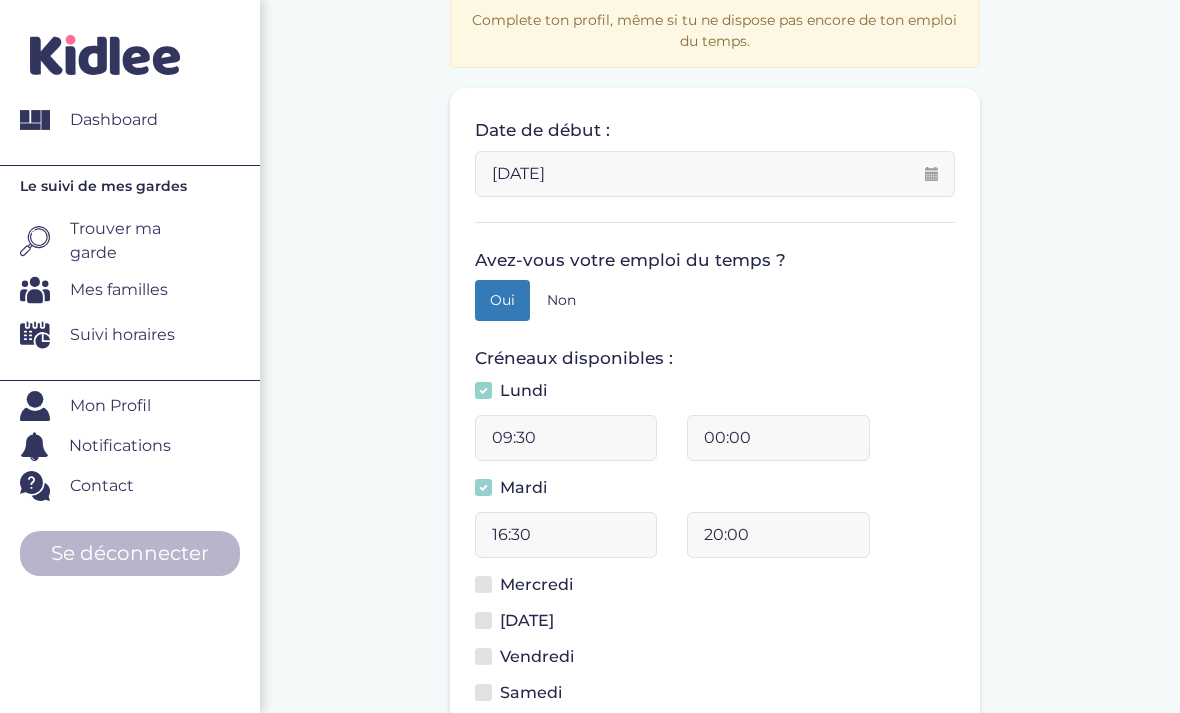 click at bounding box center [483, 584] 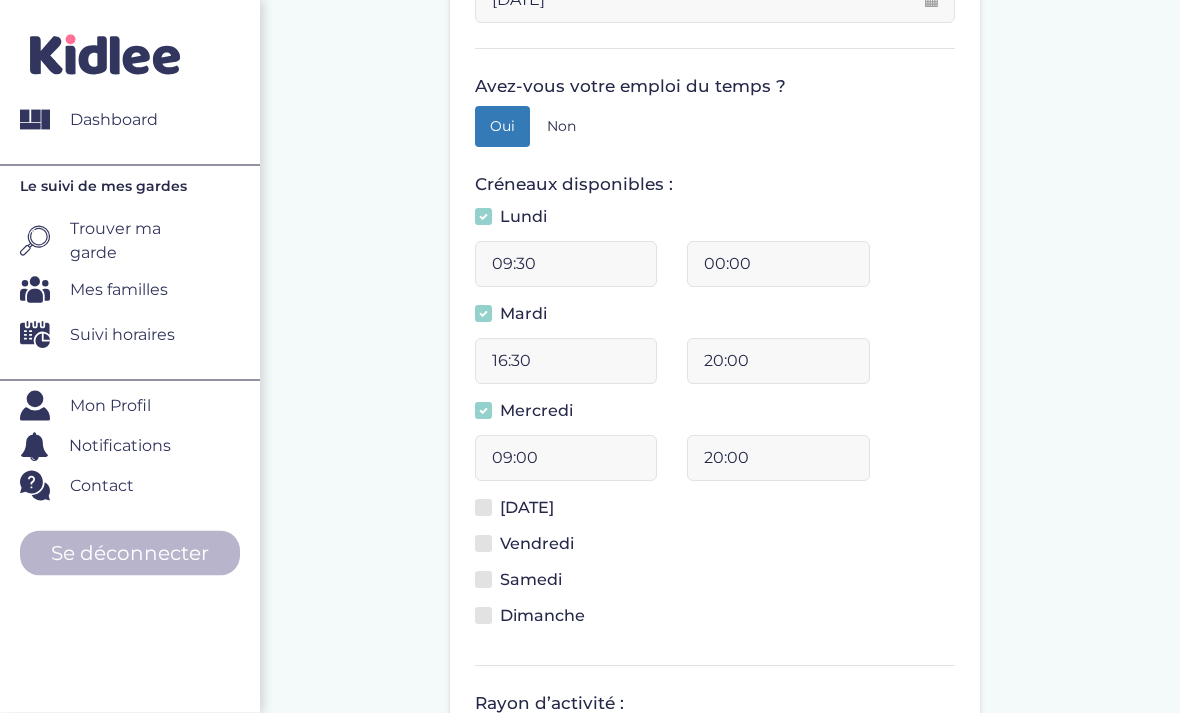 click on "[DATE]" at bounding box center [522, 512] 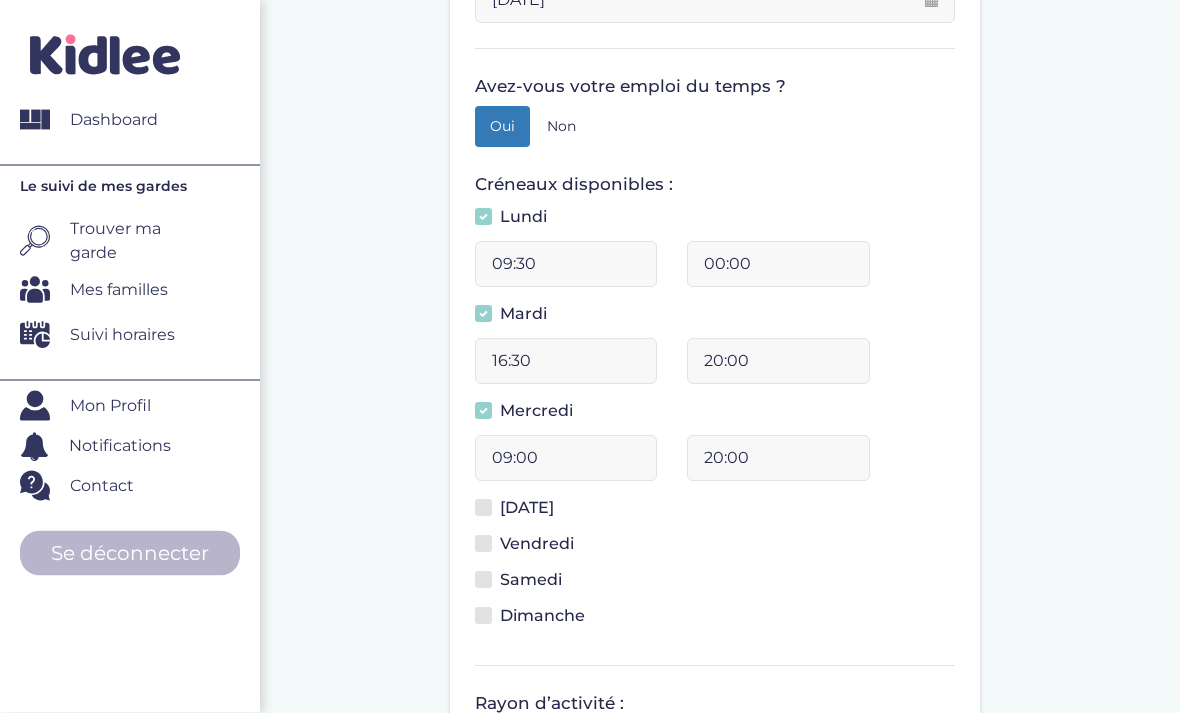 click on "[DATE]" at bounding box center [489, 520] 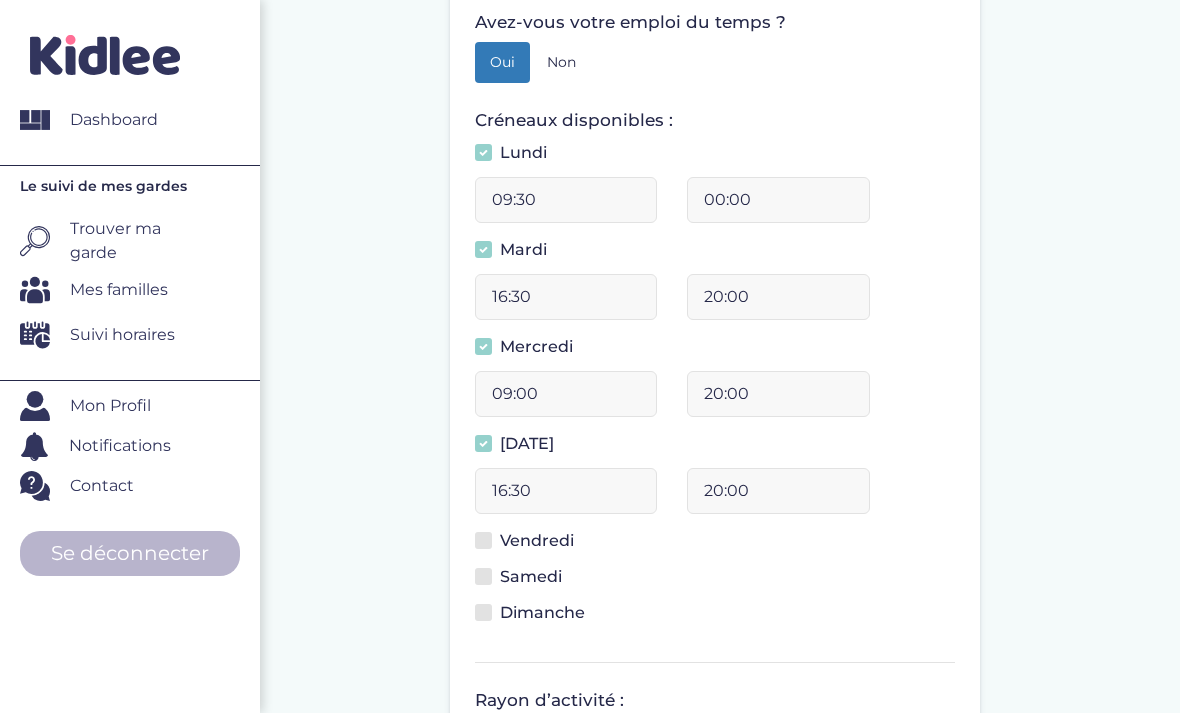 scroll, scrollTop: 547, scrollLeft: 0, axis: vertical 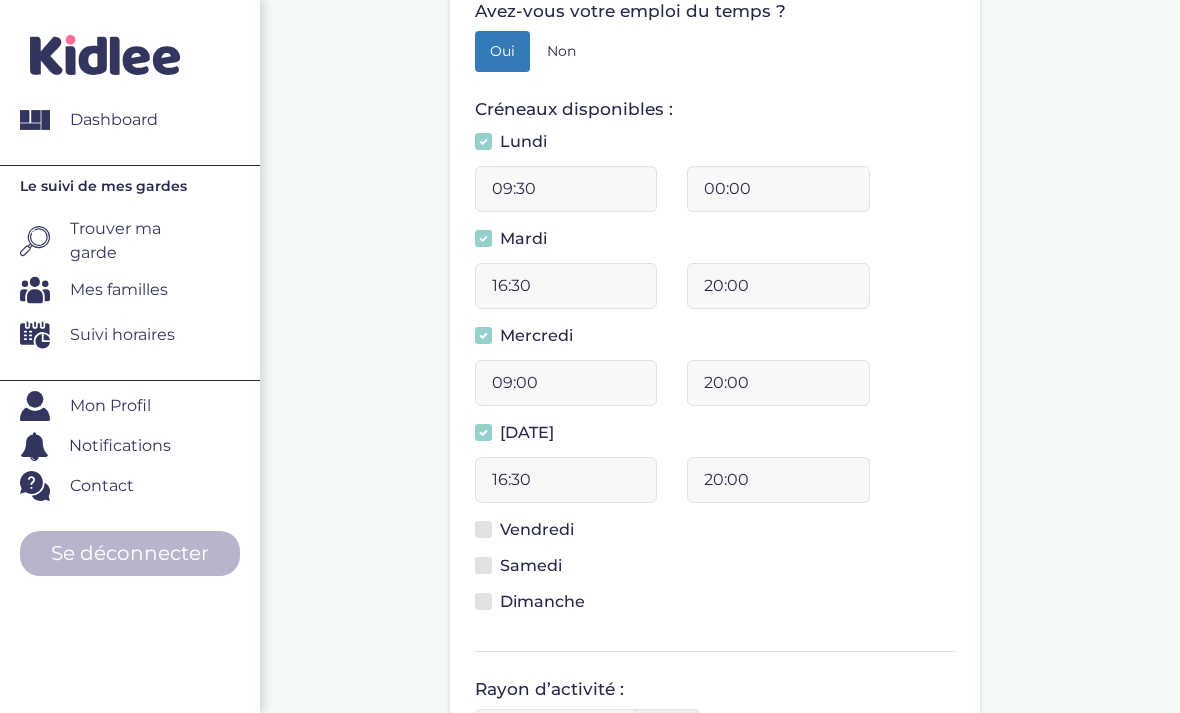 click at bounding box center (483, 529) 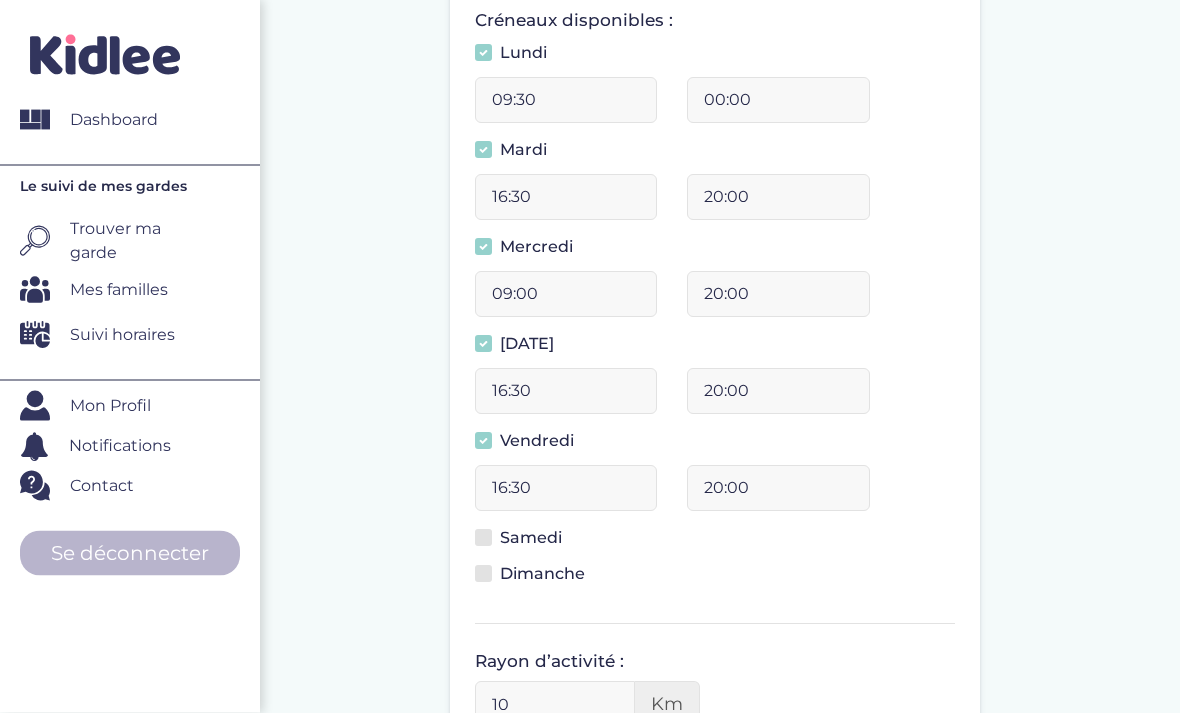 click on "Samedi" at bounding box center [526, 542] 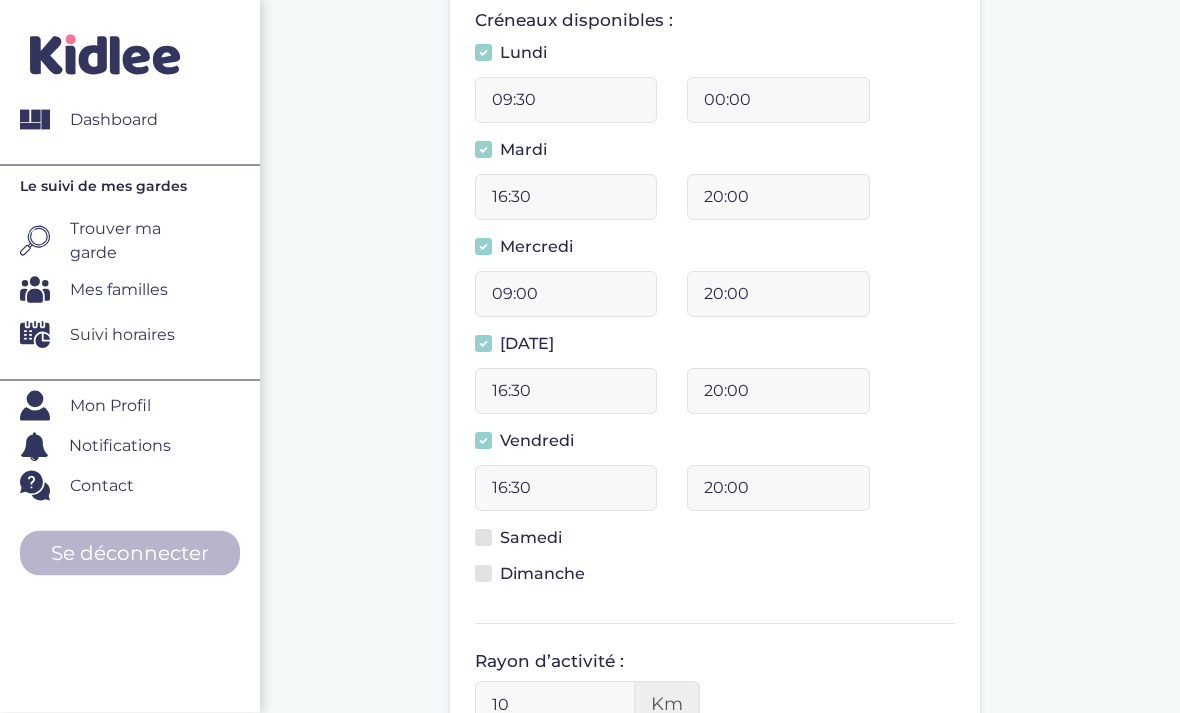 click on "Samedi" at bounding box center [489, 550] 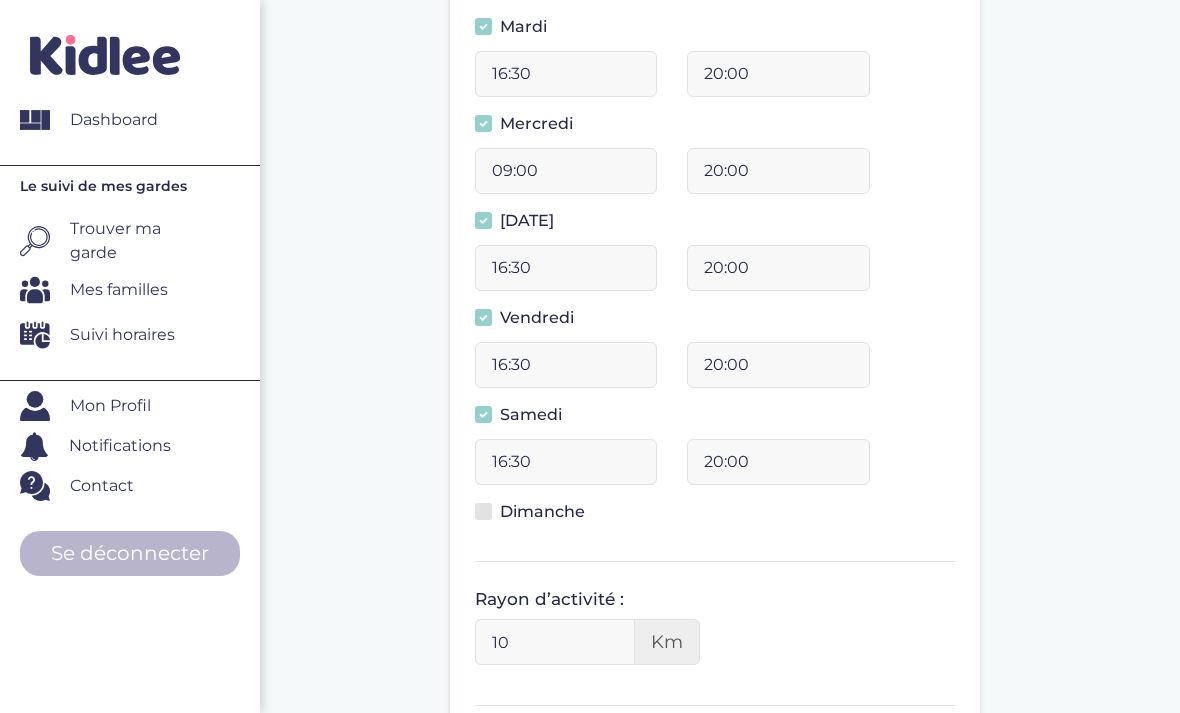 click at bounding box center [483, 511] 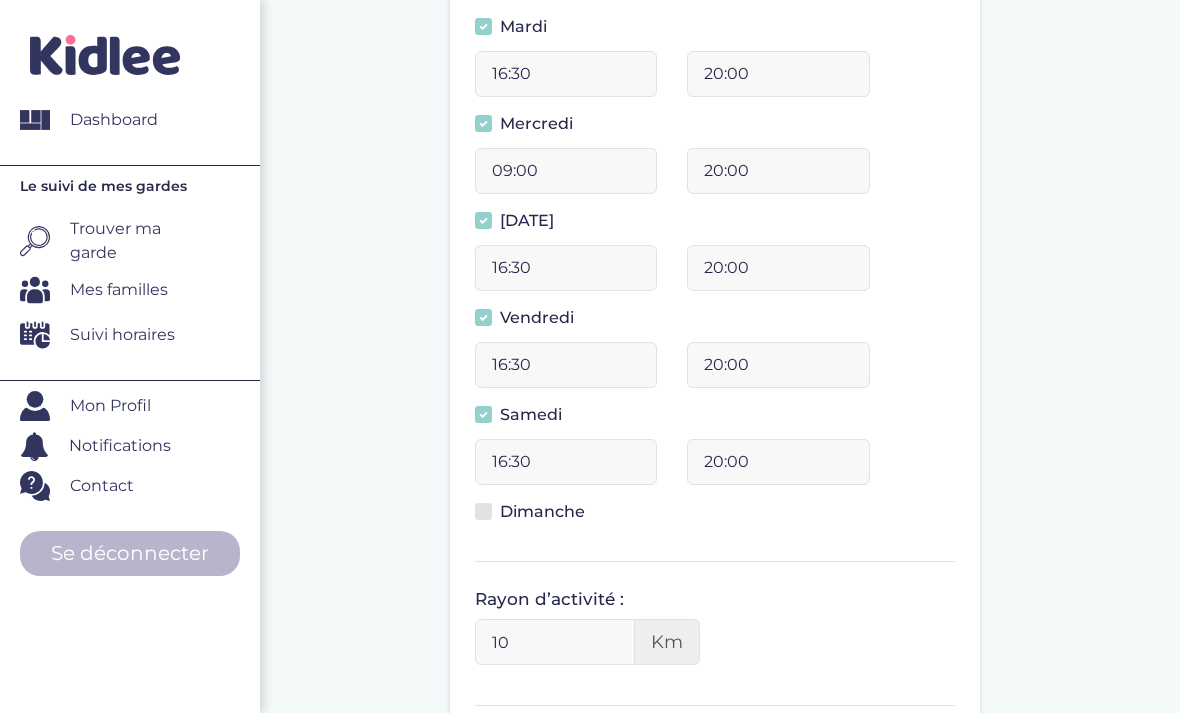 click on "Dimanche" at bounding box center [489, 523] 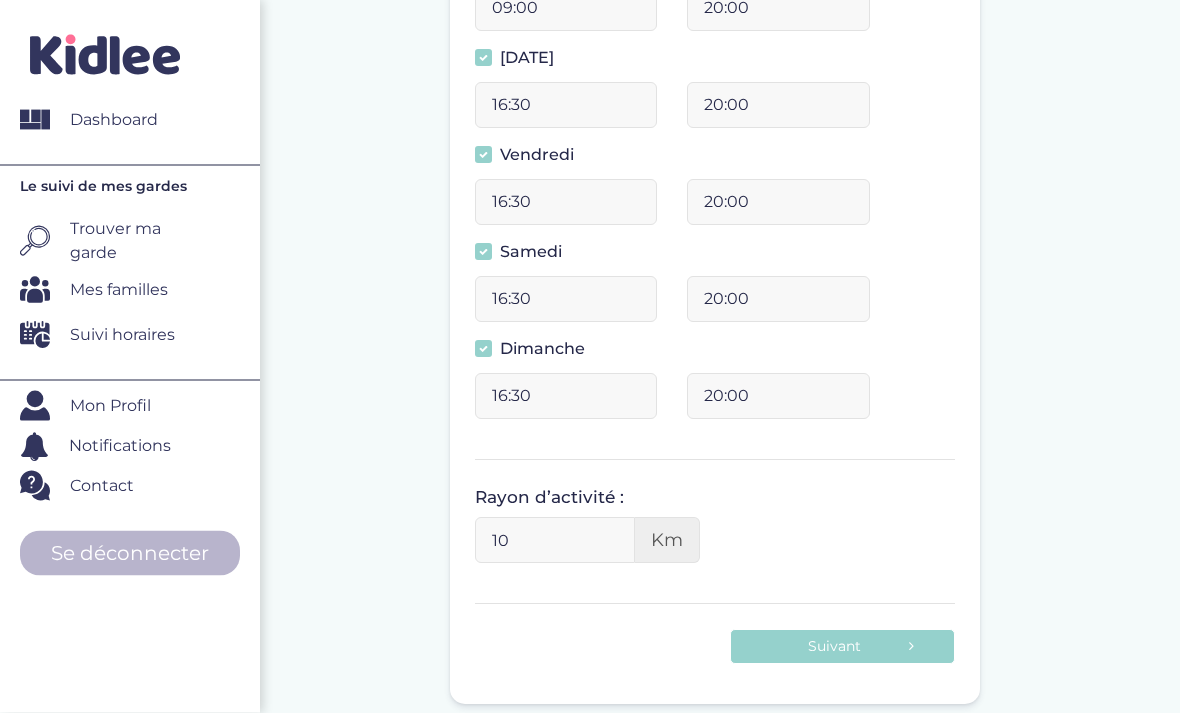 scroll, scrollTop: 922, scrollLeft: 0, axis: vertical 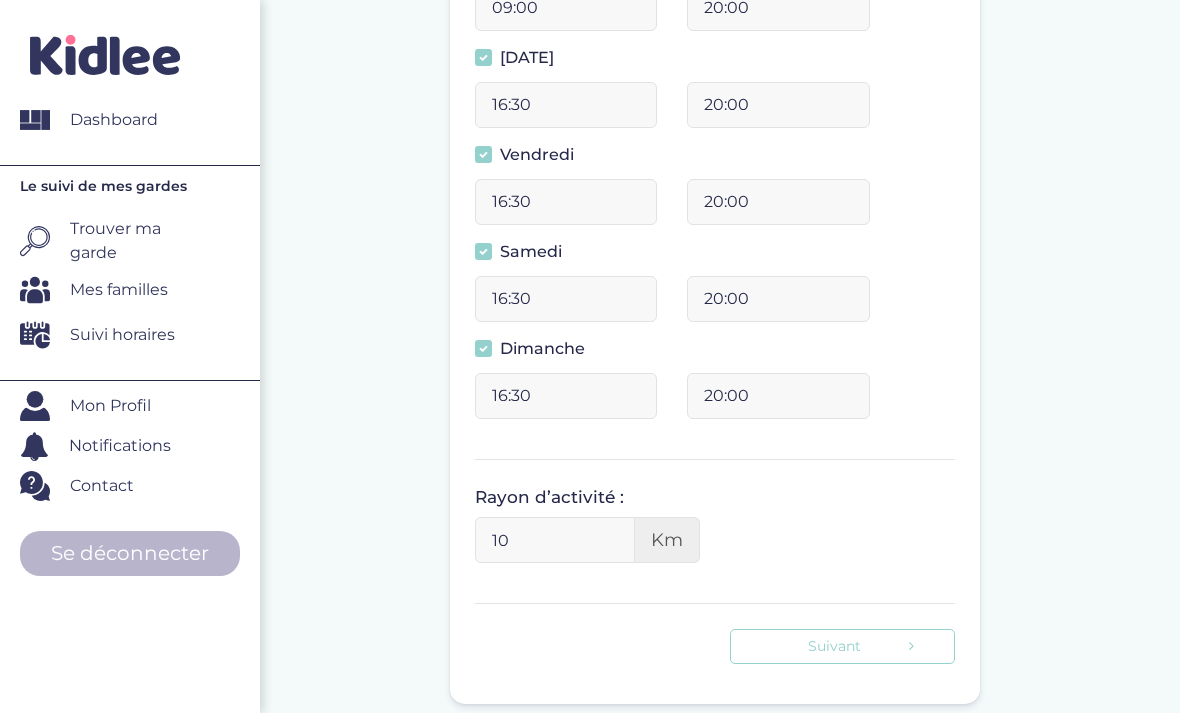 click at bounding box center [911, 646] 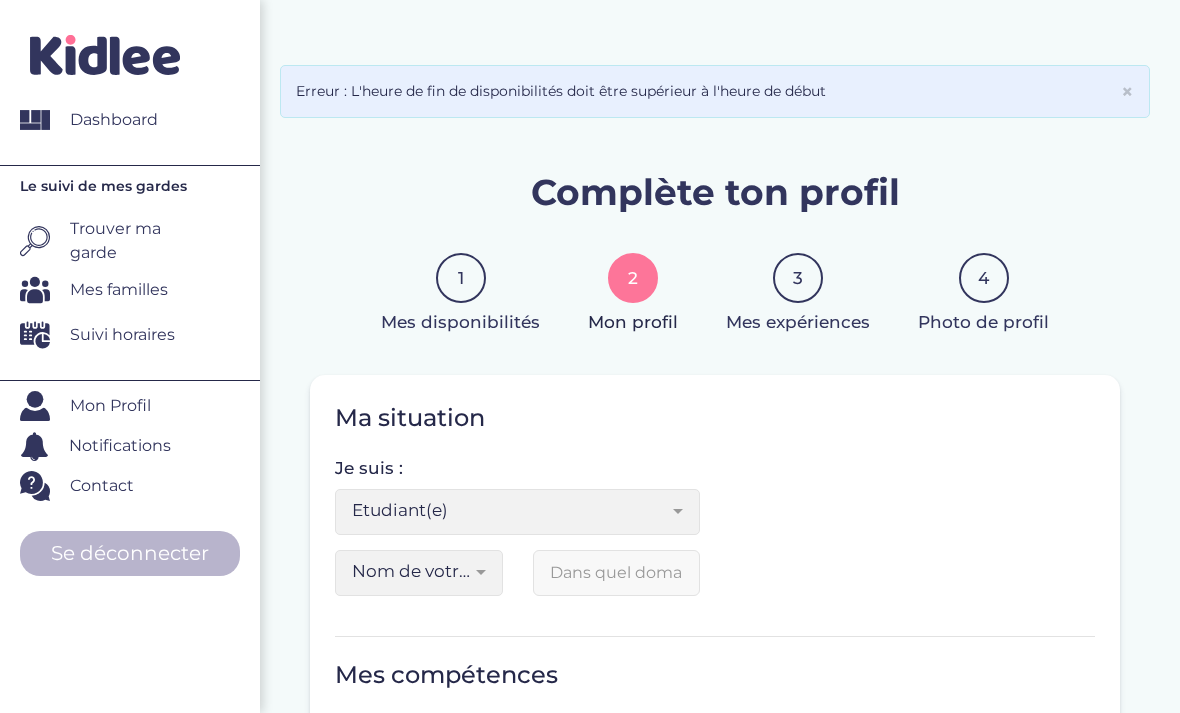scroll, scrollTop: 195, scrollLeft: 0, axis: vertical 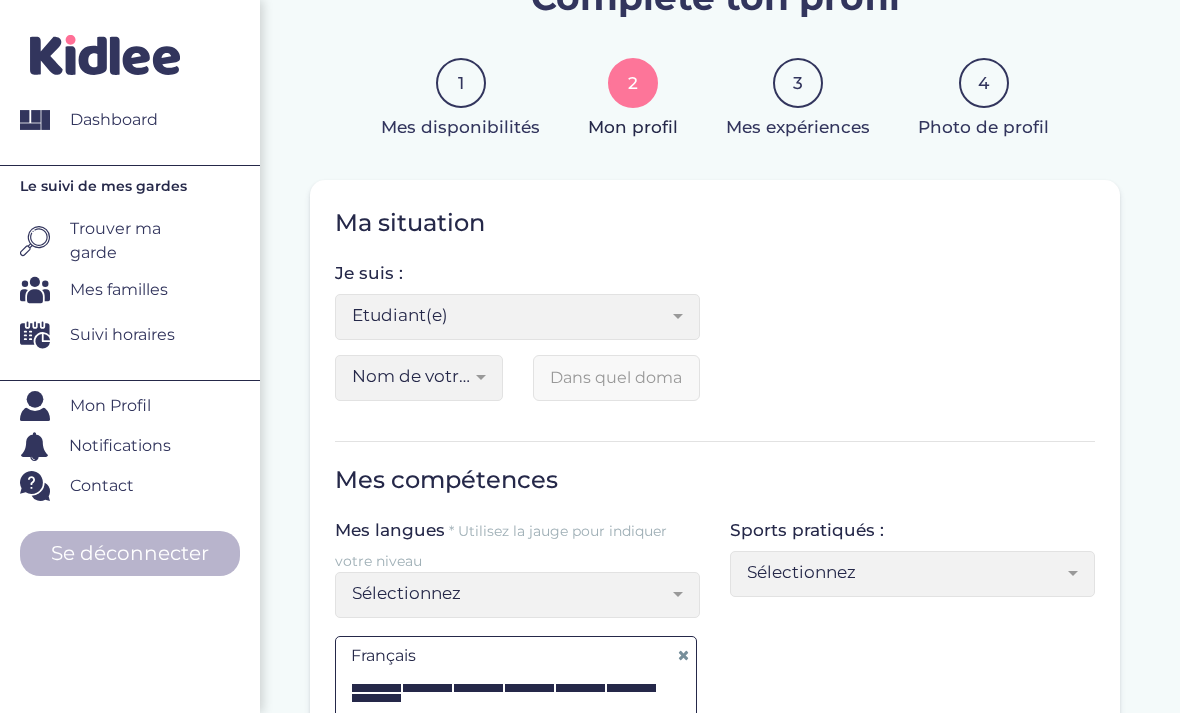 click on "Etudiant(e)" at bounding box center (510, 315) 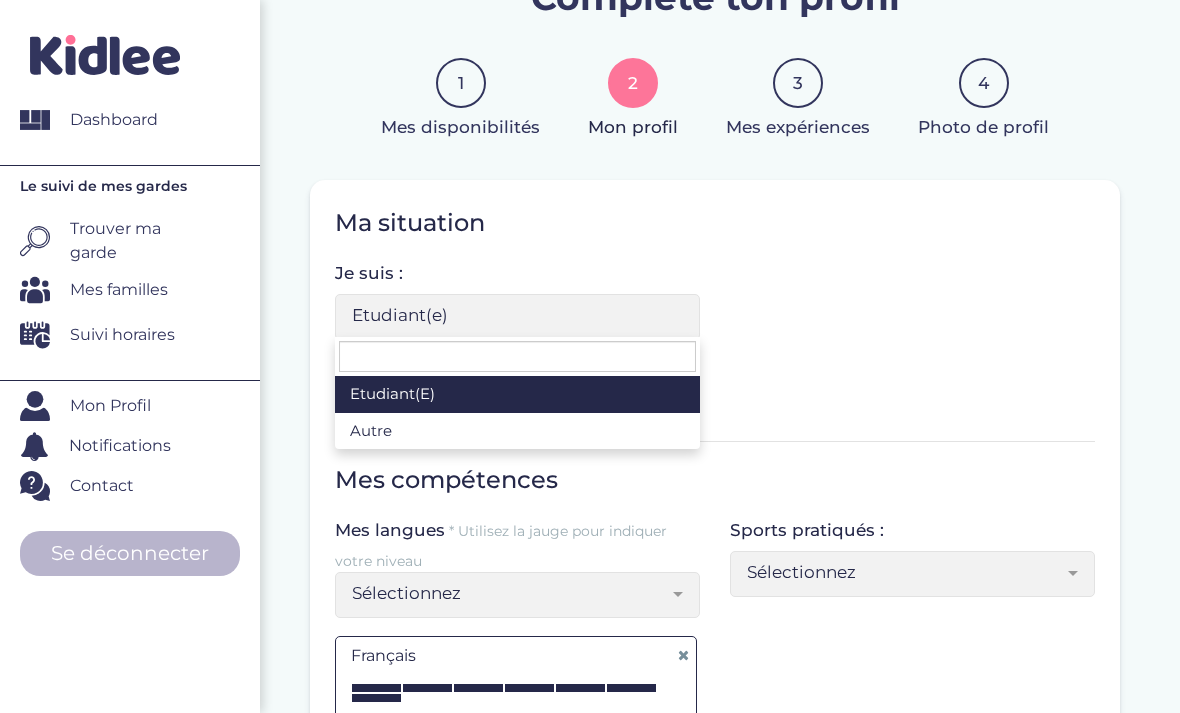 click on "Mes langues   * Utilisez la jauge pour indiquer votre niveau   Sélectionnez   Allemand   Anglais   Arabe   Chinois   Espagnol   Grec   Italien   Japonais   Russe   Portugais   Français Sélectionnez
Français
A1   A2   B1   B2   C1   C2   Langue maternelle Langue maternelle       Sports pratiqués :   Sélectionnez   tennis de table   natation   tennis   handball   basketball   football   judo   karaté   rugby   course   Cyclisme   Danse   Gymnastique   Athlétisme   Equitation   Badminton   Fitness   Running   football Sélectionnez" at bounding box center (715, 646) 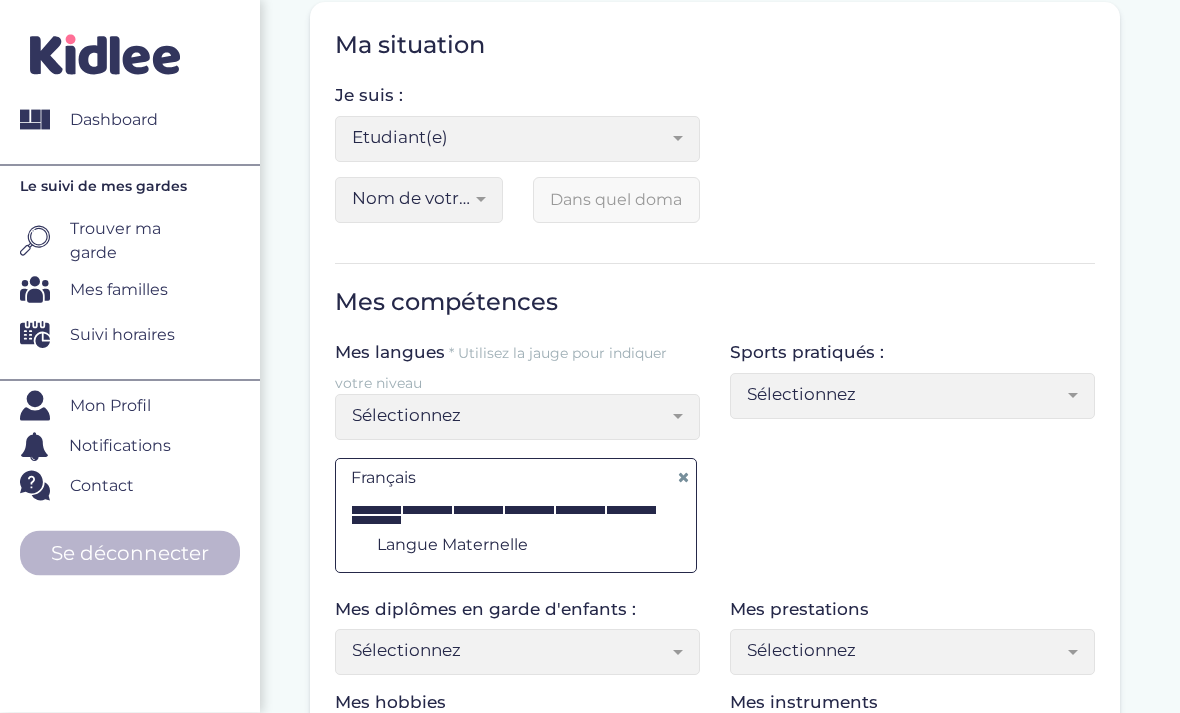 click on "Sélectionnez" at bounding box center (510, 416) 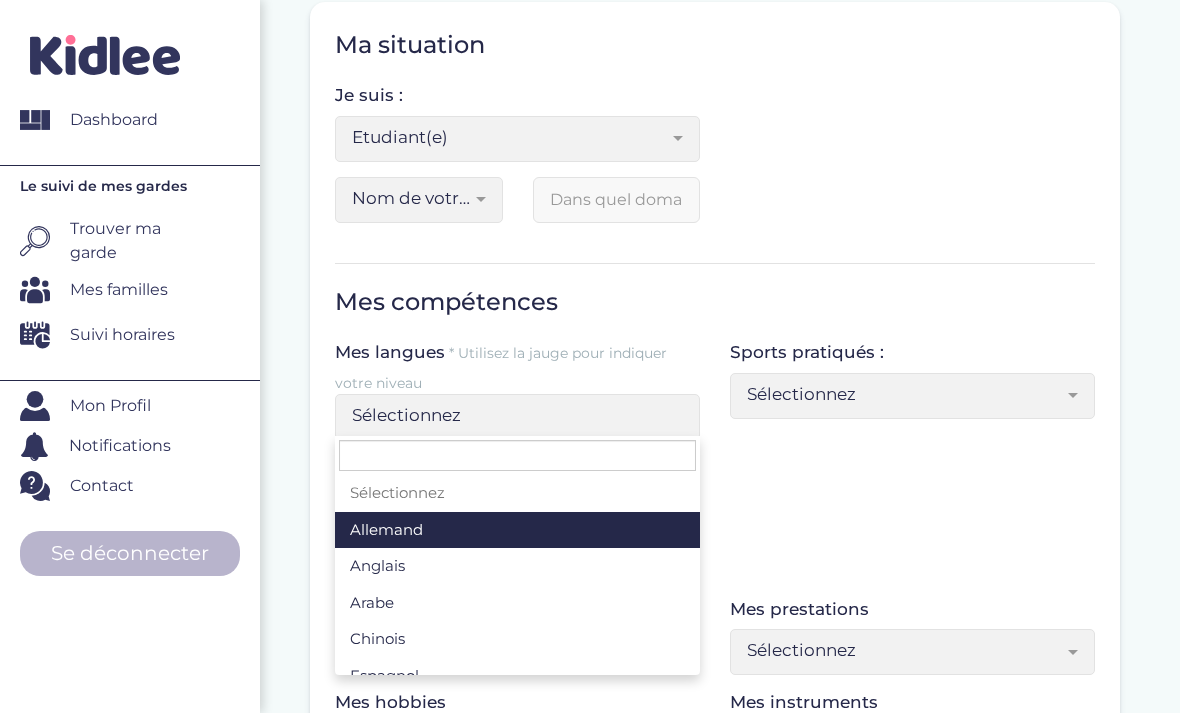 scroll, scrollTop: 372, scrollLeft: 0, axis: vertical 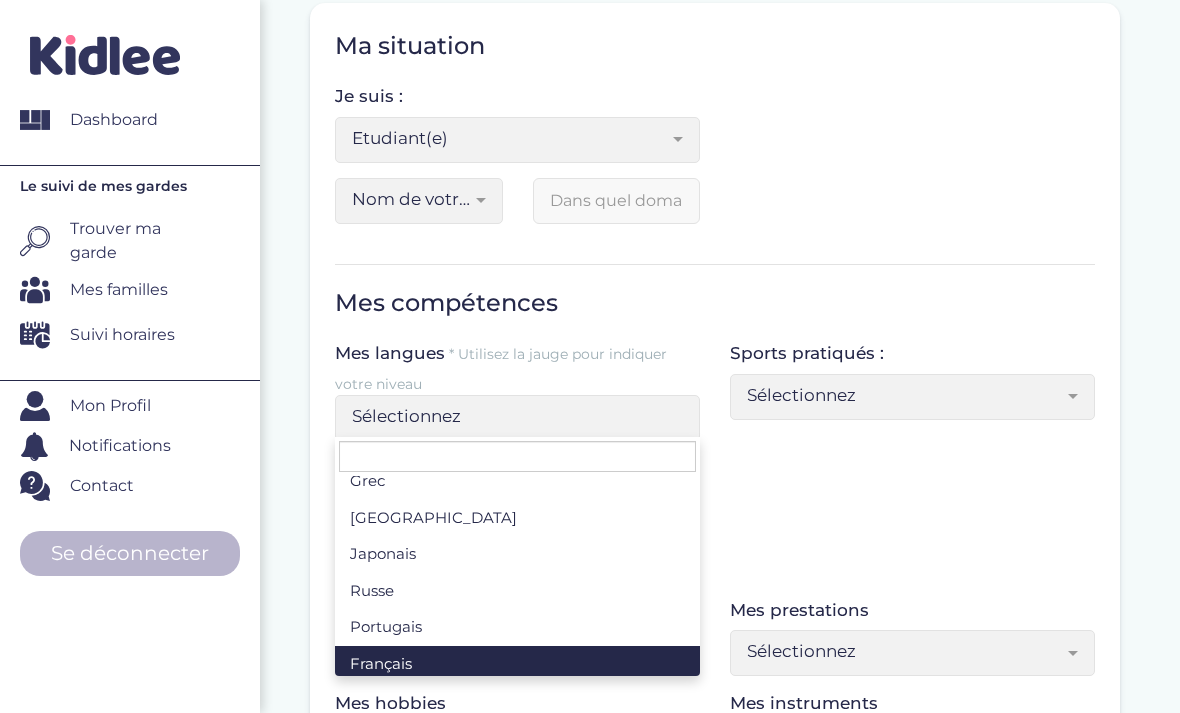 select on "Sélectionnez" 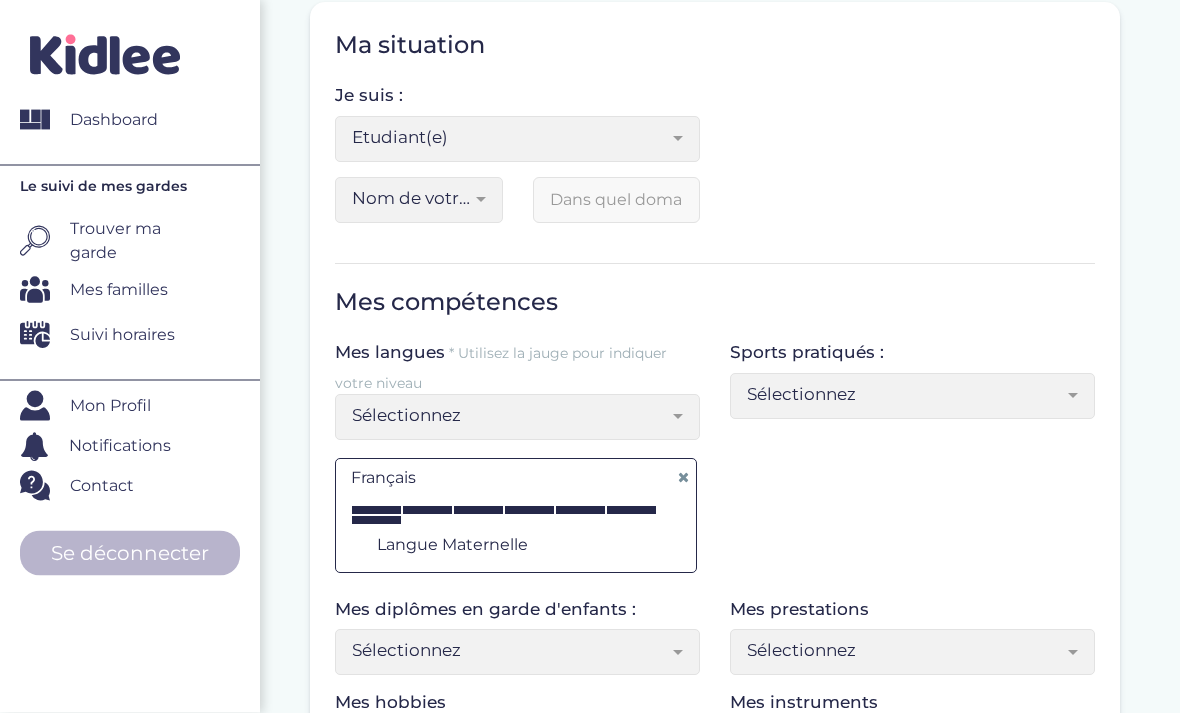 click on "Sélectionnez" at bounding box center (905, 395) 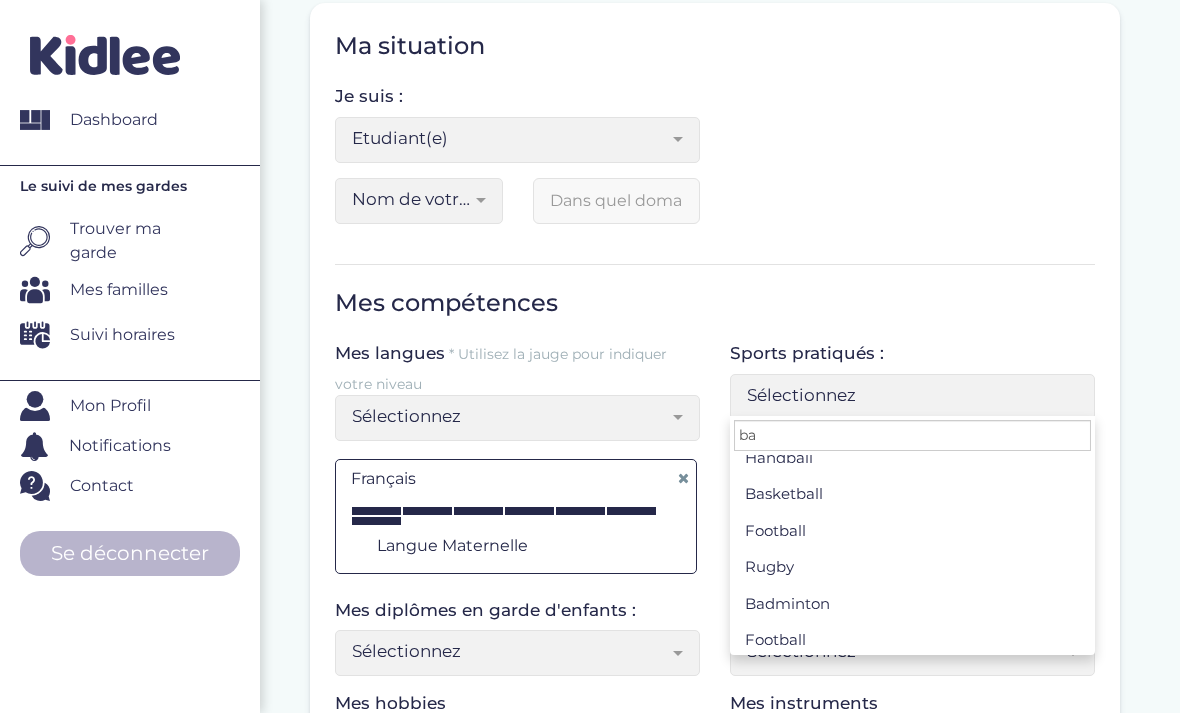 scroll, scrollTop: 0, scrollLeft: 0, axis: both 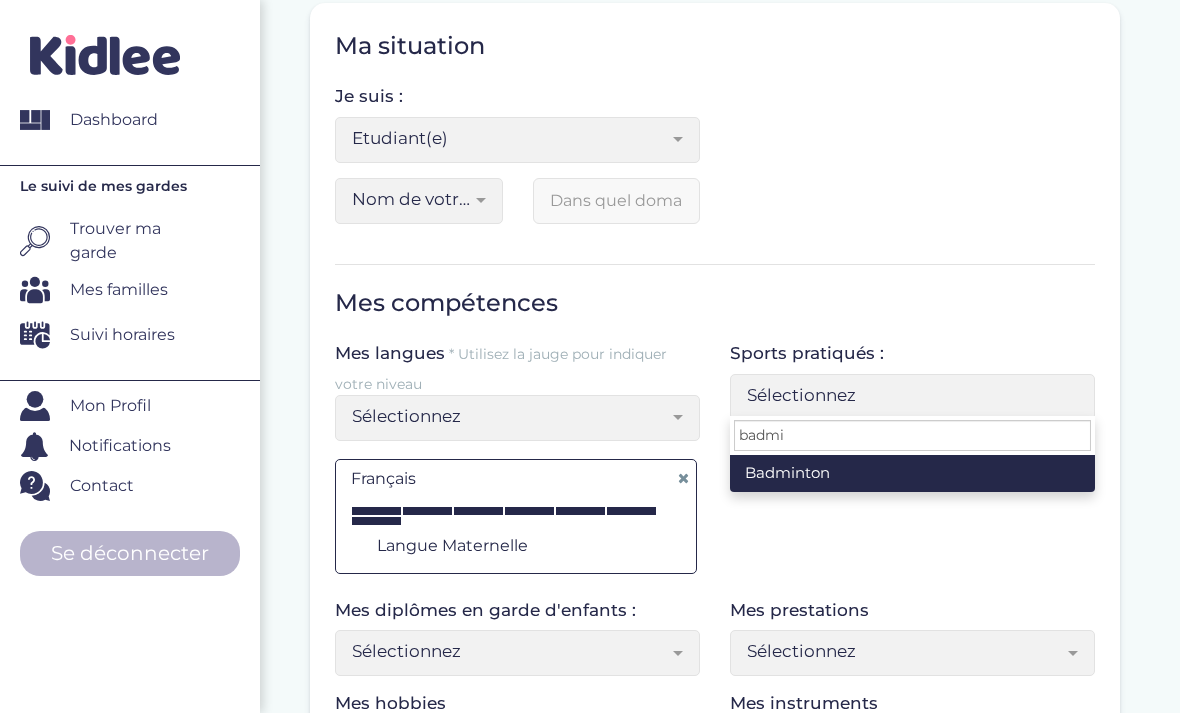 type on "badmin" 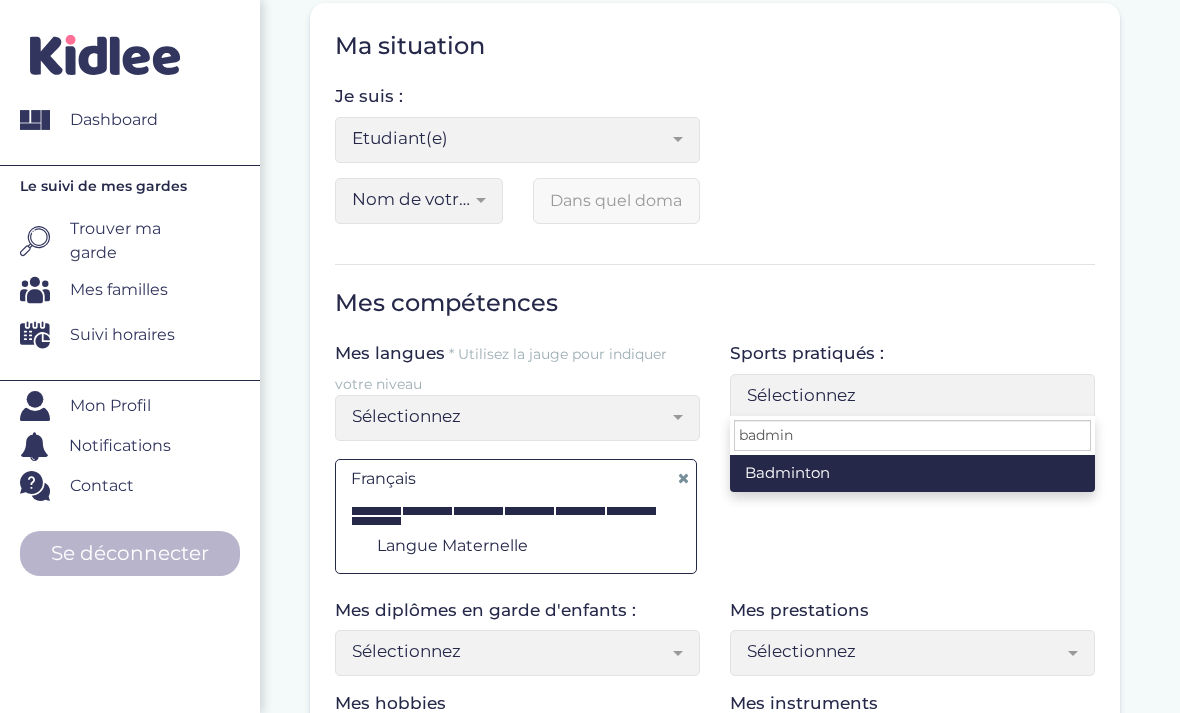 select on "Sélectionnez" 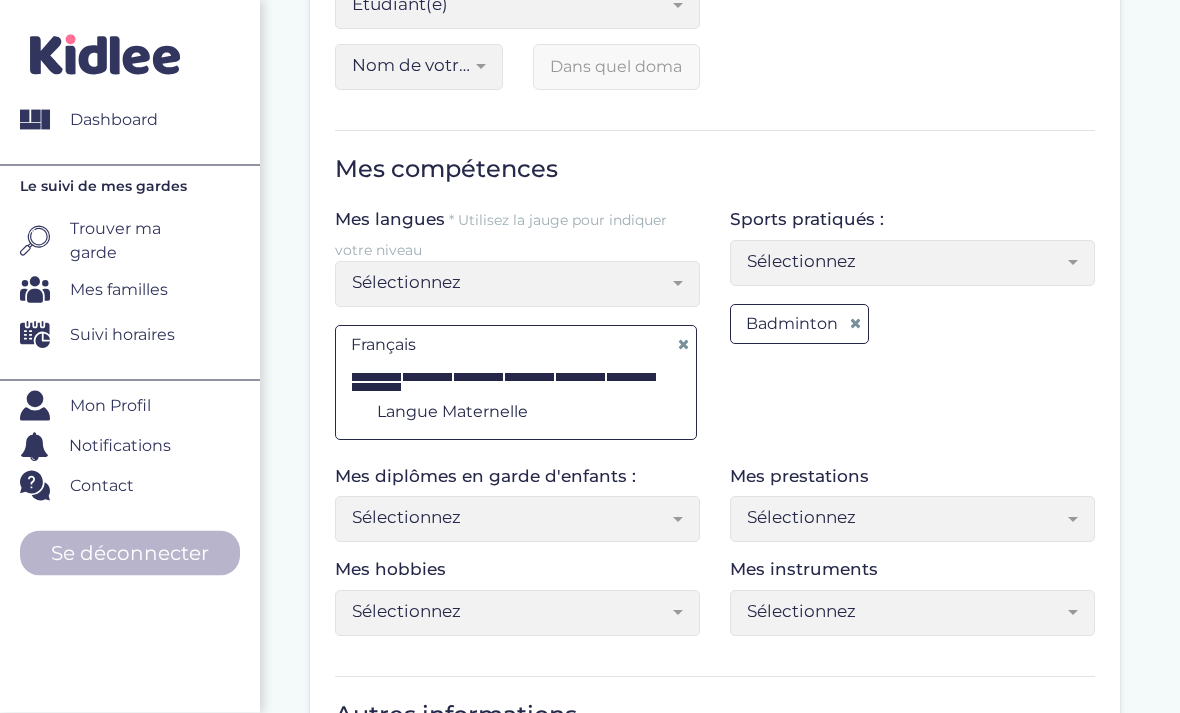 scroll, scrollTop: 511, scrollLeft: 0, axis: vertical 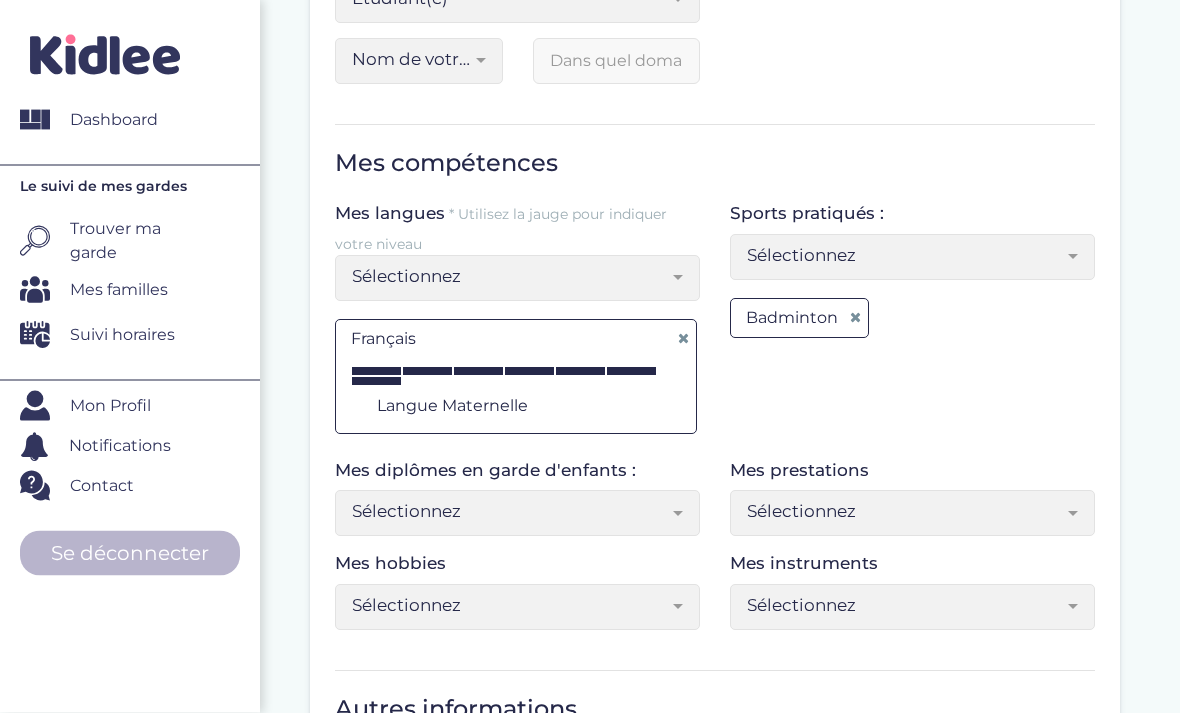 click on "Sélectionnez" at bounding box center (510, 512) 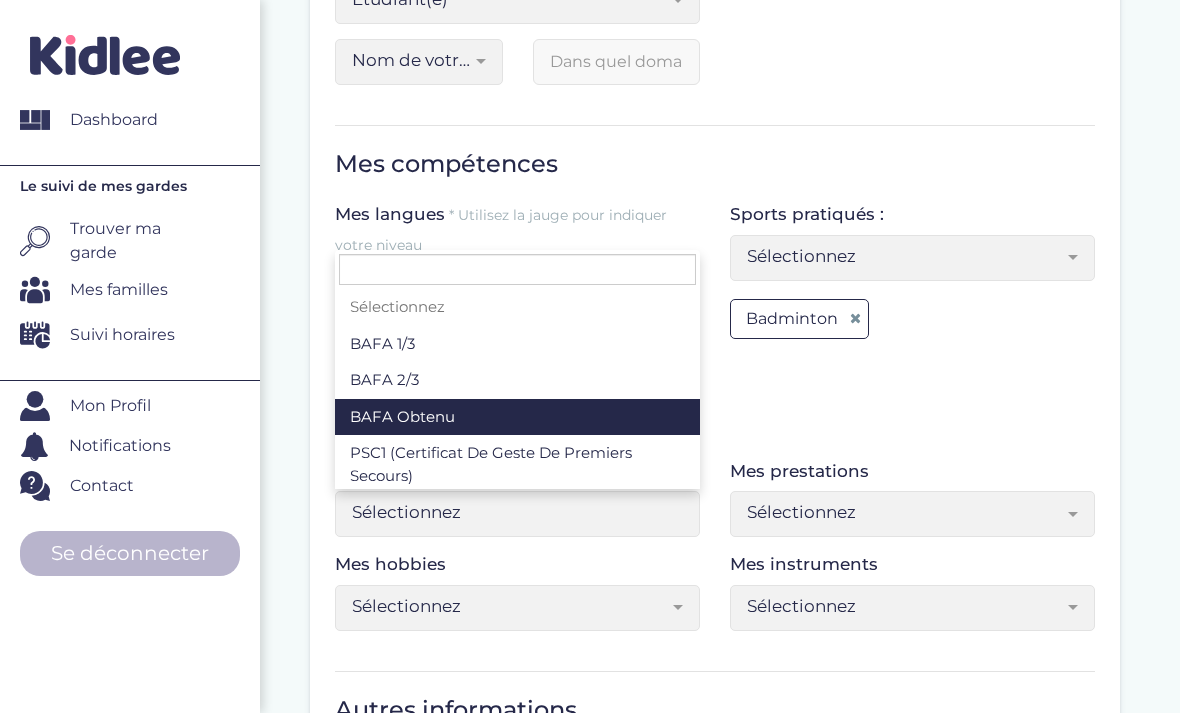select on "Sélectionnez" 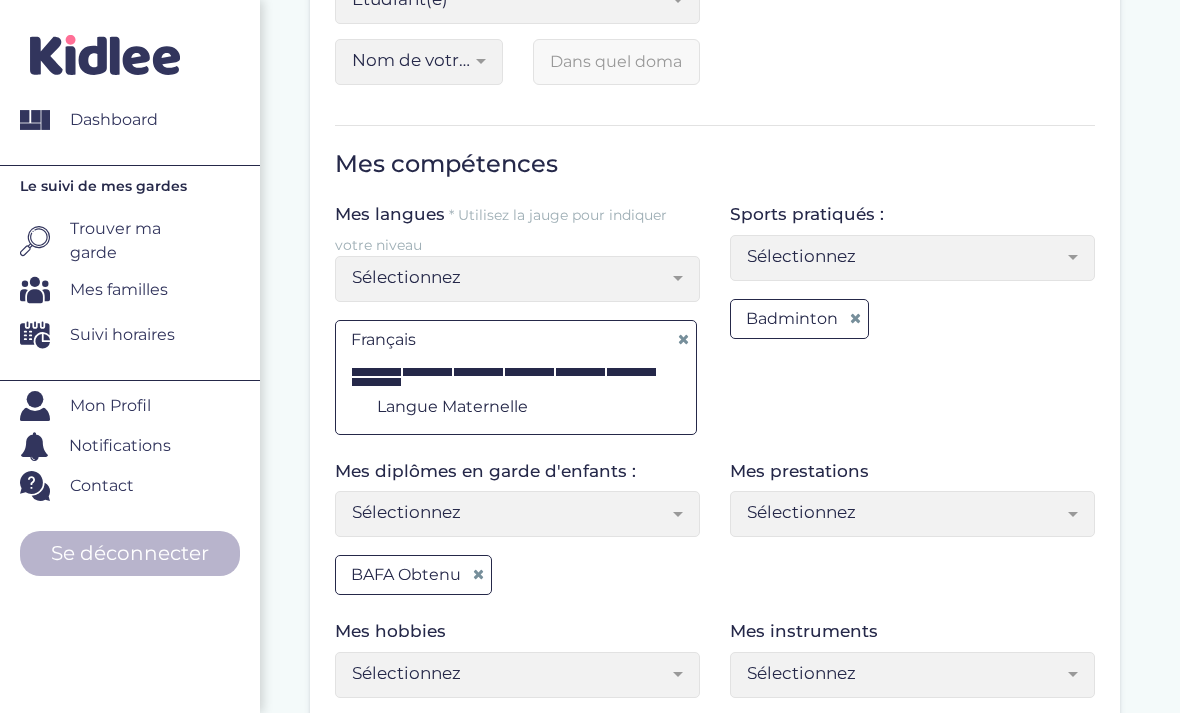 click on "Sélectionnez" at bounding box center [905, 512] 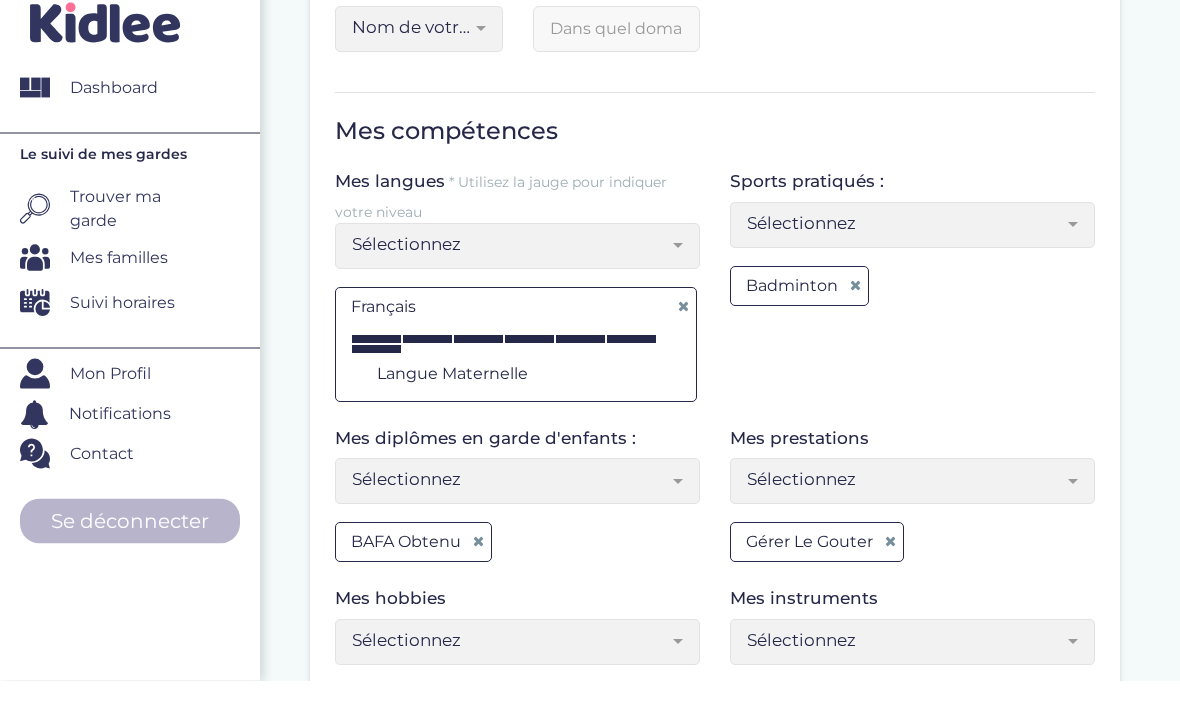 click on "Sélectionnez" at bounding box center (905, 512) 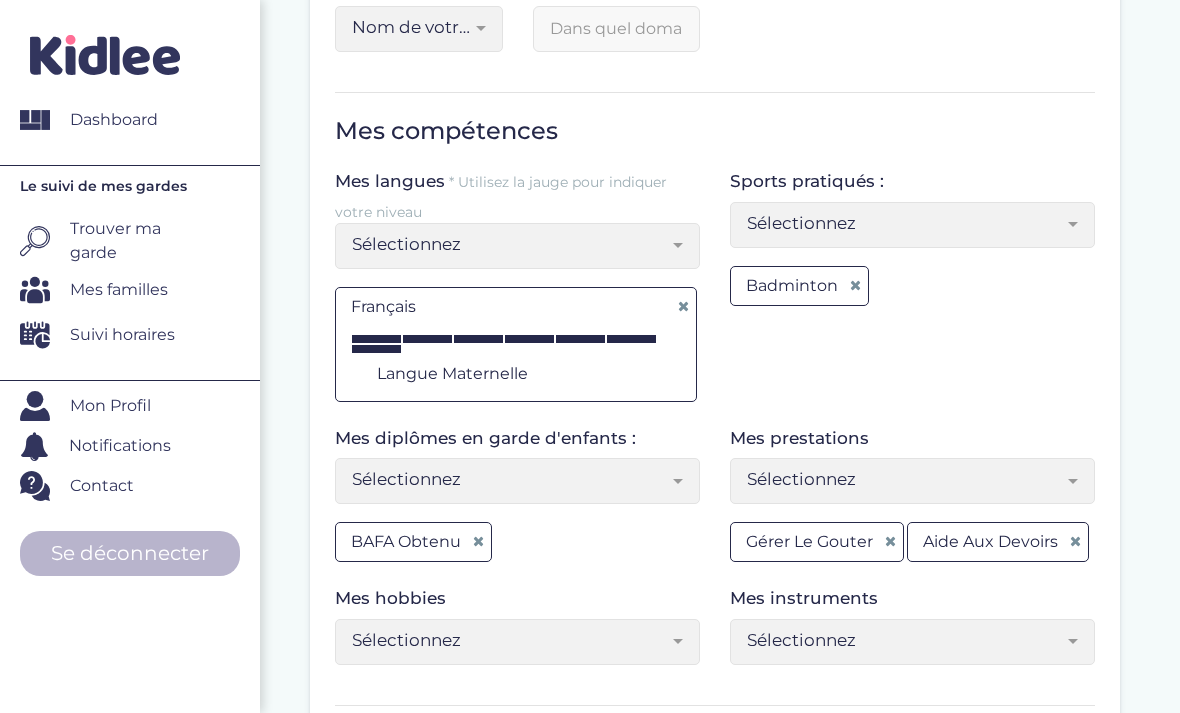 click at bounding box center [1080, 481] 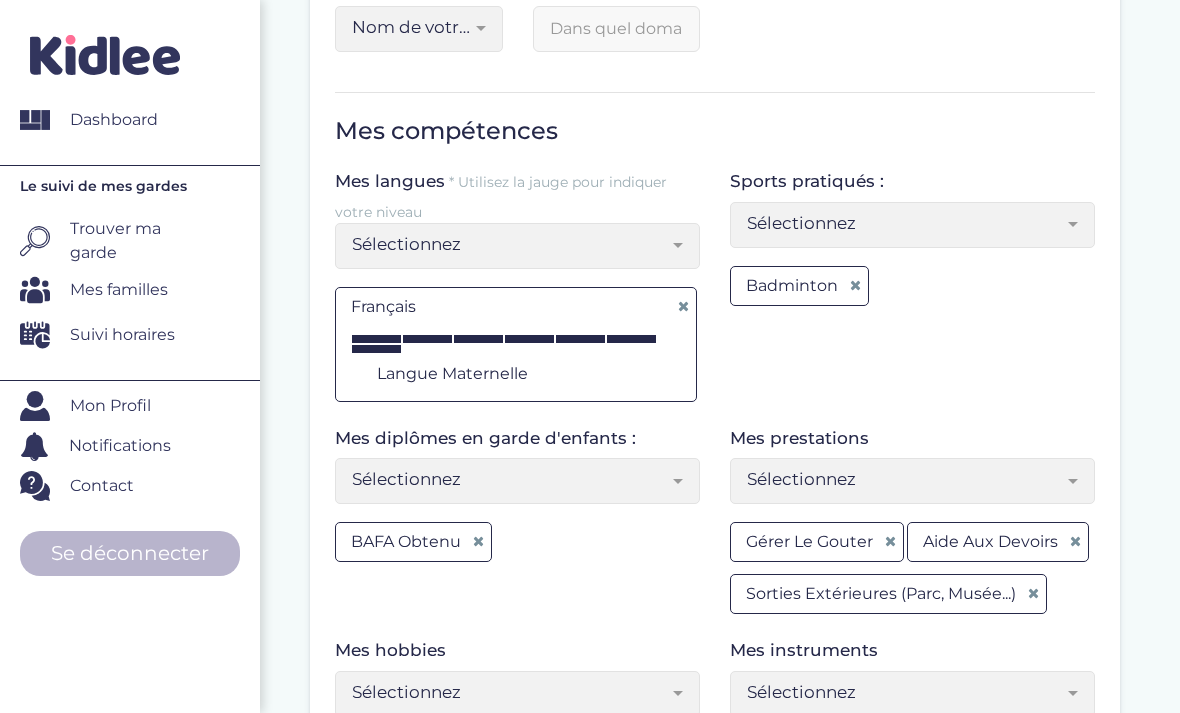 click on "Sélectionnez" at bounding box center (912, 481) 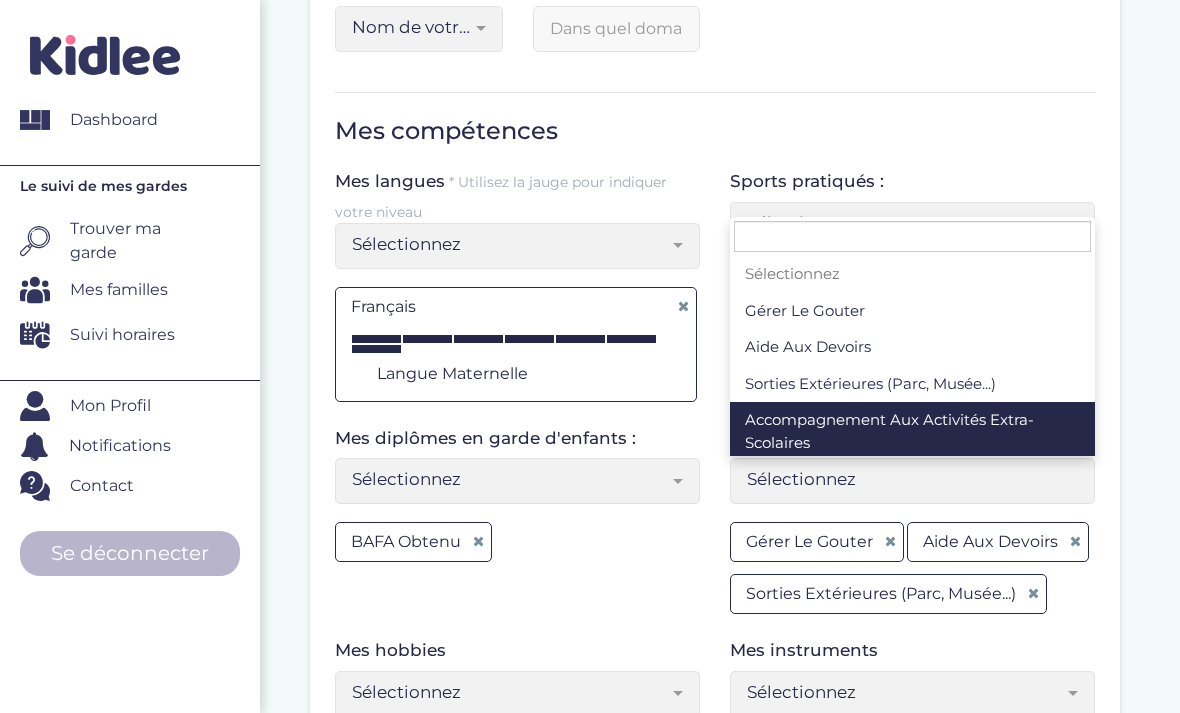 select on "Sélectionnez" 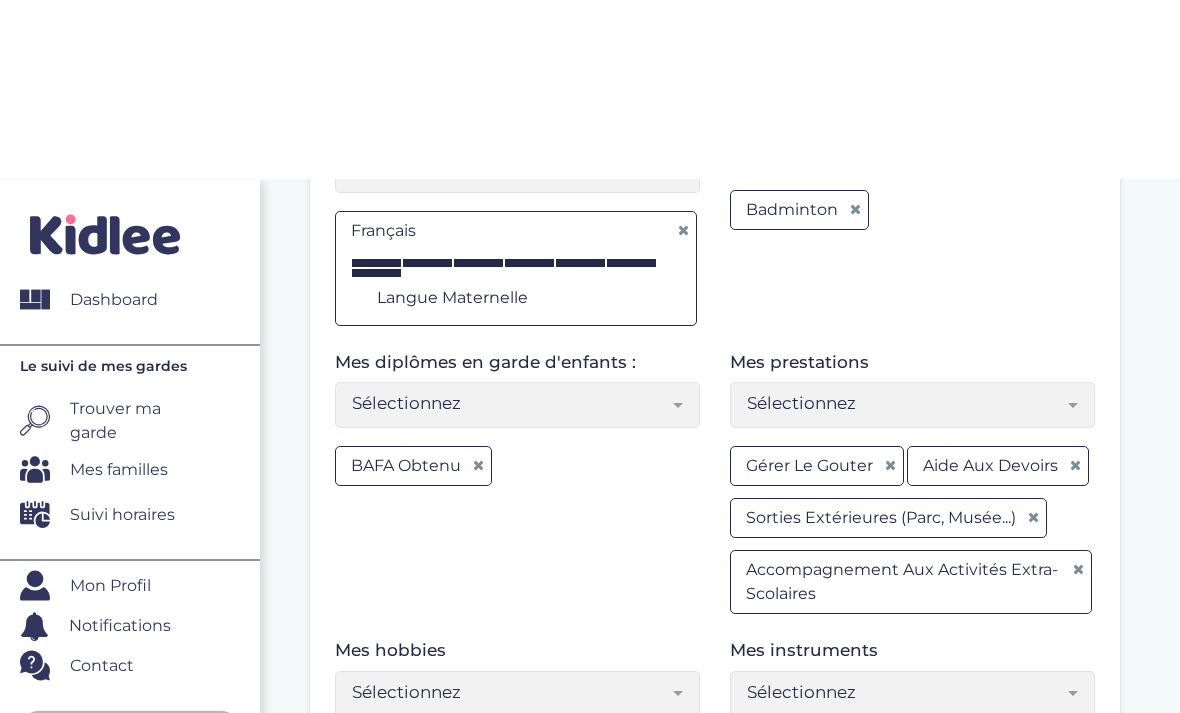 scroll, scrollTop: 799, scrollLeft: 0, axis: vertical 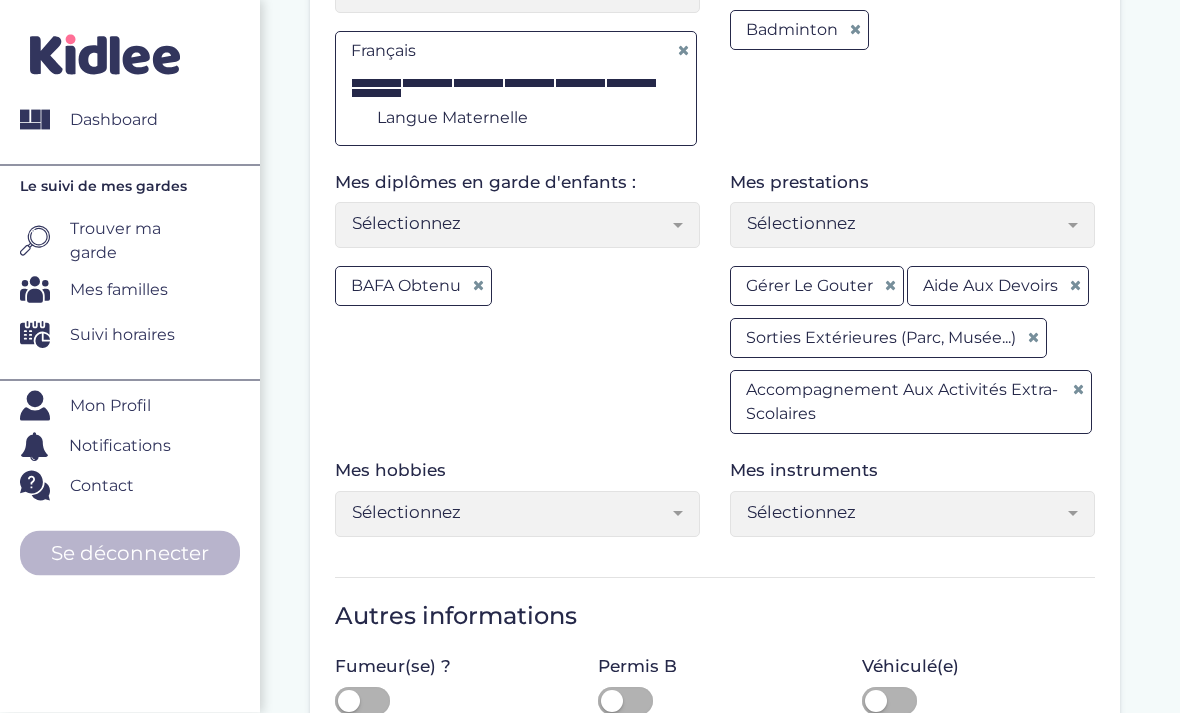 click on "Sélectionnez" at bounding box center (510, 513) 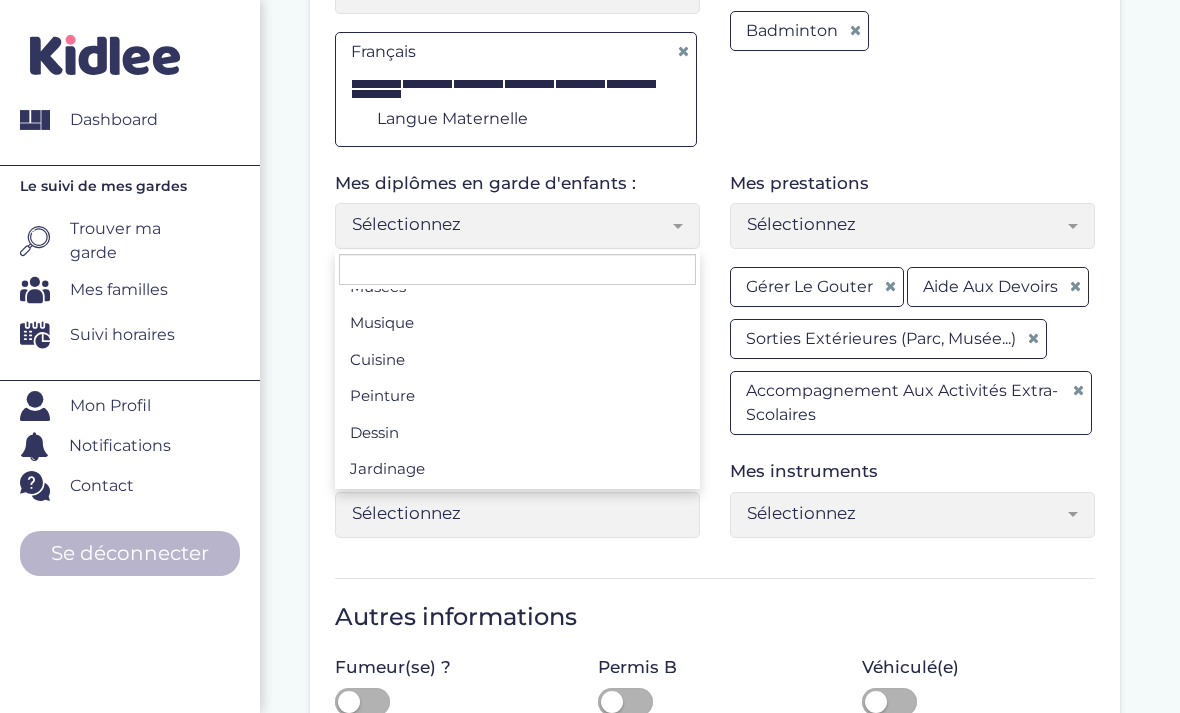 scroll, scrollTop: 126, scrollLeft: 0, axis: vertical 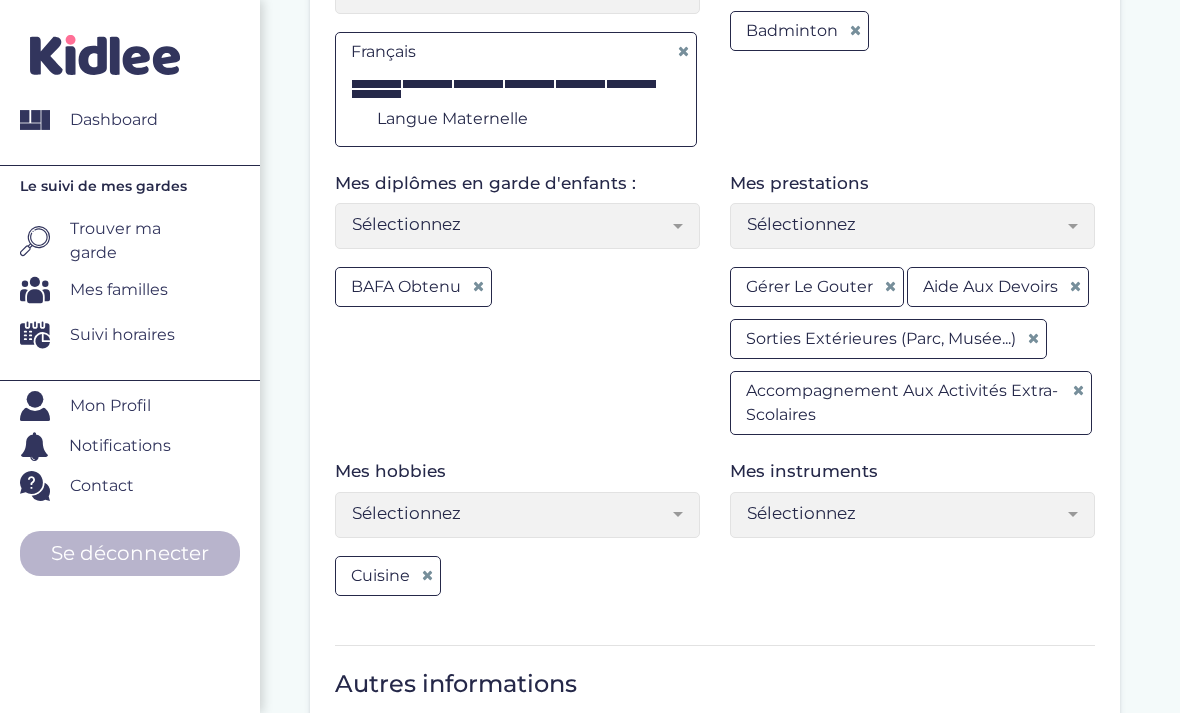 click on "Sélectionnez" at bounding box center [510, 513] 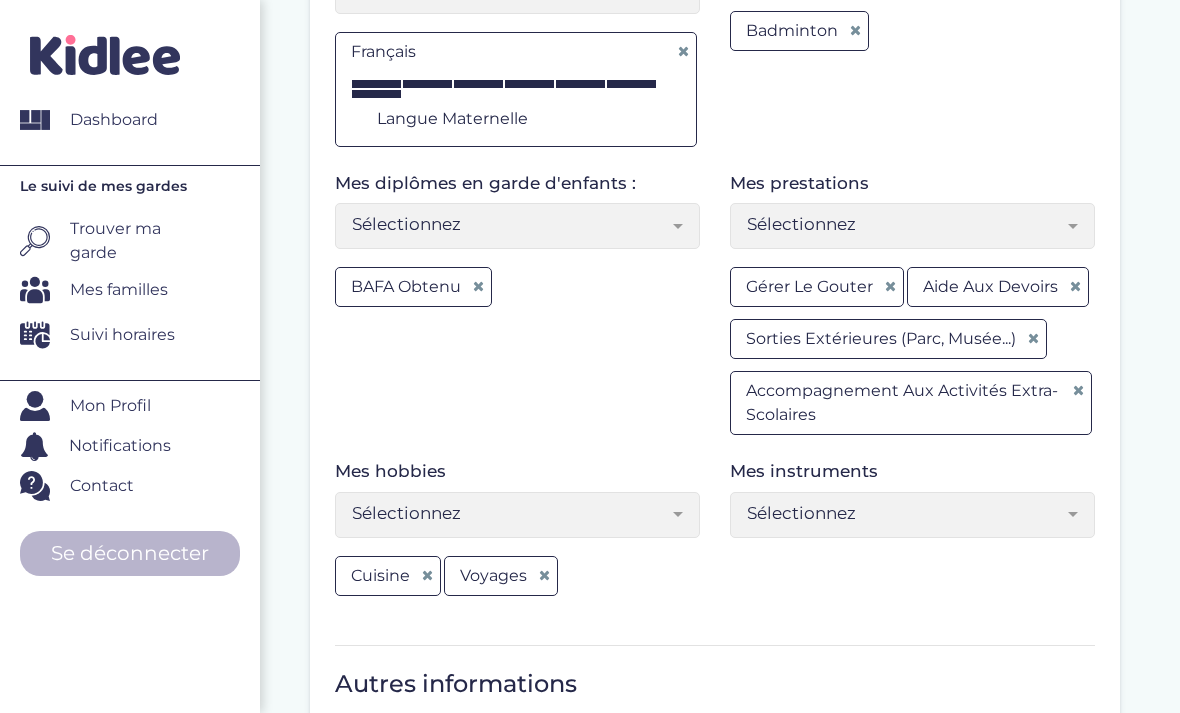 click on "Sélectionnez" at bounding box center (510, 513) 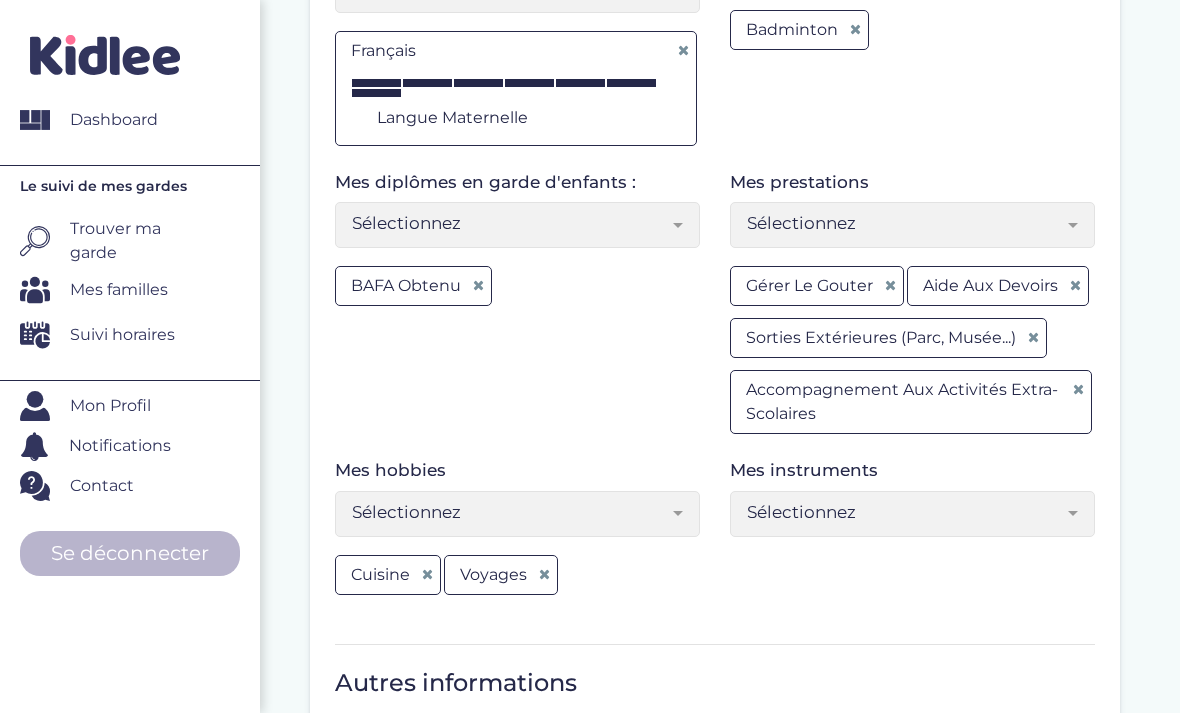 scroll, scrollTop: 799, scrollLeft: 0, axis: vertical 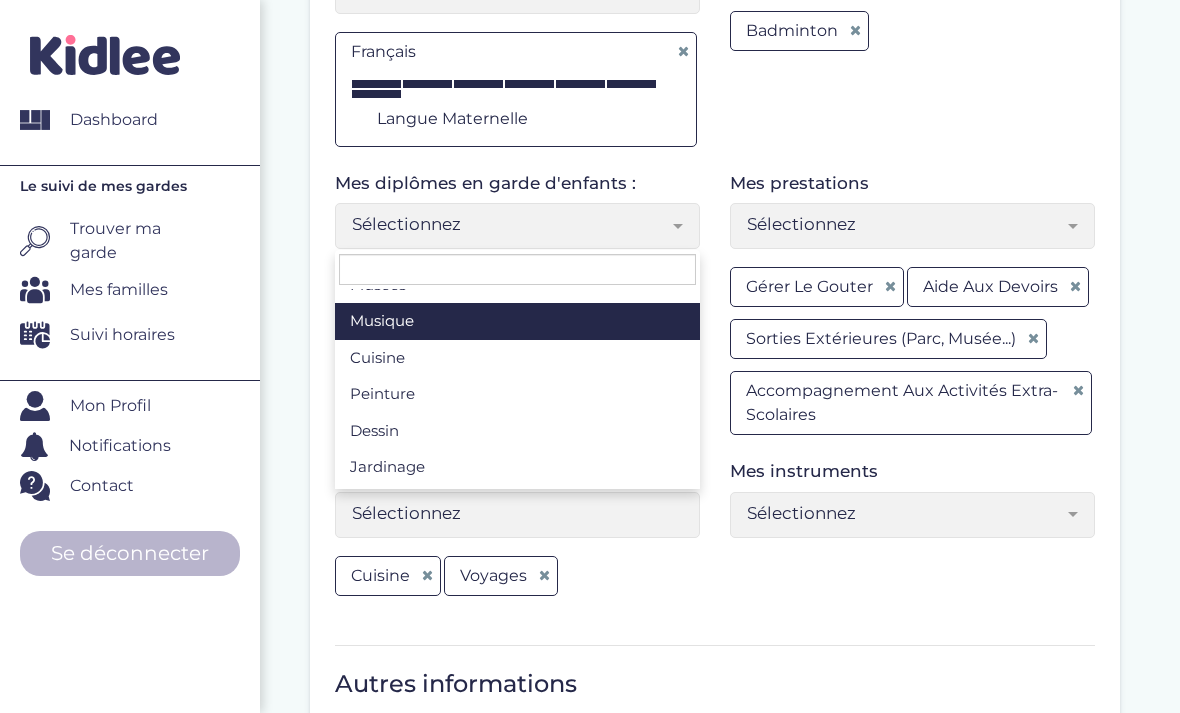 select on "Sélectionnez" 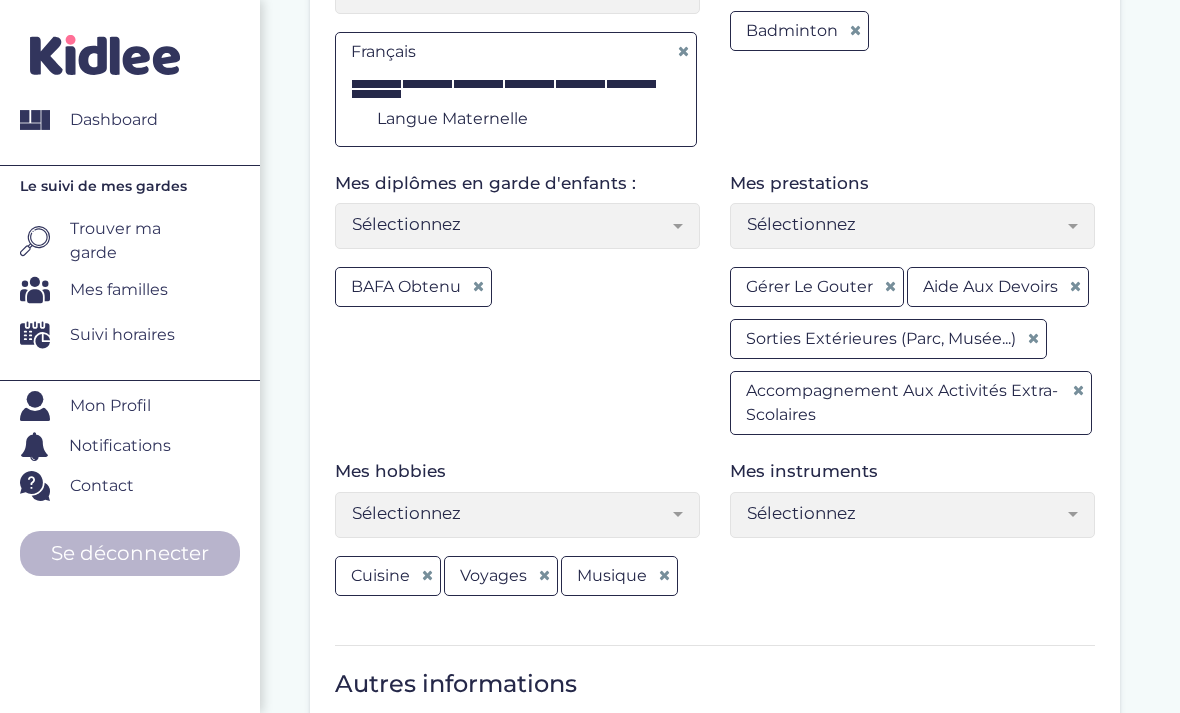 click on "Sélectionnez" at bounding box center (517, 515) 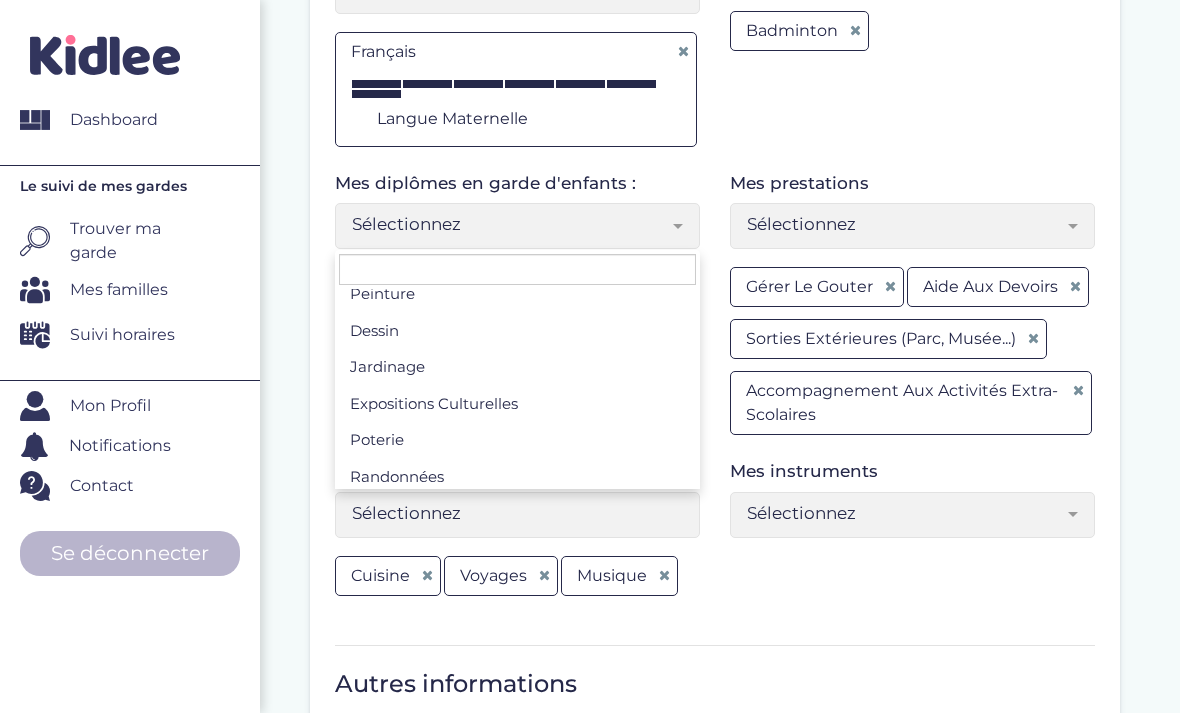 scroll, scrollTop: 232, scrollLeft: 0, axis: vertical 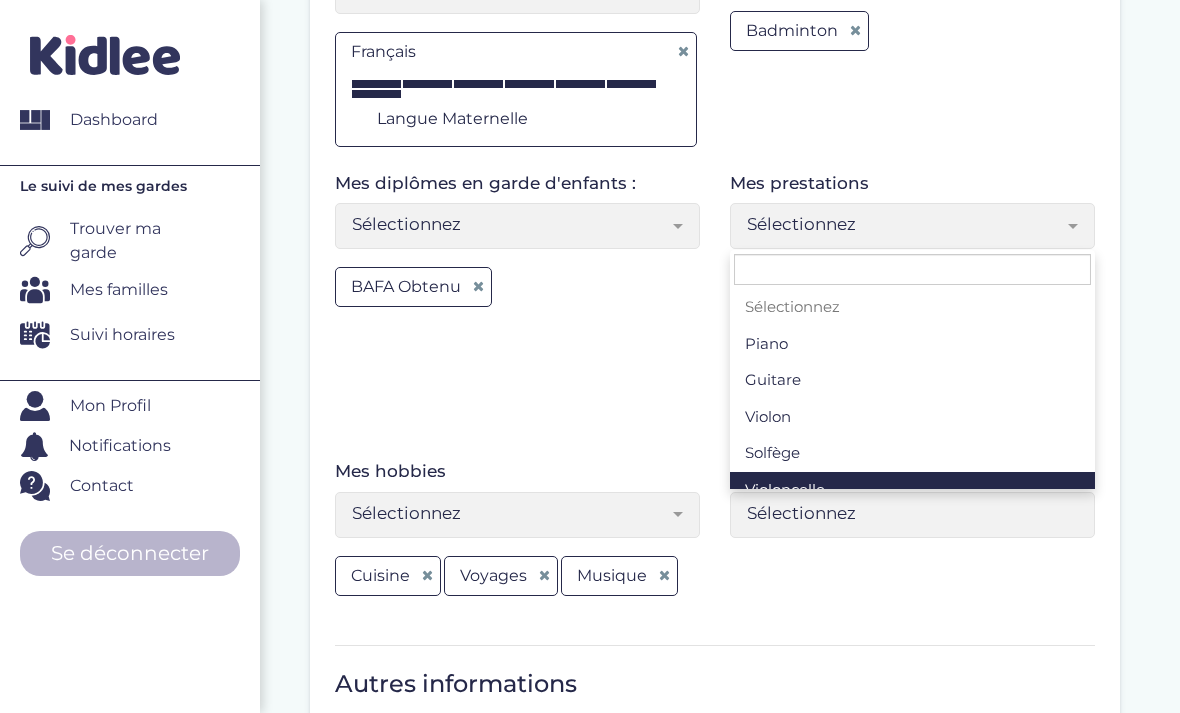 select on "Sélectionnez" 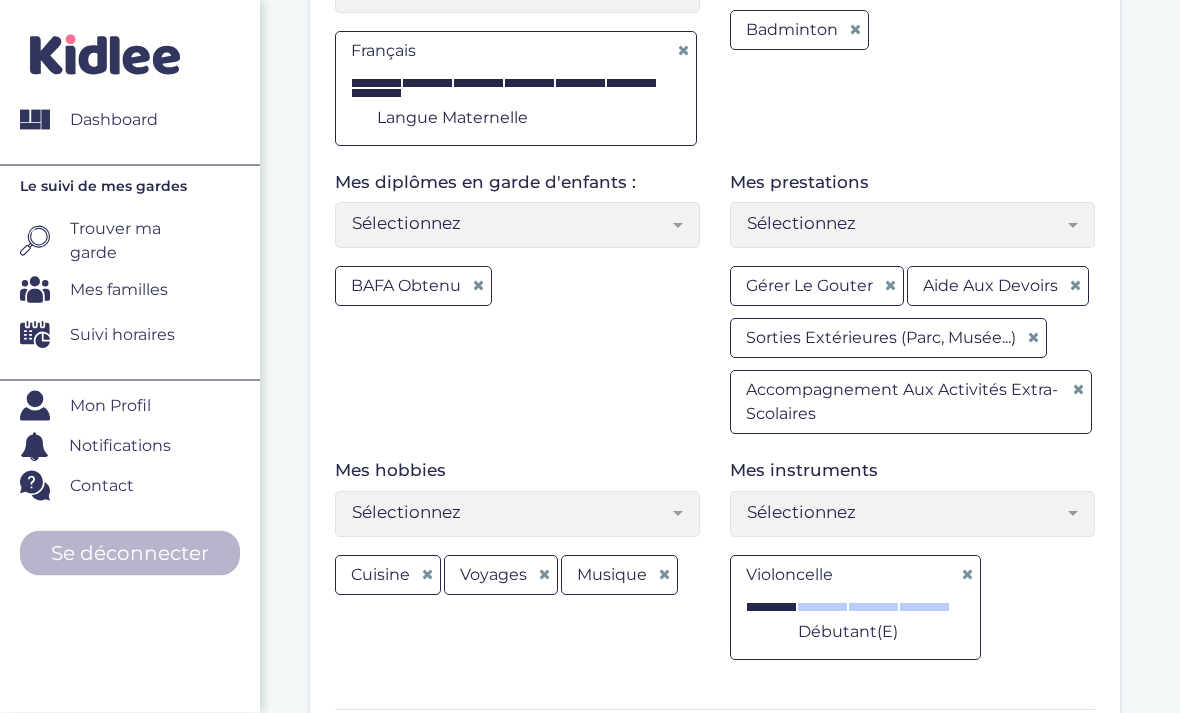 click at bounding box center (967, 575) 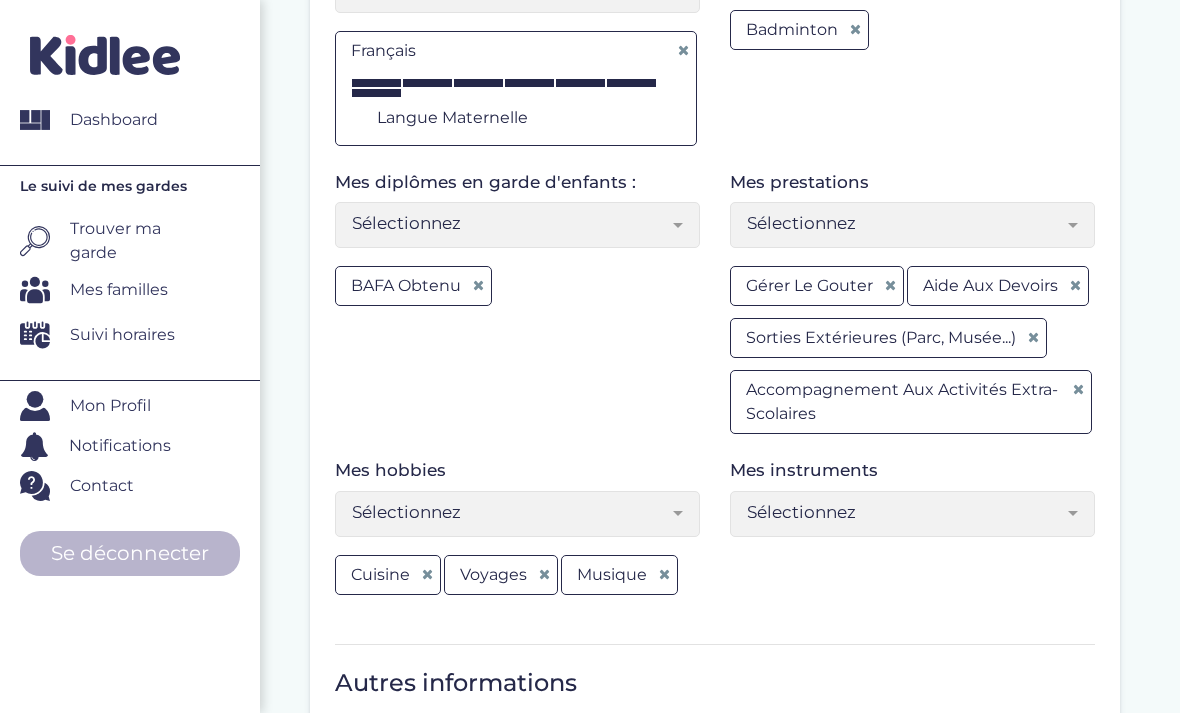 click at bounding box center [1073, 513] 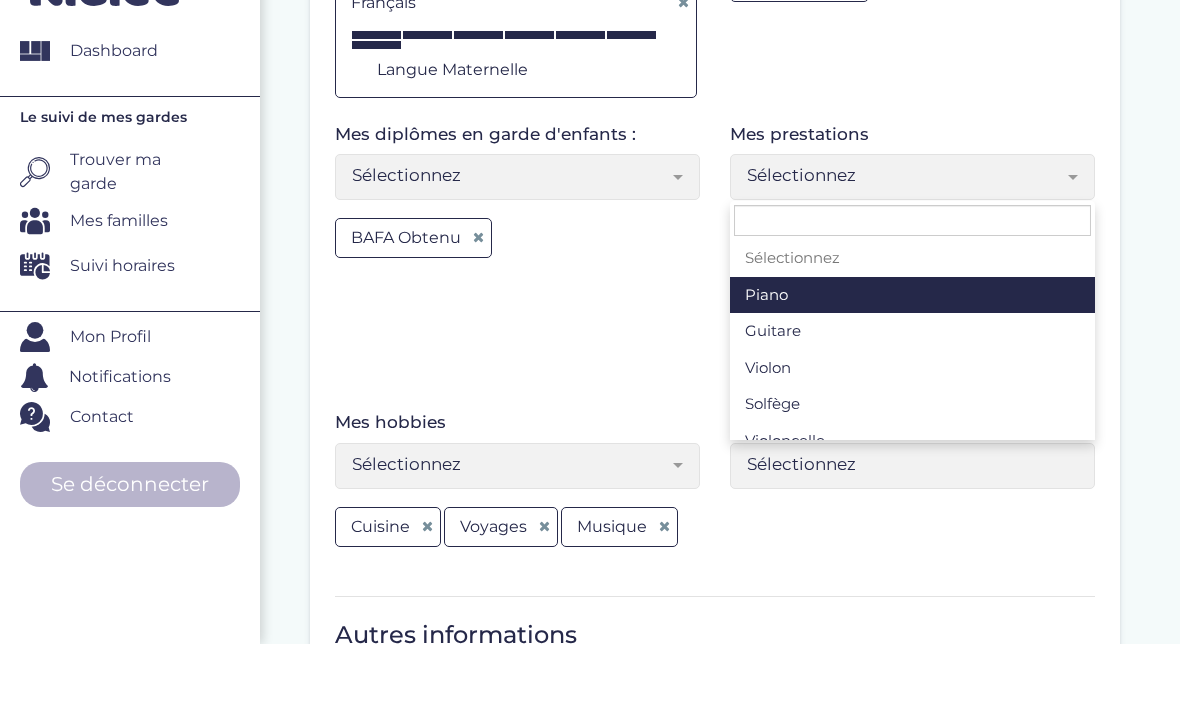 scroll, scrollTop: 783, scrollLeft: 0, axis: vertical 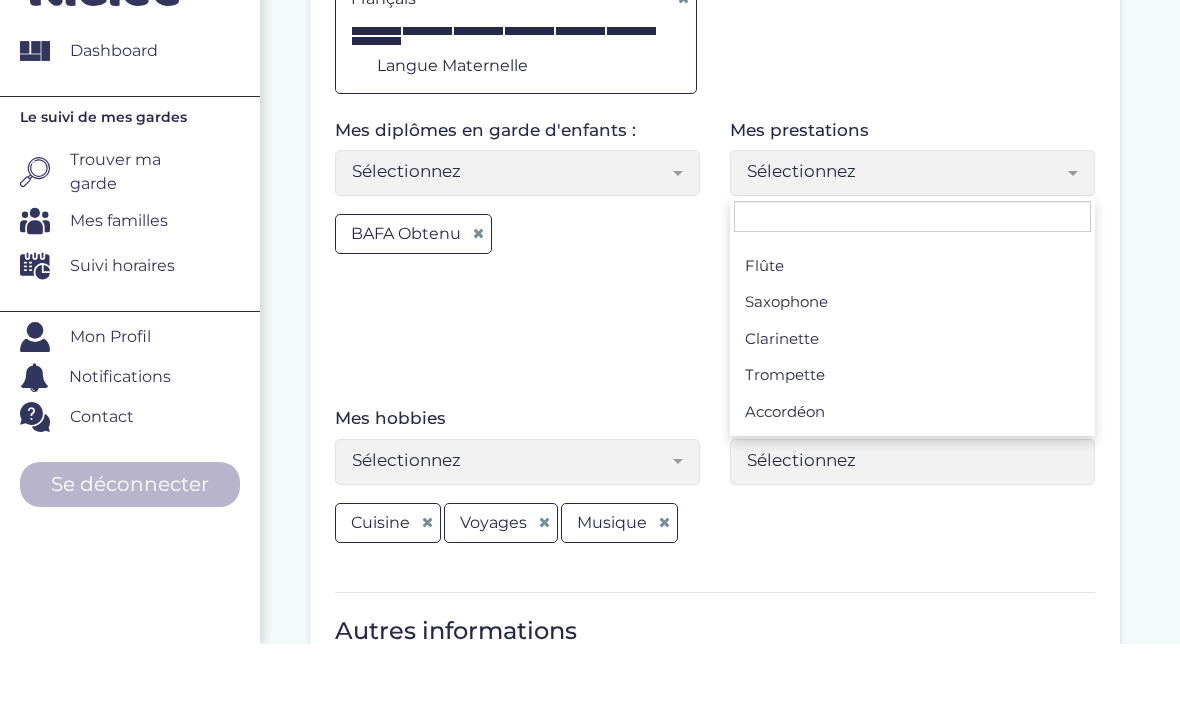 click on "Mes hobbies   Sélectionnez   Lecture   Voyages   Musées   Musique   Cuisine   Peinture   Dessin   Jardinage   Expositions culturelles   Poterie   Randonnées Sélectionnez   Cuisine Voyages Musique   Mes instruments   Sélectionnez   Piano   Guitare   Violon   Solfège   Violoncelle   Batterie   Flûte   Saxophone   Clarinette   Trompette   Accordéon   Harpe Sélectionnez" at bounding box center [715, 555] 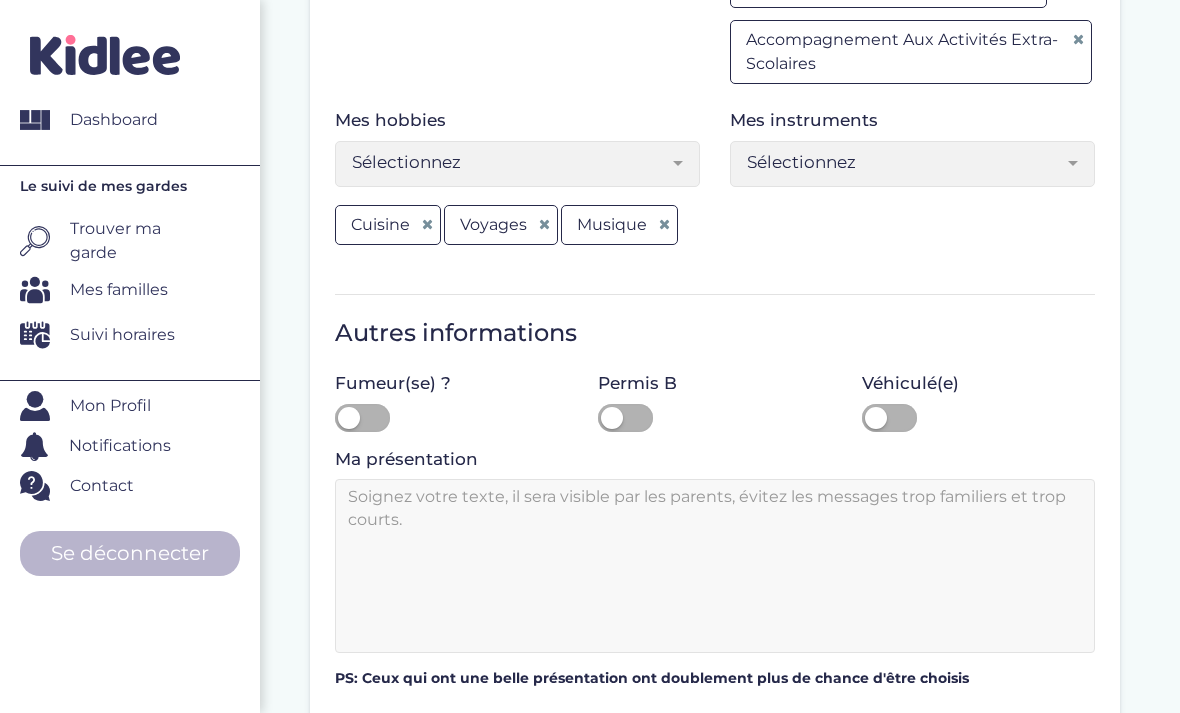 scroll, scrollTop: 1152, scrollLeft: 0, axis: vertical 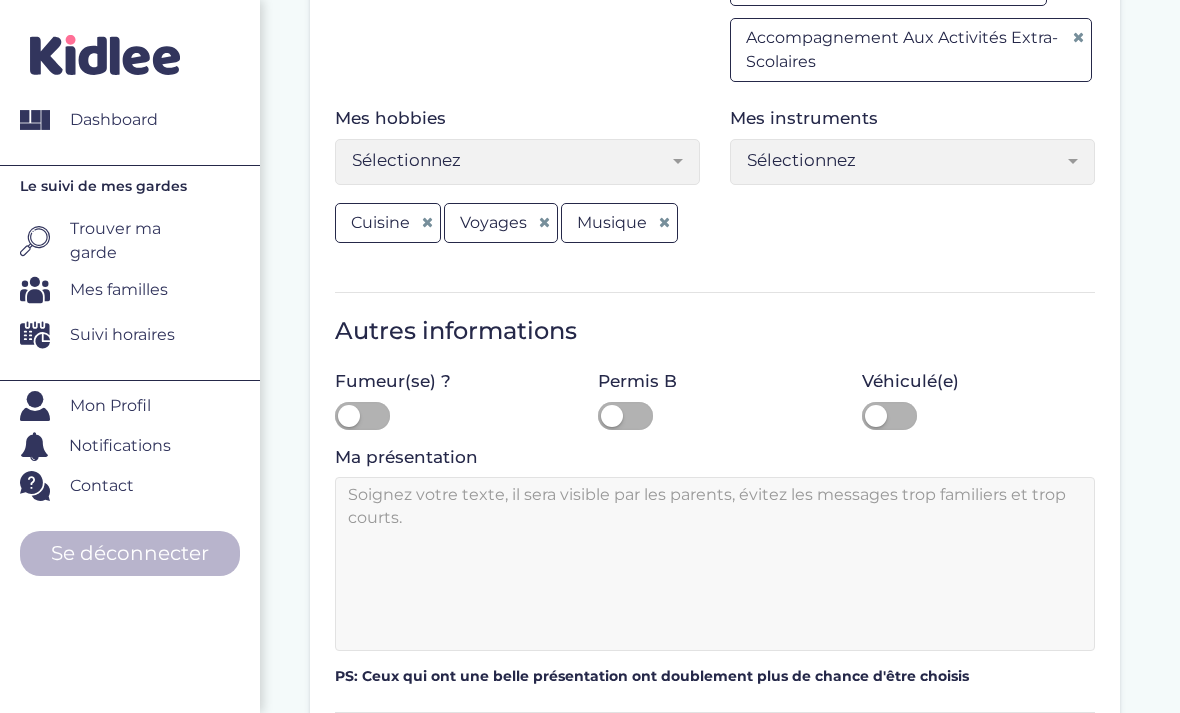click at bounding box center [612, 416] 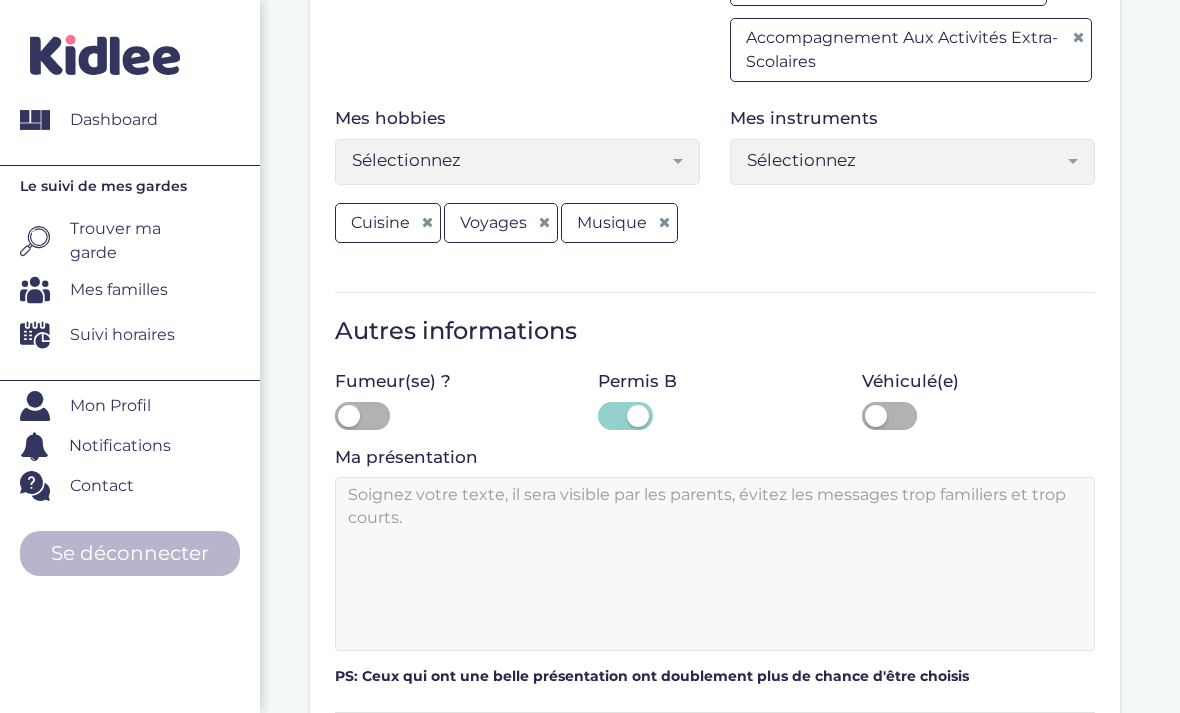 click at bounding box center (876, 416) 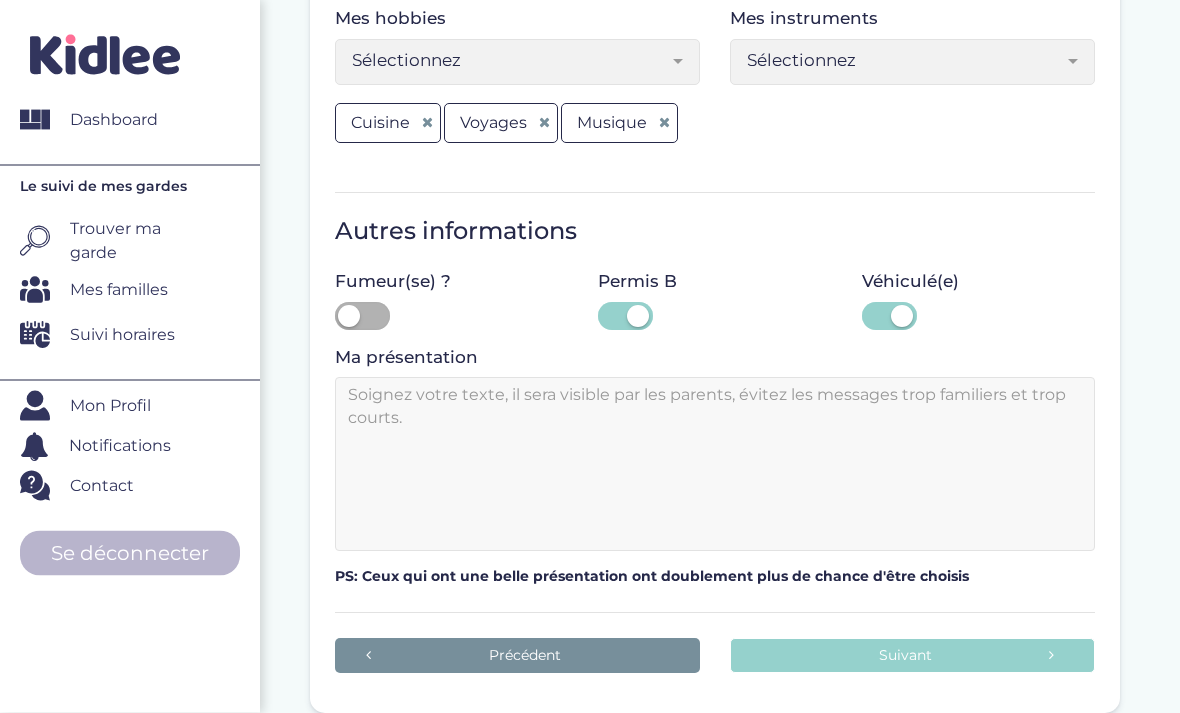 scroll, scrollTop: 1252, scrollLeft: 0, axis: vertical 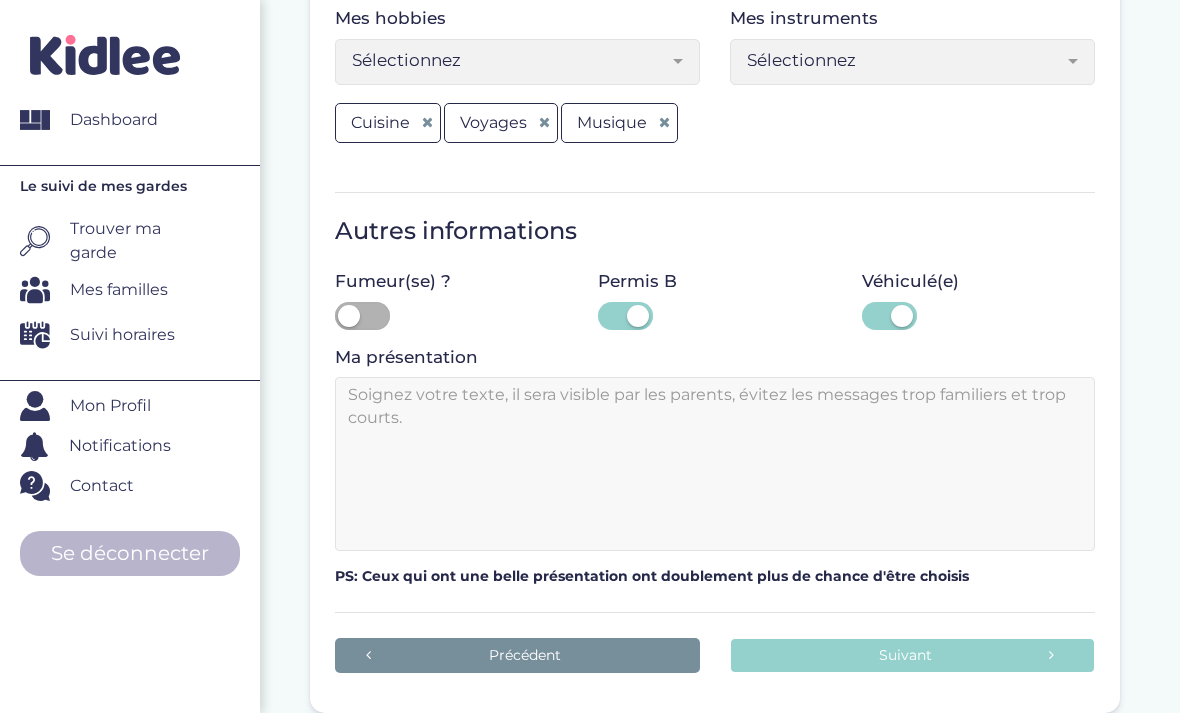 click at bounding box center (715, 464) 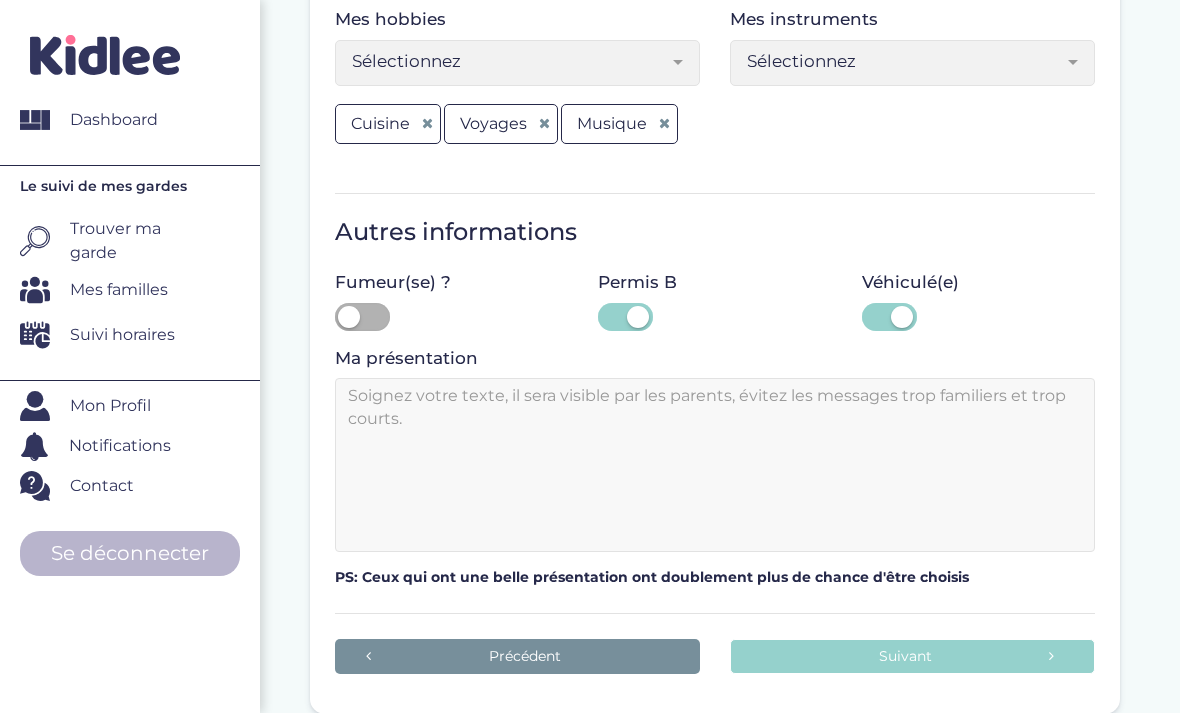 click at bounding box center (715, 465) 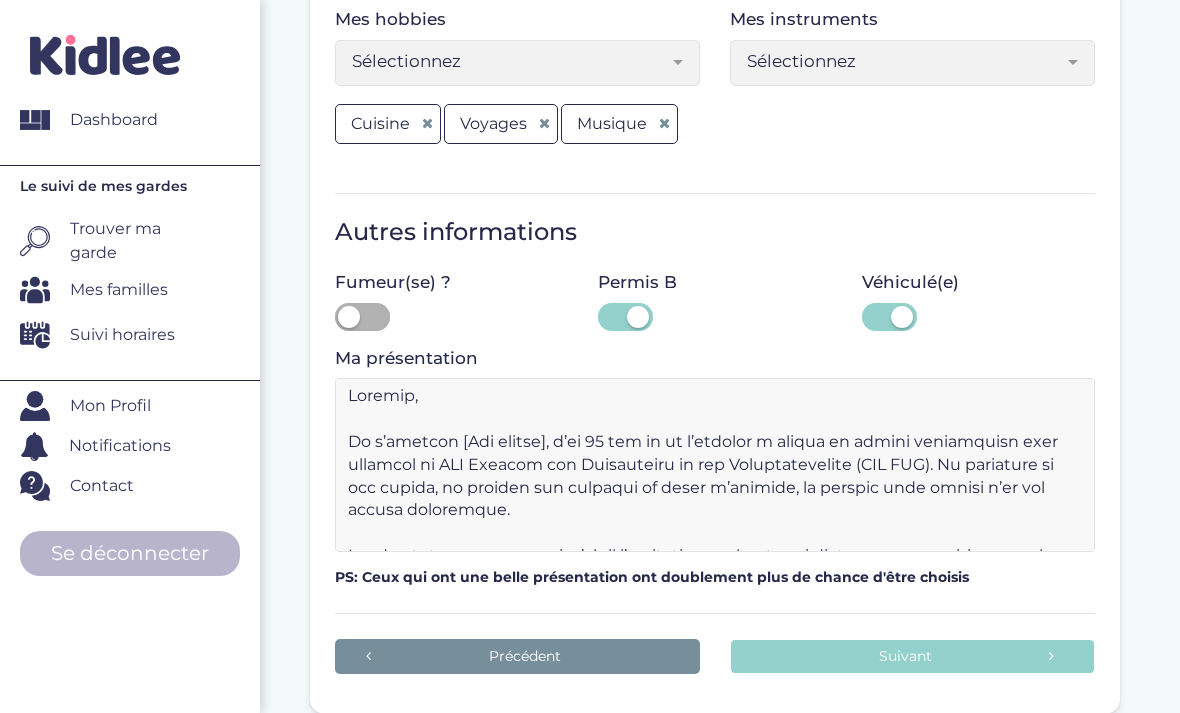 scroll, scrollTop: 390, scrollLeft: 0, axis: vertical 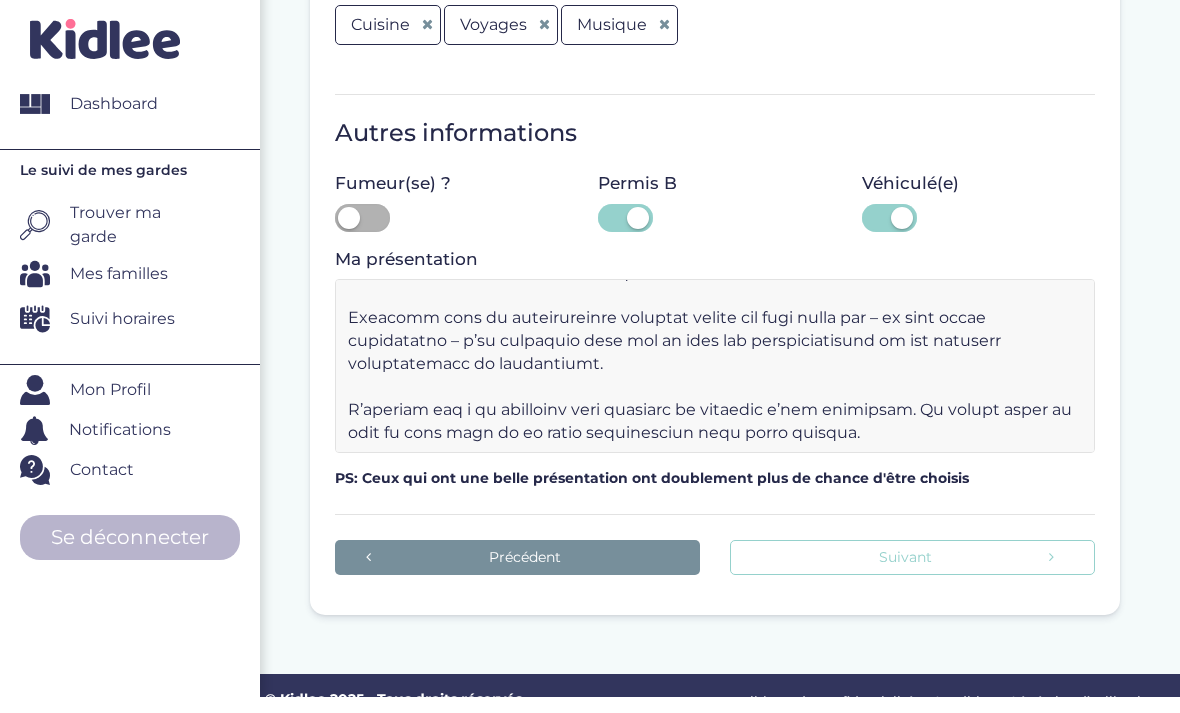 type on "Bonjour,
Je m’appelle [Ton prénom], j’ai 18 ans et je m’apprête à entrer en études supérieures pour préparer un BUT Gestion des Entreprises et des Administrations (BUT GEA). En parallèle de mes études, je propose mes services de garde d’enfants, un domaine dans lequel j’ai une solide expérience.
Depuis plusieurs années, j’ai eu l’opportunité de garder de nombreux enfants, que ce soit au sein de différentes familles, lors d’événements comme des mariages, ou encore pendant les vacances scolaires. Je suis titulaire du BAFA, ce qui me permet d’encadrer des enfants dans des centres de loisirs et d’organiser des activités adaptées à chaque tranche d’âge.
J’ai l’habitude de m’occuper aussi bien de nourrissons que d’enfants plus âgés. Je sais m’adapter à toutes les situations, qu’il s’agisse de jeux, de devoirs, de repas, de couchers ou même de petits imprévus. Mon objectif est toujours d’assurer la sécurité, le bien-être et l’épanouissement des enfants qui me sont confiés.
Évoluant dans un environnement éduca..." 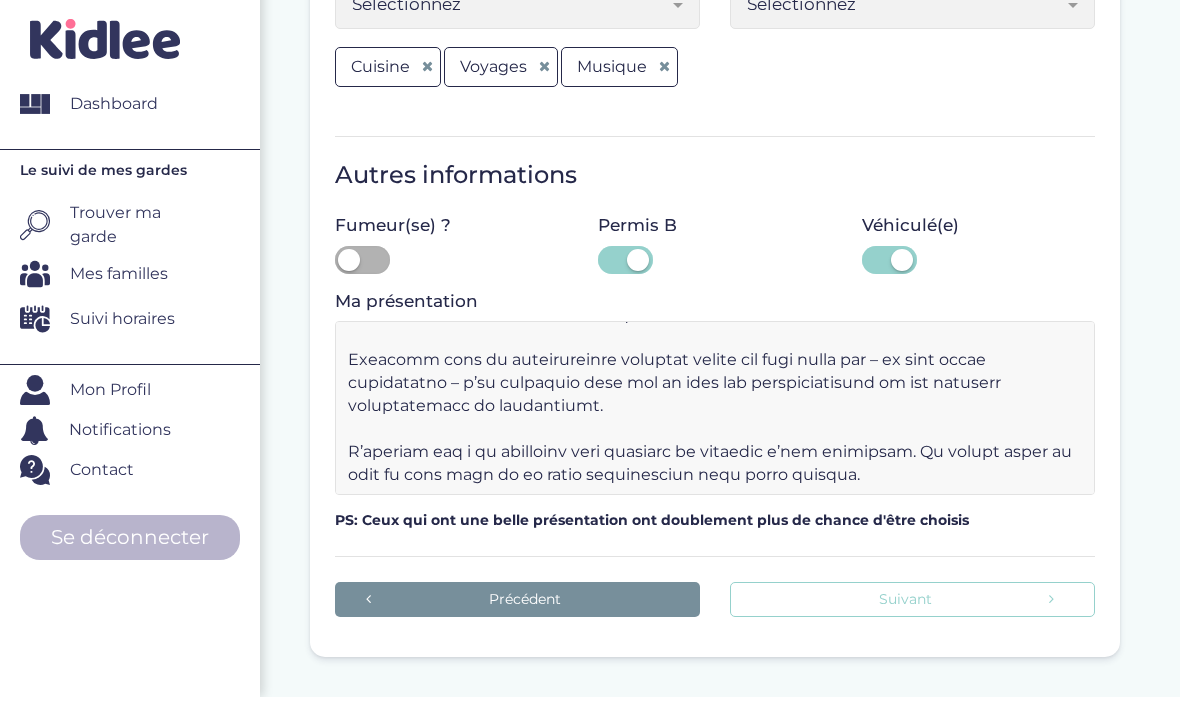 scroll, scrollTop: 1339, scrollLeft: 0, axis: vertical 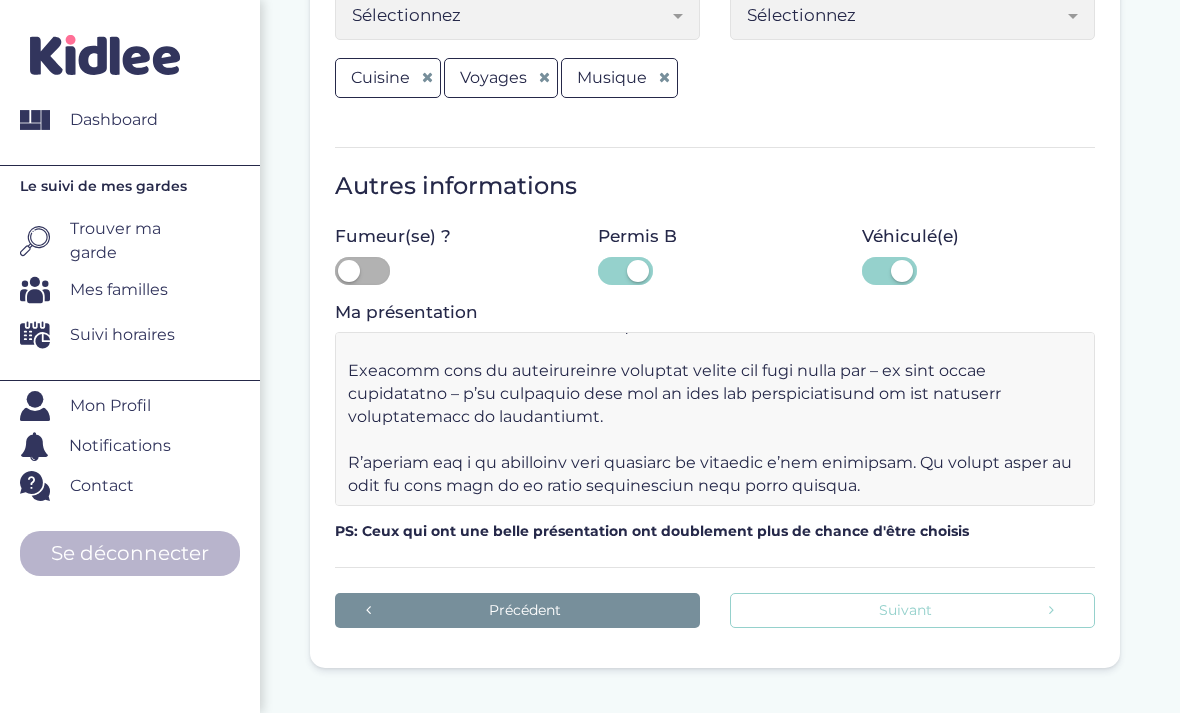 click on "Suivant" at bounding box center [912, 610] 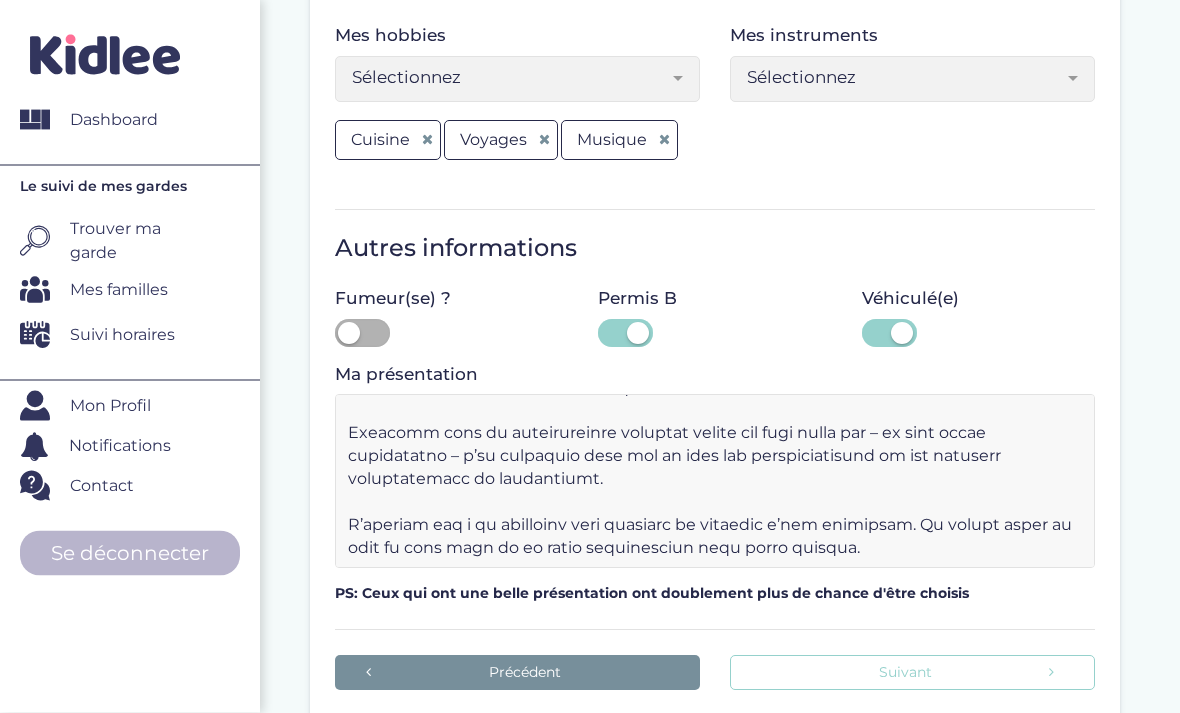 scroll, scrollTop: 1282, scrollLeft: 0, axis: vertical 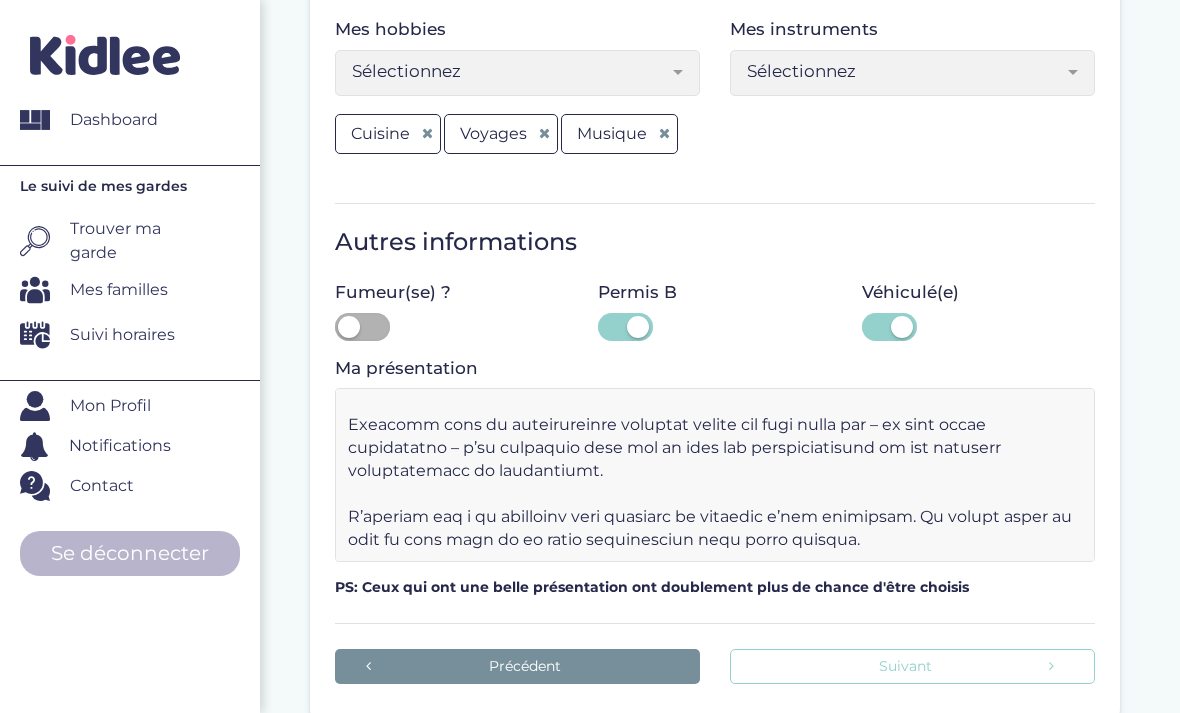 click on "Suivant" at bounding box center (912, 666) 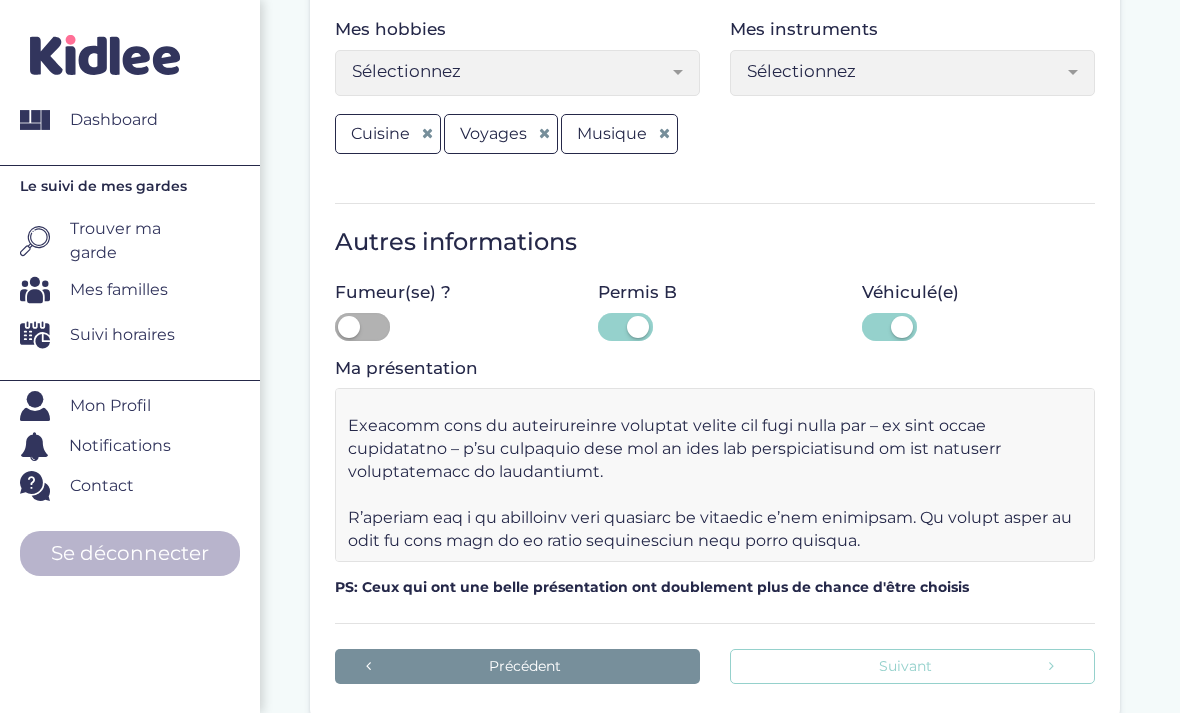 scroll, scrollTop: 390, scrollLeft: 0, axis: vertical 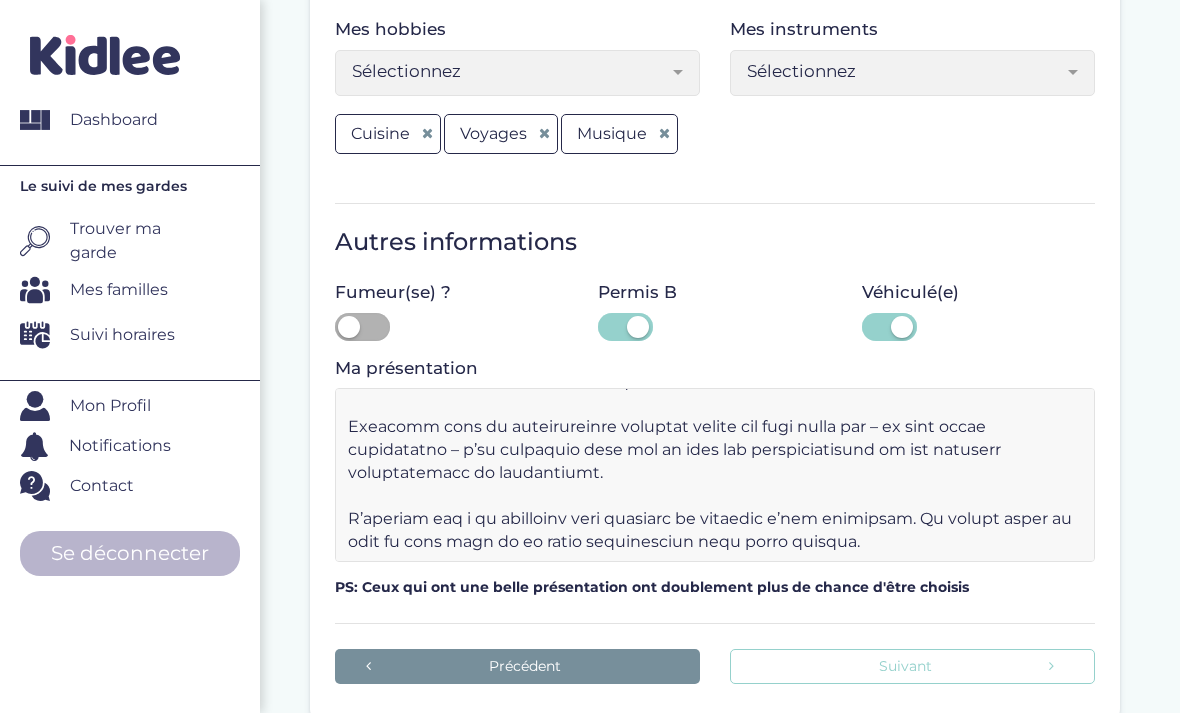 click on "Suivant" at bounding box center [912, 666] 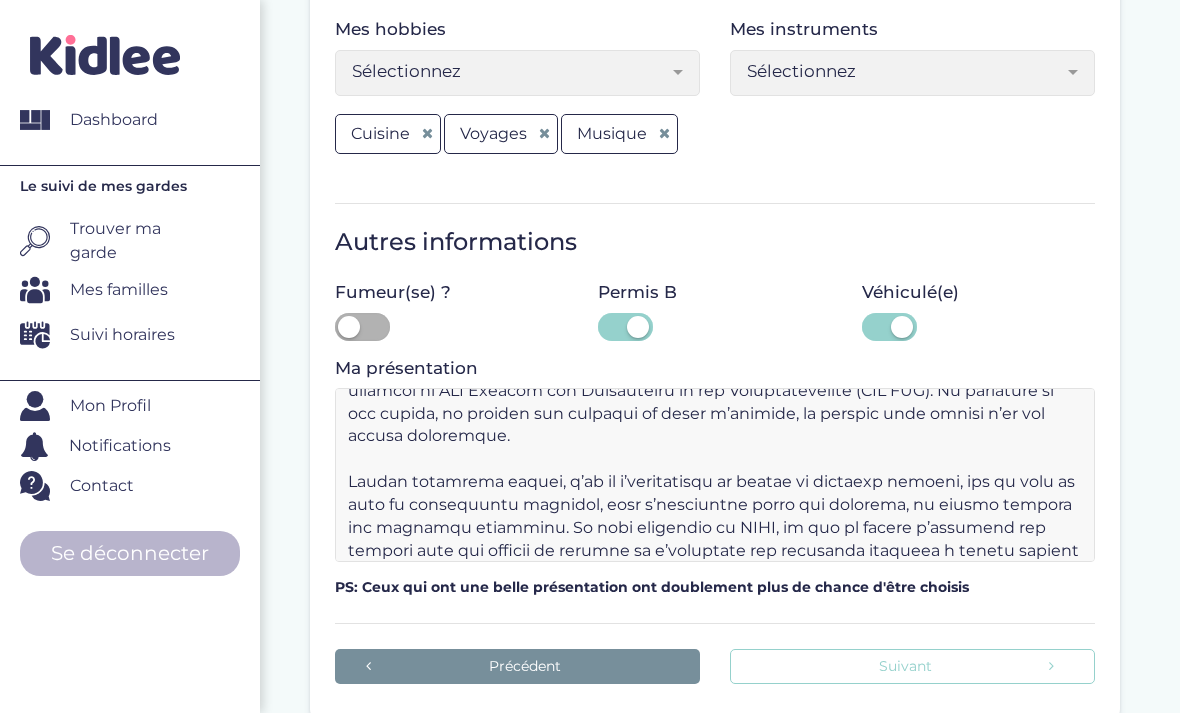 scroll, scrollTop: -7, scrollLeft: 0, axis: vertical 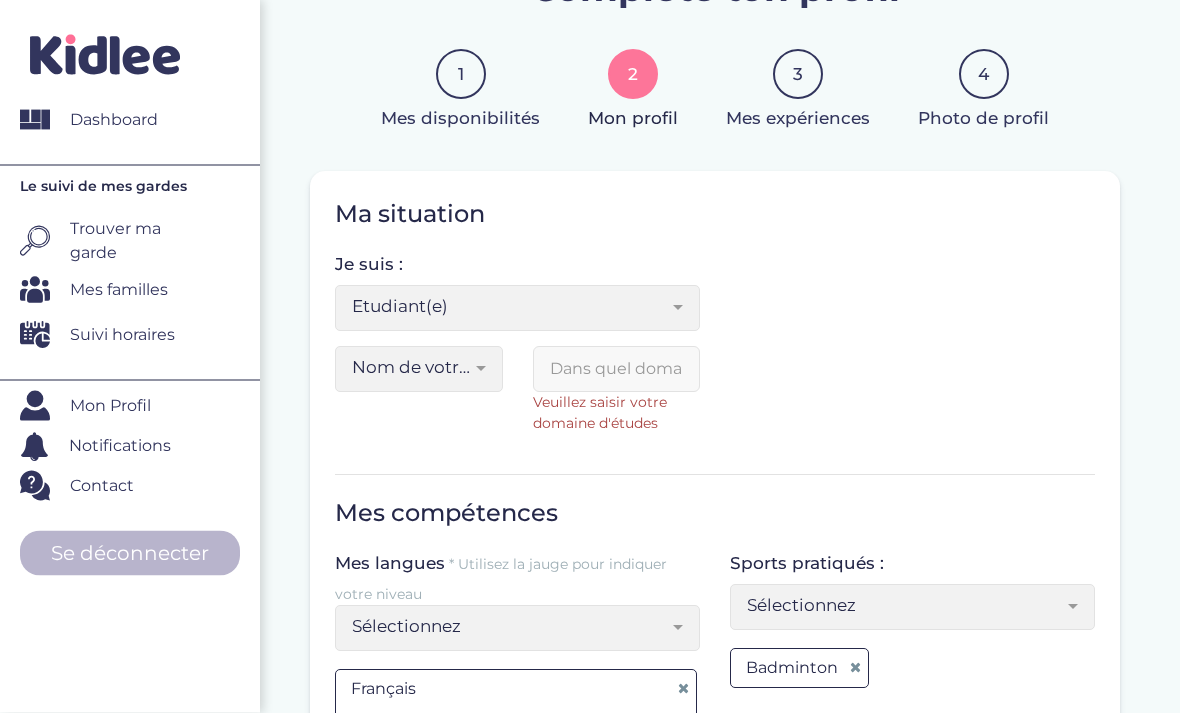click at bounding box center [617, 370] 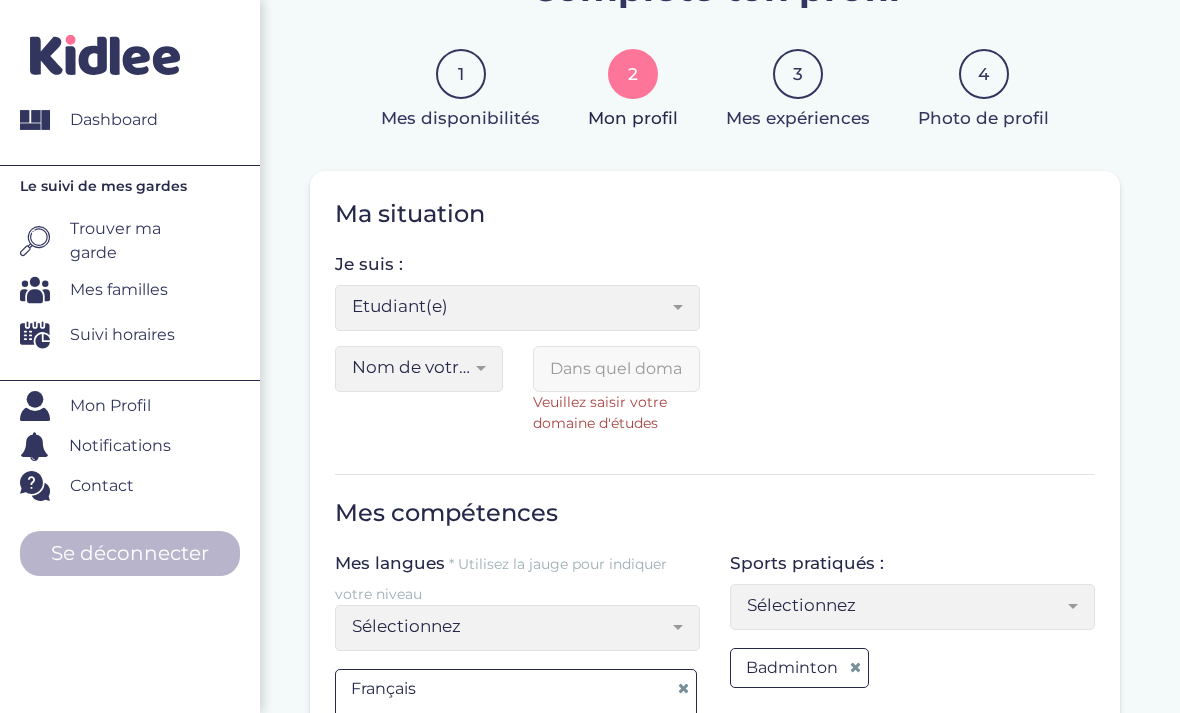 scroll, scrollTop: 203, scrollLeft: 0, axis: vertical 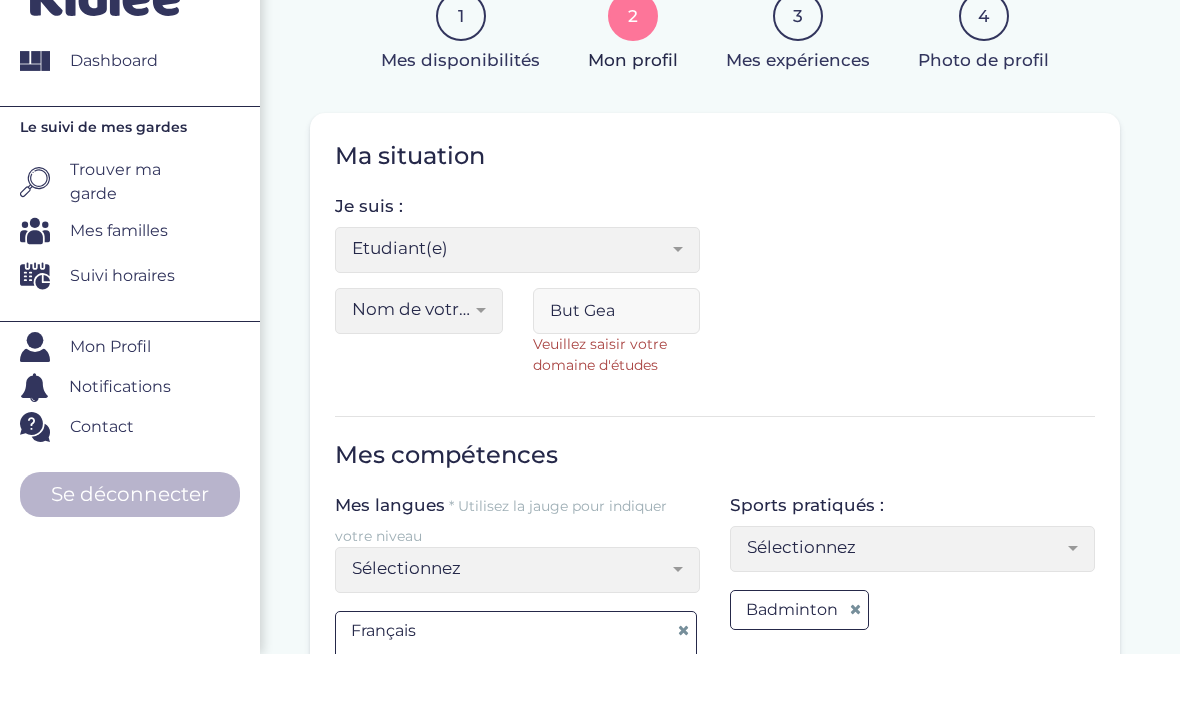 type on "But Gea" 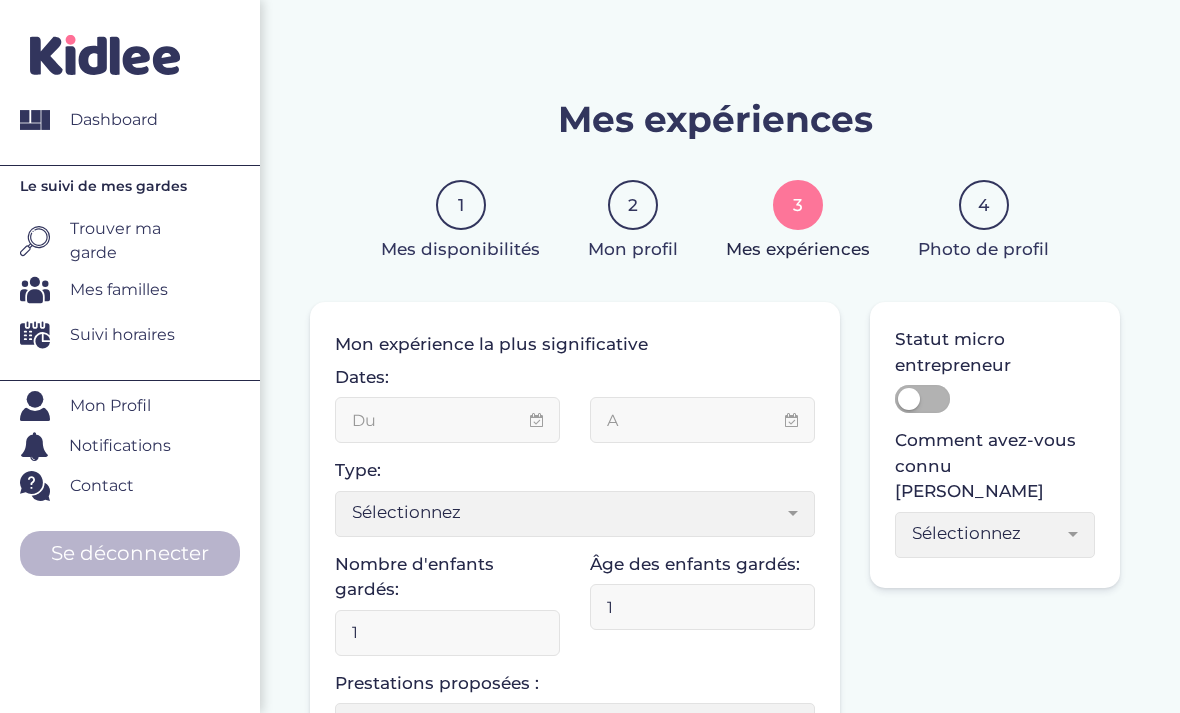 scroll, scrollTop: 0, scrollLeft: 0, axis: both 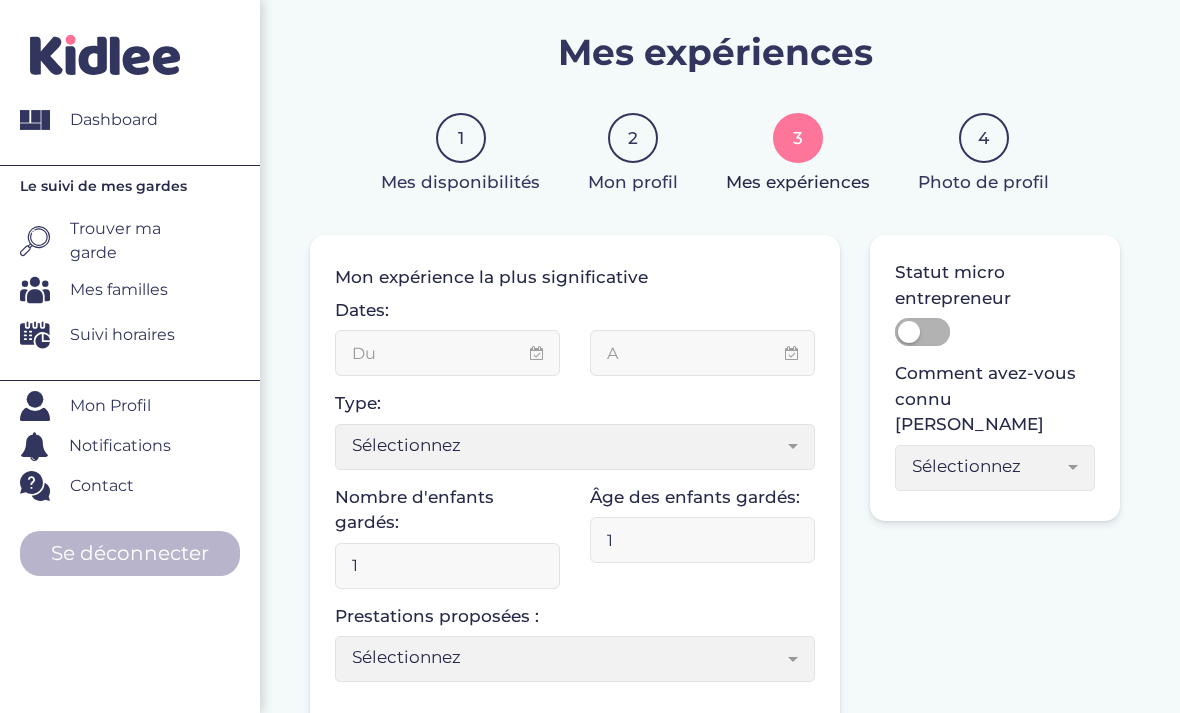 click at bounding box center (447, 353) 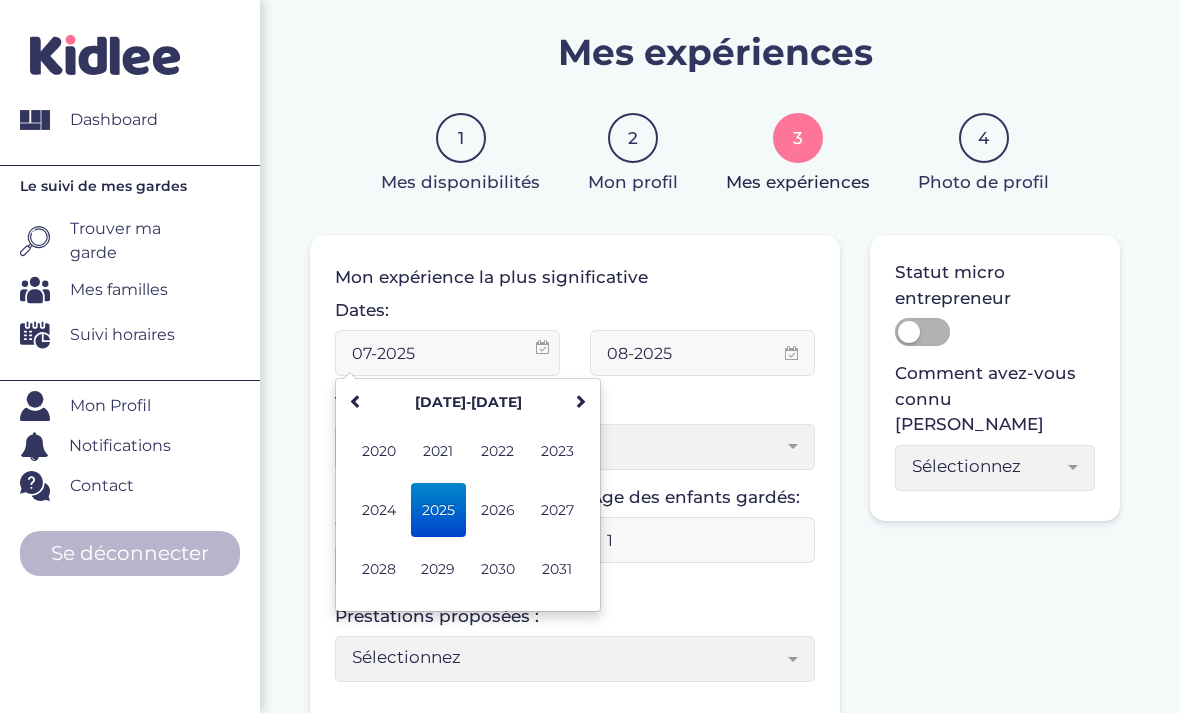 click on "Je fais de la garde d’enfants depuis :
1   Mon expérience la plus significative   Dates:   07-2025 juillet 2025 Lu Ma Me Je Ve Sa Di 30 1 2 3 4 5 6 7 8 9 10 11 12 13 14 15 16 17 18 19 20 21 22 23 24 25 26 27 28 29 30 31 1 2 3 4 5 6 7 8 9 10 2025 janv. févr. mars avr. mai juin juil. août sept. oct. nov. déc. 2020-2031 2020 2021 2022 2023 2024 2025 2026 2027 2028 2029 2030 2031 2000-2107 2000 - 2011 2012 - 2023 2024 - 2035 2036 - 2047 2048 - 2059 2060 - 2071 2072 - 2083 2084 - 2095 2096 - 2107     08-2025     Type:   Sélectionnez   Sorties d’école   Baby-sitting le soir   Baby-sitting le week-end   Centre de loisirs   Colonies de vacances   Cercle familial   Crèche   Enseignement   Association   Vacances familiales   Auxiliaire de vie scolaire   Fille au pair   Autre Sélectionnez   Nombre d'enfants gardés:   1   Âge des enfants gardés:   1   1   1   1   Sélectionnez   3-6 ans   6-9 ans   +9 ans Sélectionnez" at bounding box center [715, 848] 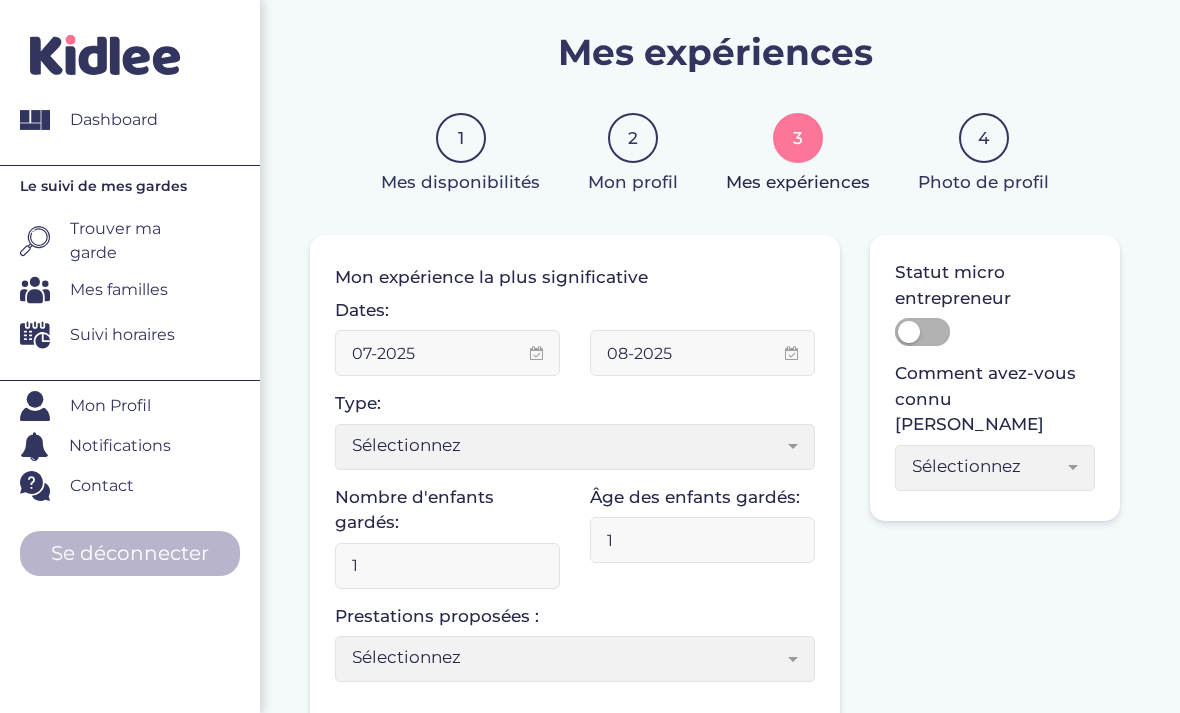 click on "07-2025" at bounding box center [447, 353] 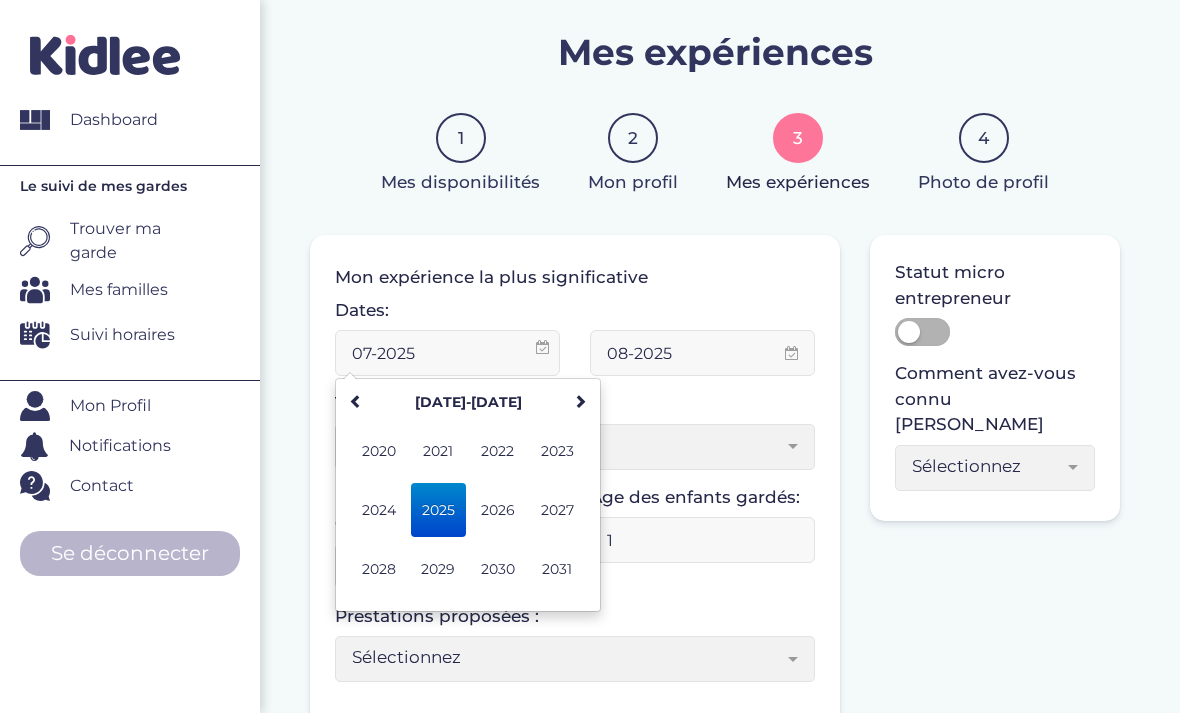 click on "Dates:   07-2025 juillet 2025 Lu Ma Me Je Ve Sa Di 30 1 2 3 4 5 6 7 8 9 10 11 12 13 14 15 16 17 18 19 20 21 22 23 24 25 26 27 28 29 30 31 1 2 3 4 5 6 7 8 9 10 2025 janv. févr. mars avr. mai juin juil. août sept. oct. nov. déc. 2020-2031 2020 2021 2022 2023 2024 2025 2026 2027 2028 2029 2030 2031 2000-2107 2000 - 2011 2012 - 2023 2024 - 2035 2036 - 2047 2048 - 2059 2060 - 2071 2072 - 2083 2084 - 2095 2096 - 2107     08-2025     Type:   Sélectionnez   Sorties d’école   Baby-sitting le soir   Baby-sitting le week-end   Centre de loisirs   Colonies de vacances   Cercle familial   Crèche   Enseignement   Association   Vacances familiales   Auxiliaire de vie scolaire   Fille au pair   Autre Sélectionnez   Nombre d'enfants gardés:   1   Âge des enfants gardés:   1   1   1   1   Sélectionnez   3-6 ans   6-9 ans   +9 ans Sélectionnez     Prestations proposées :   Sélectionnez   Gérer le gouter   Aide aux devoirs   Sorties extérieures (parc, musée...)   Accompagnement aux activités extra-scolaires" at bounding box center [575, 498] 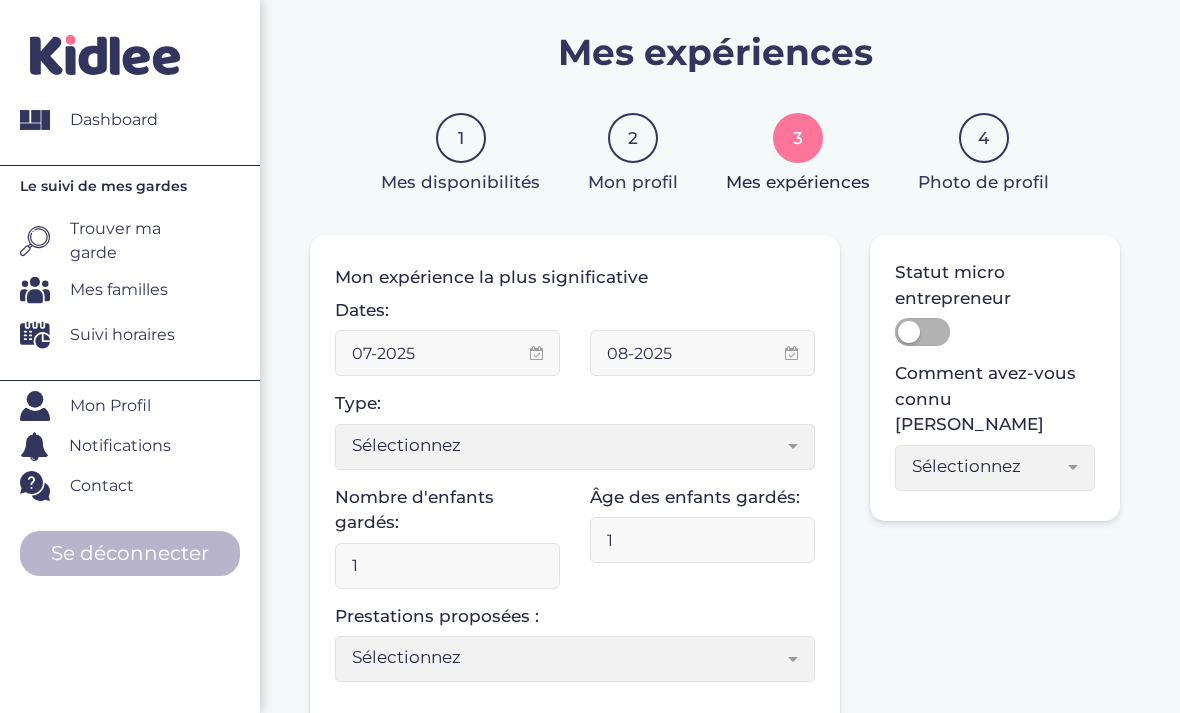 click on "Sélectionnez" at bounding box center [567, 445] 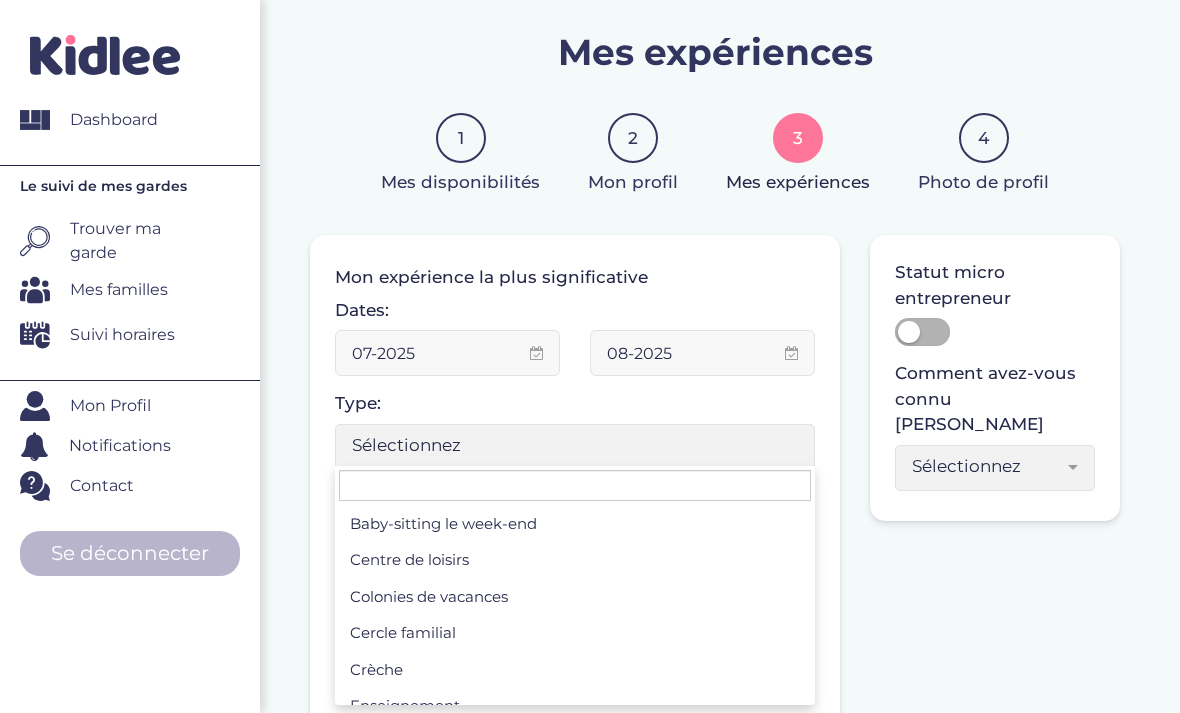 scroll, scrollTop: 107, scrollLeft: 0, axis: vertical 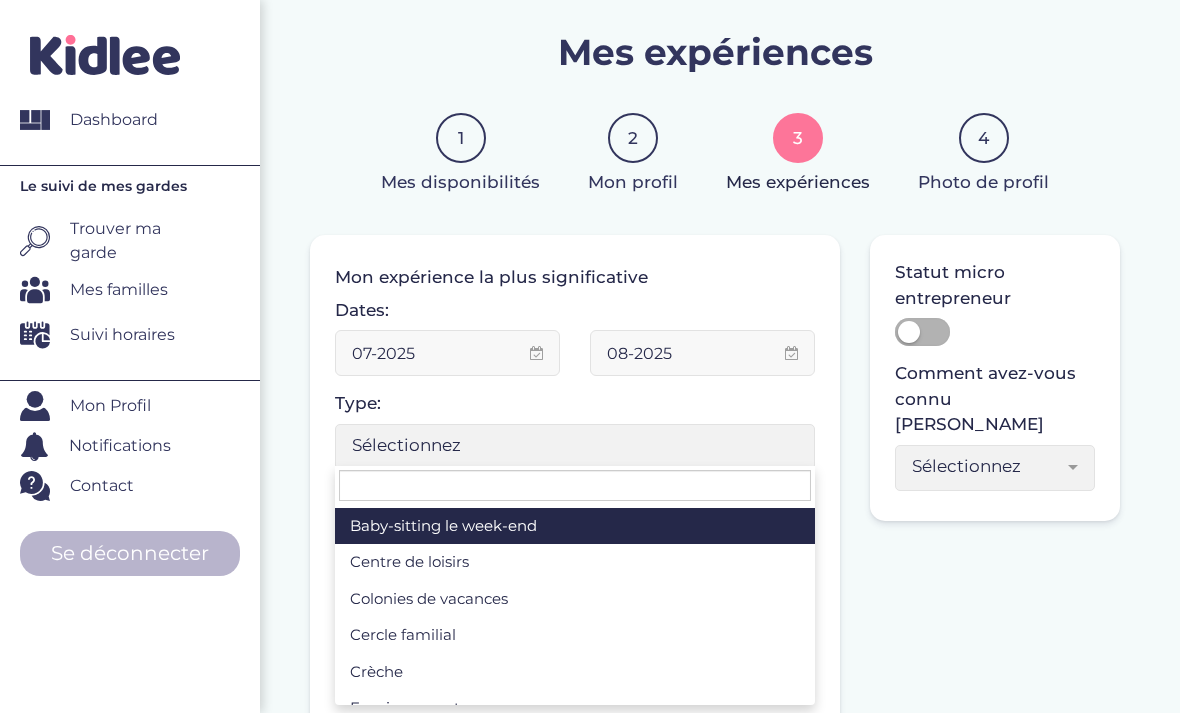 select on "3" 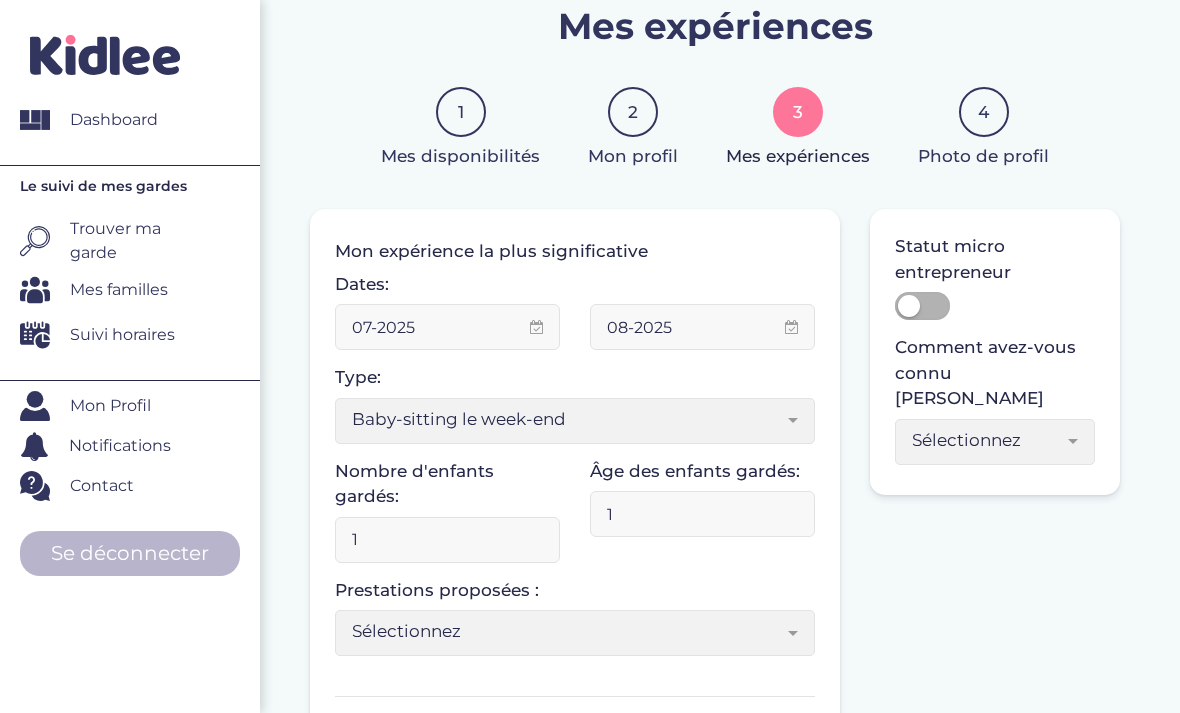 scroll, scrollTop: 98, scrollLeft: 0, axis: vertical 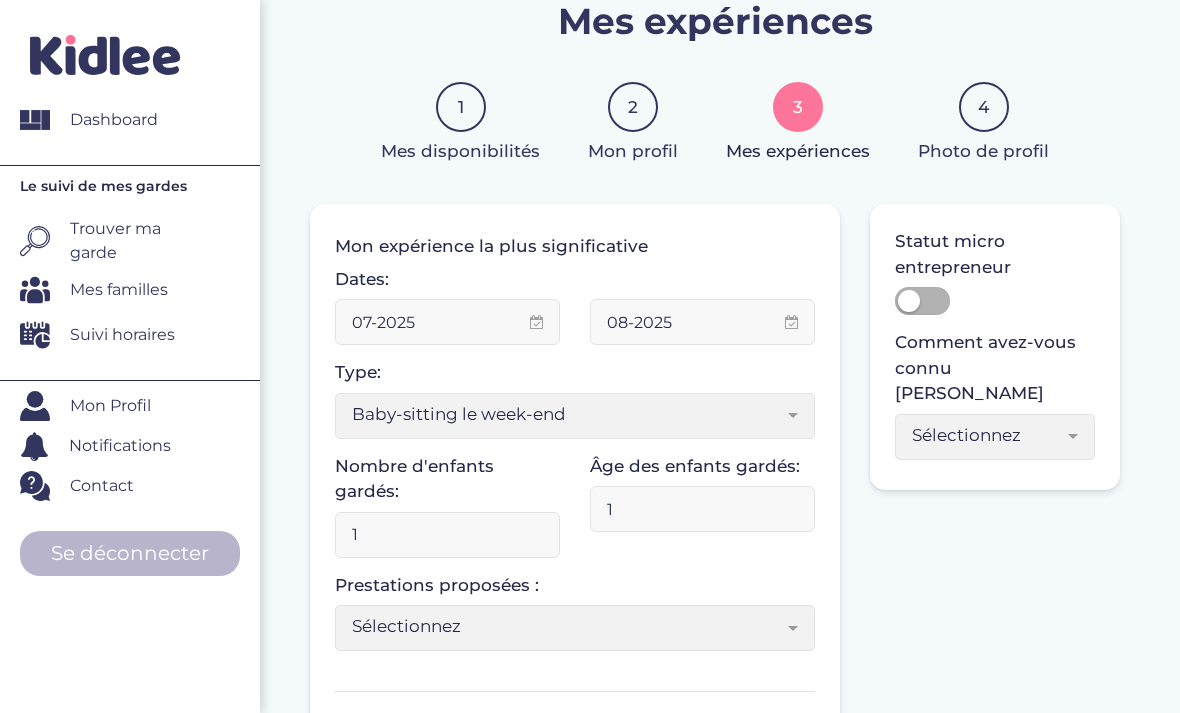 click on "1" at bounding box center [447, 535] 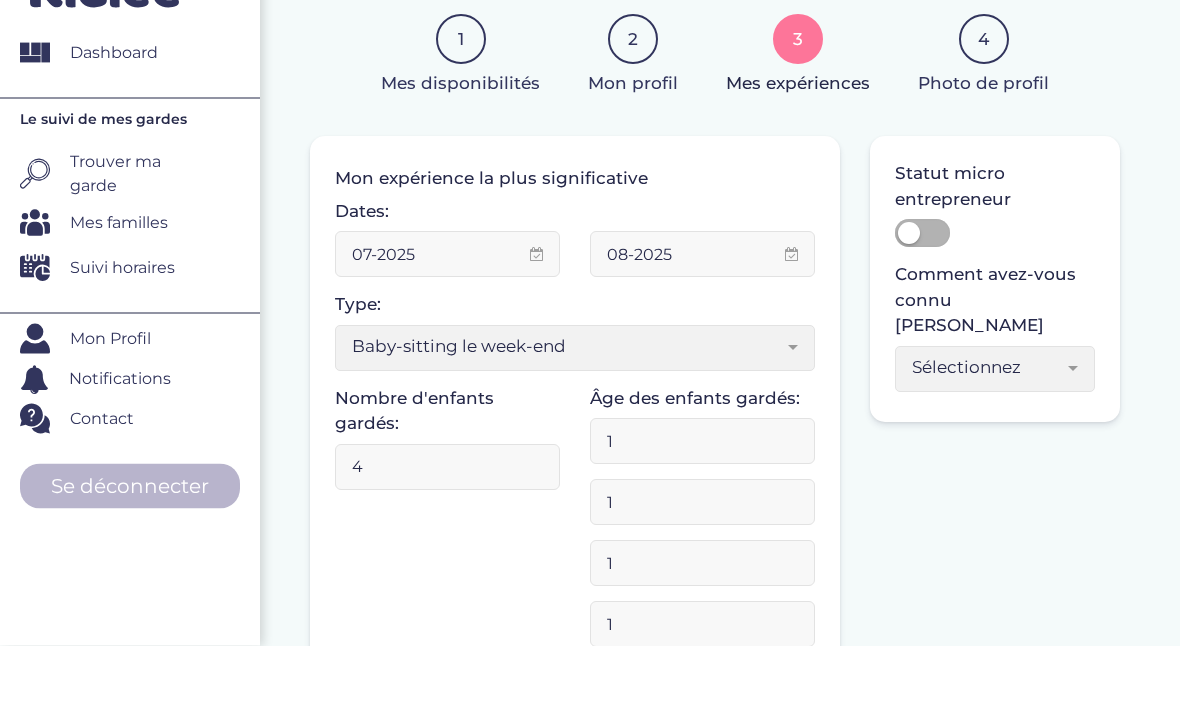 scroll, scrollTop: 118, scrollLeft: 0, axis: vertical 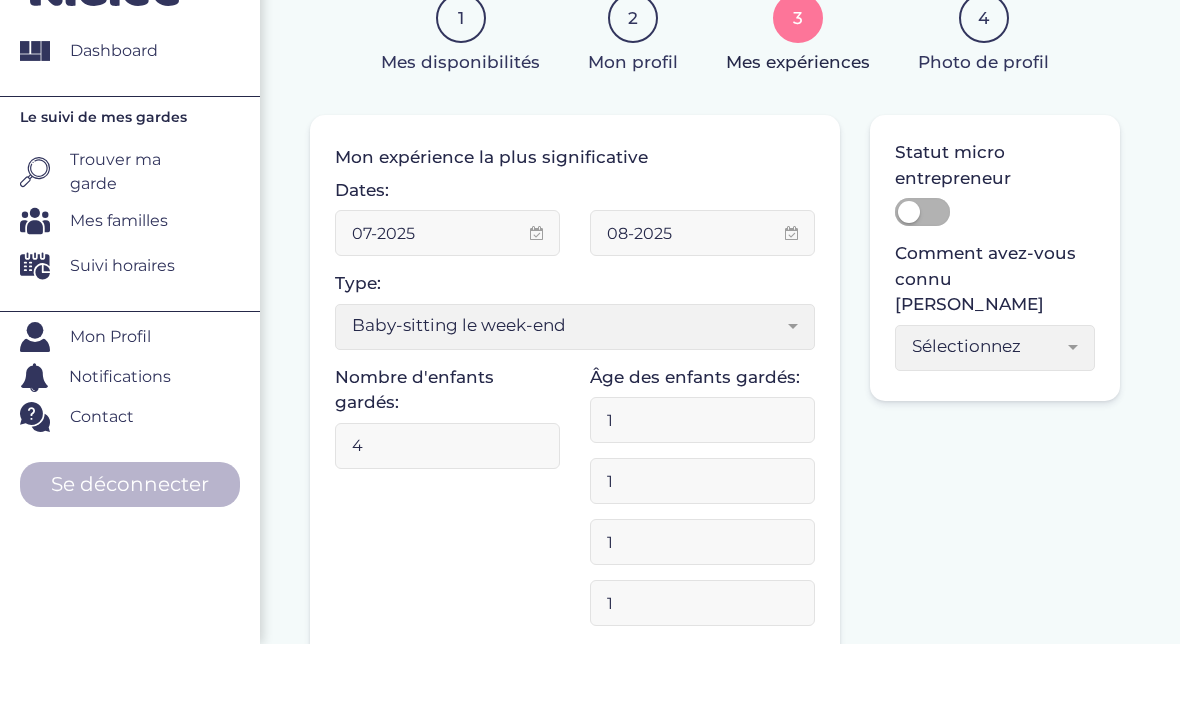 type on "4" 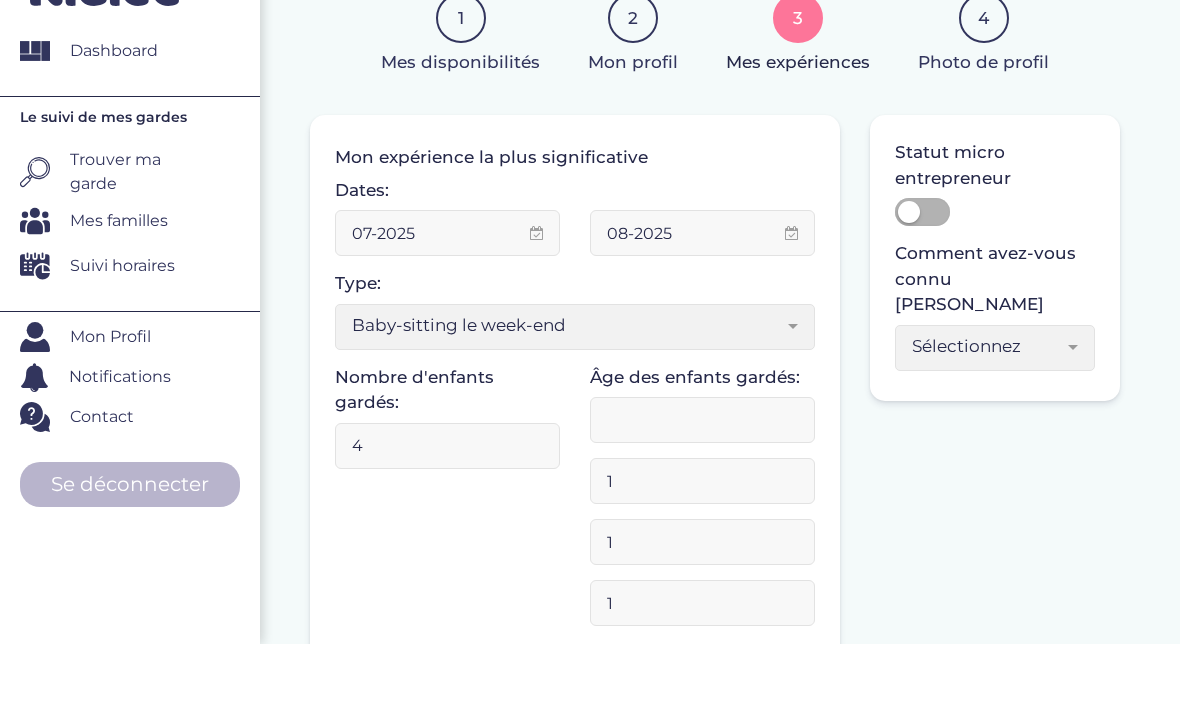 type on "2" 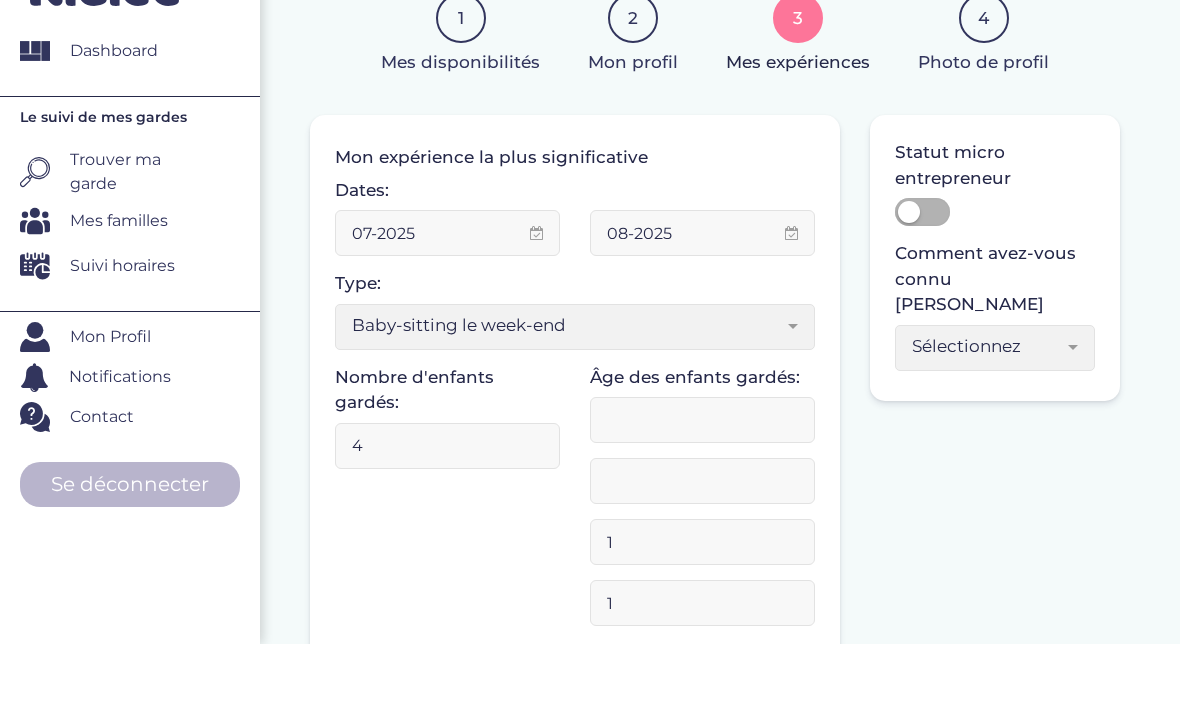 type on "3" 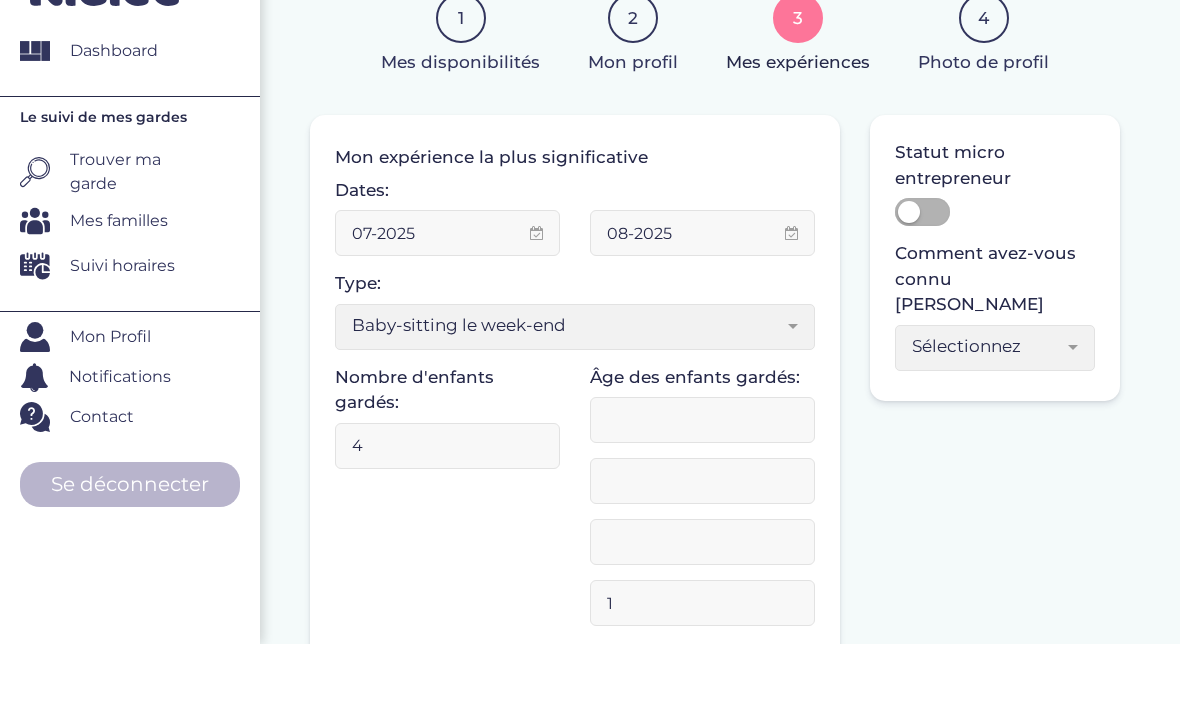 type on "4" 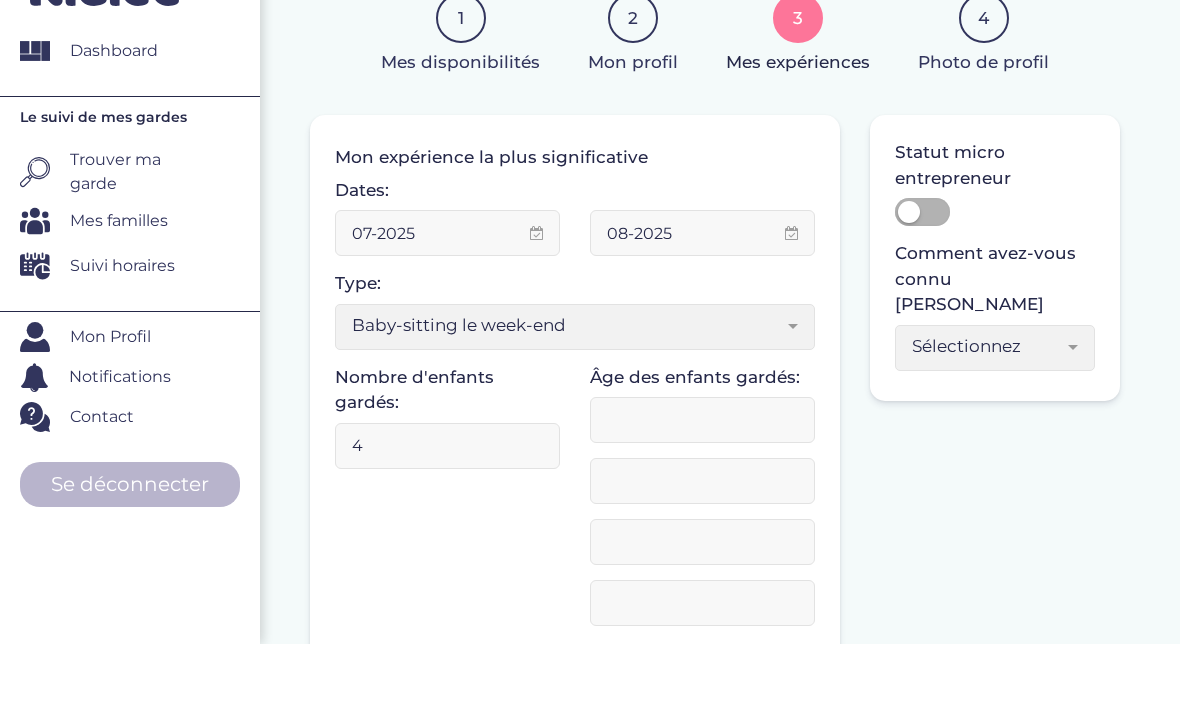 type on "5" 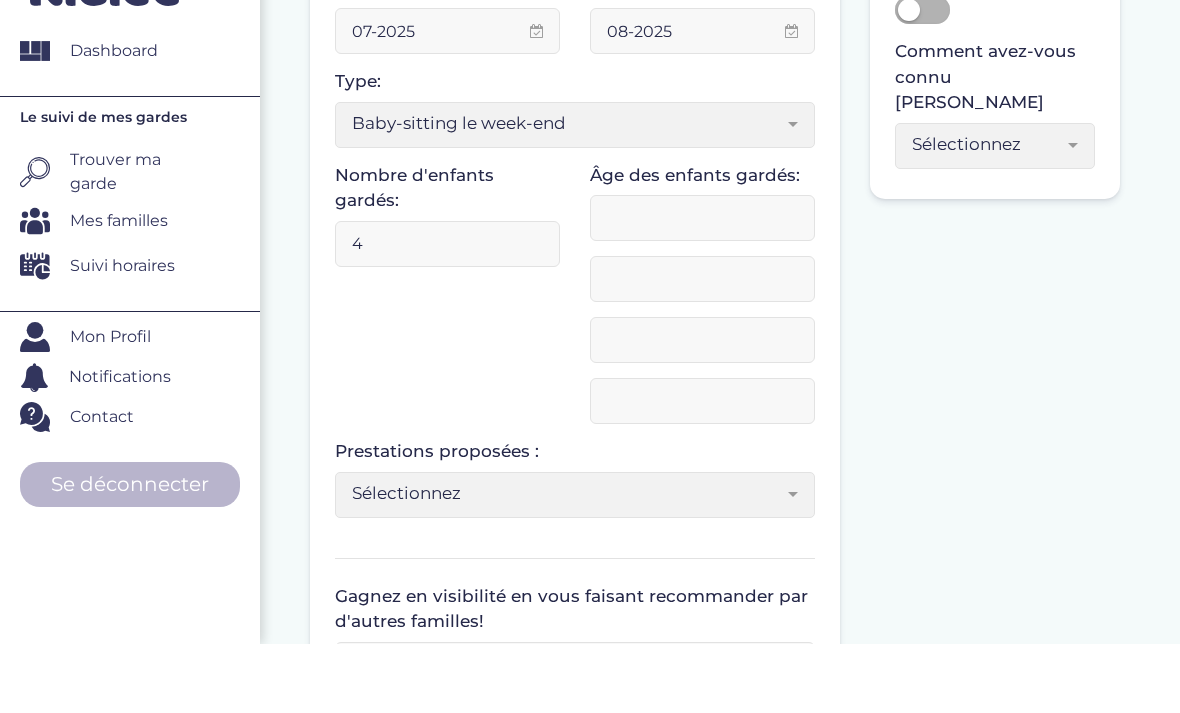 scroll, scrollTop: 325, scrollLeft: 0, axis: vertical 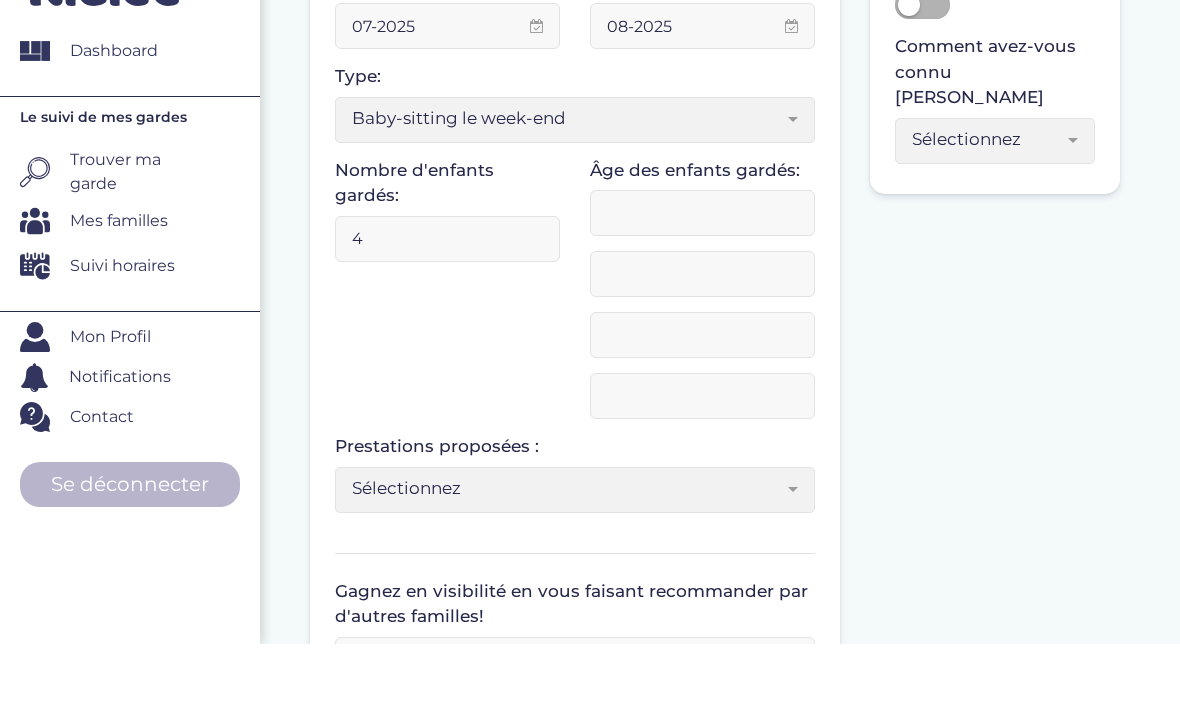 type 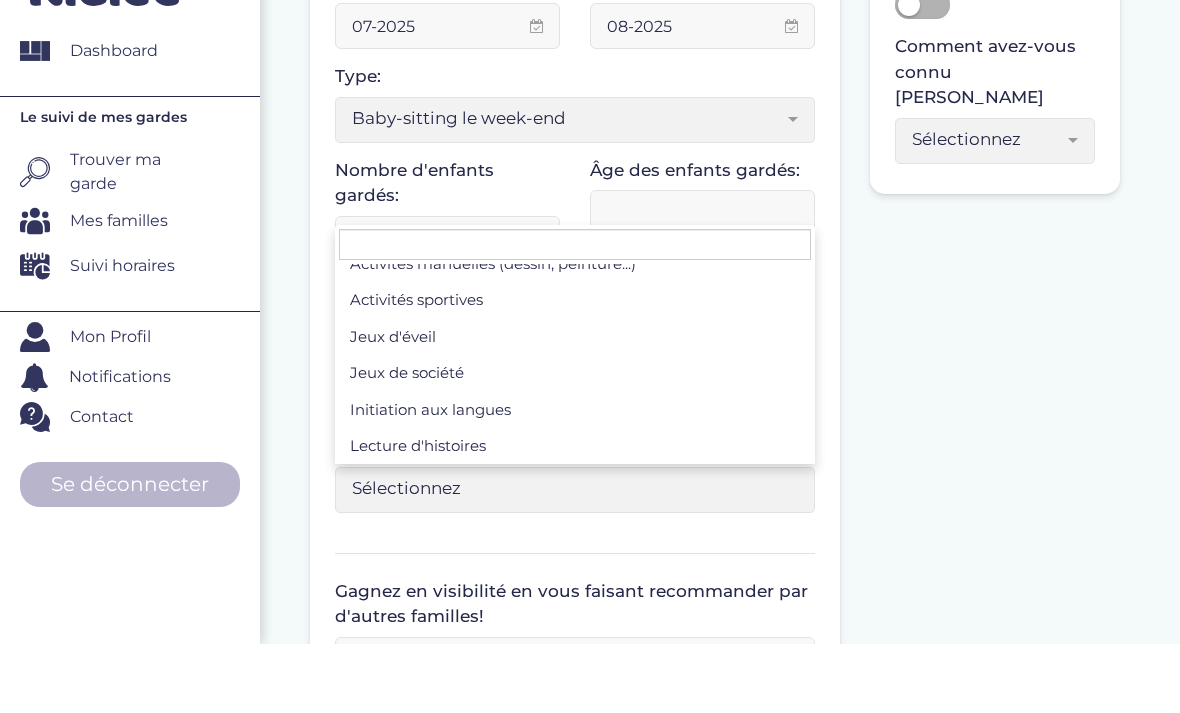 scroll, scrollTop: 202, scrollLeft: 0, axis: vertical 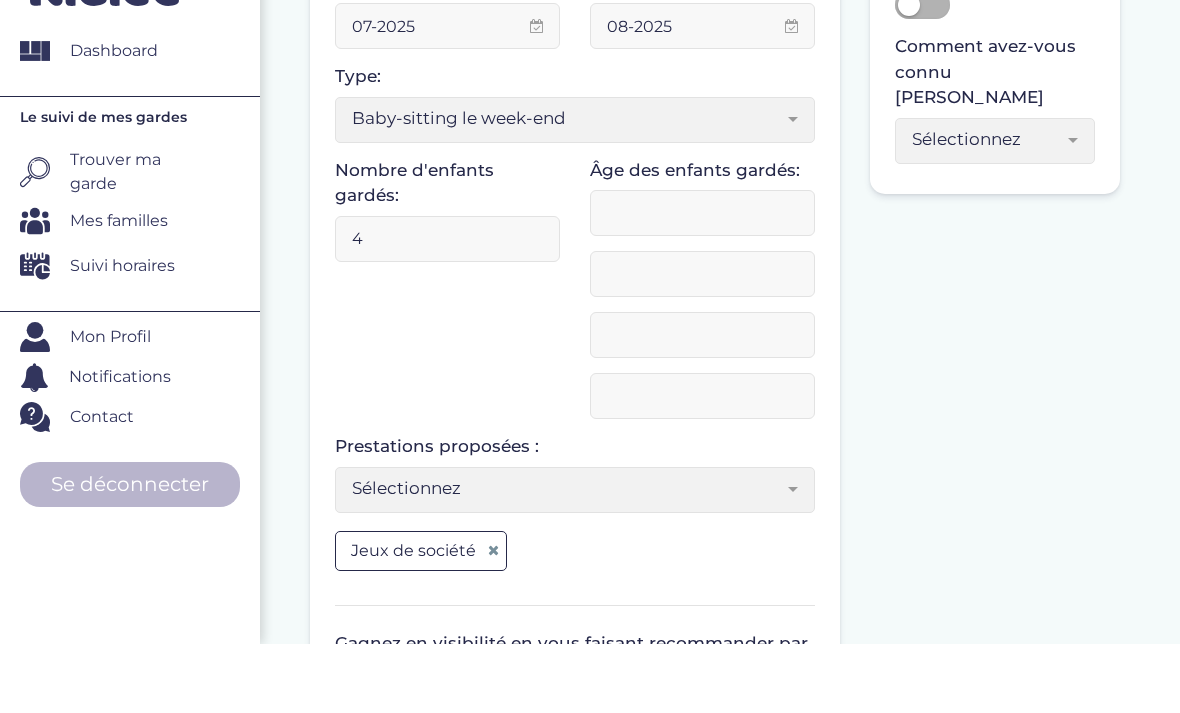 click on "Sélectionnez" at bounding box center [575, 559] 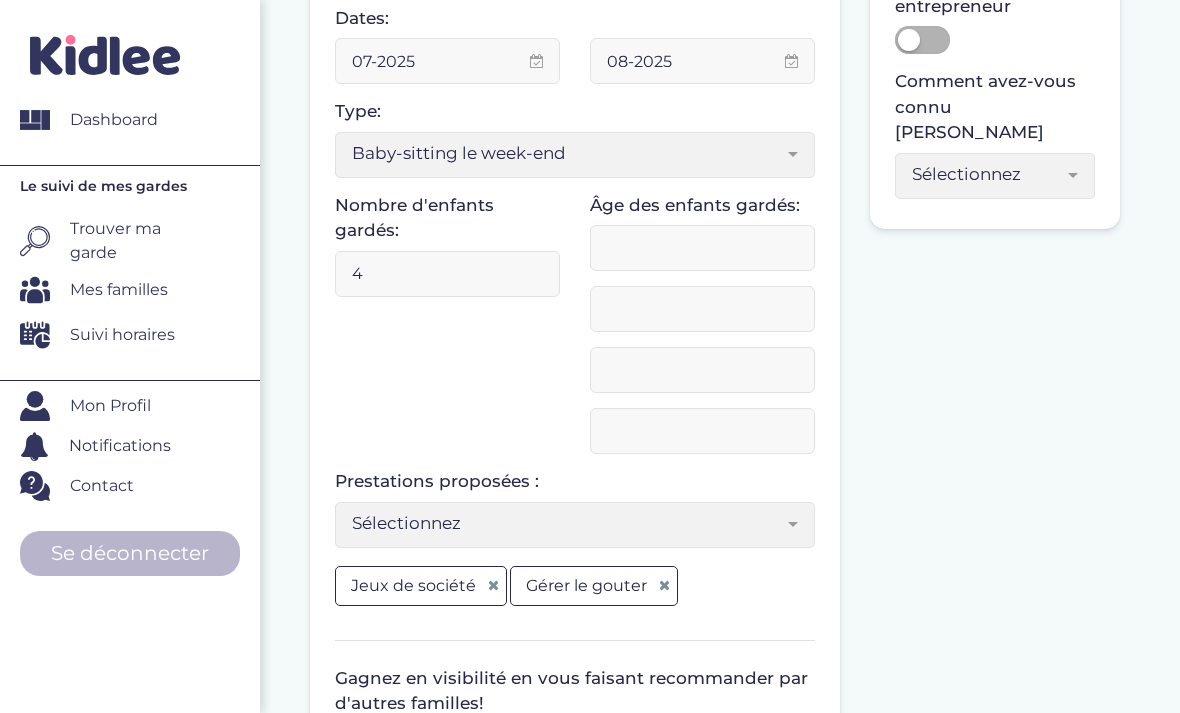 click on "Sélectionnez" at bounding box center [567, 523] 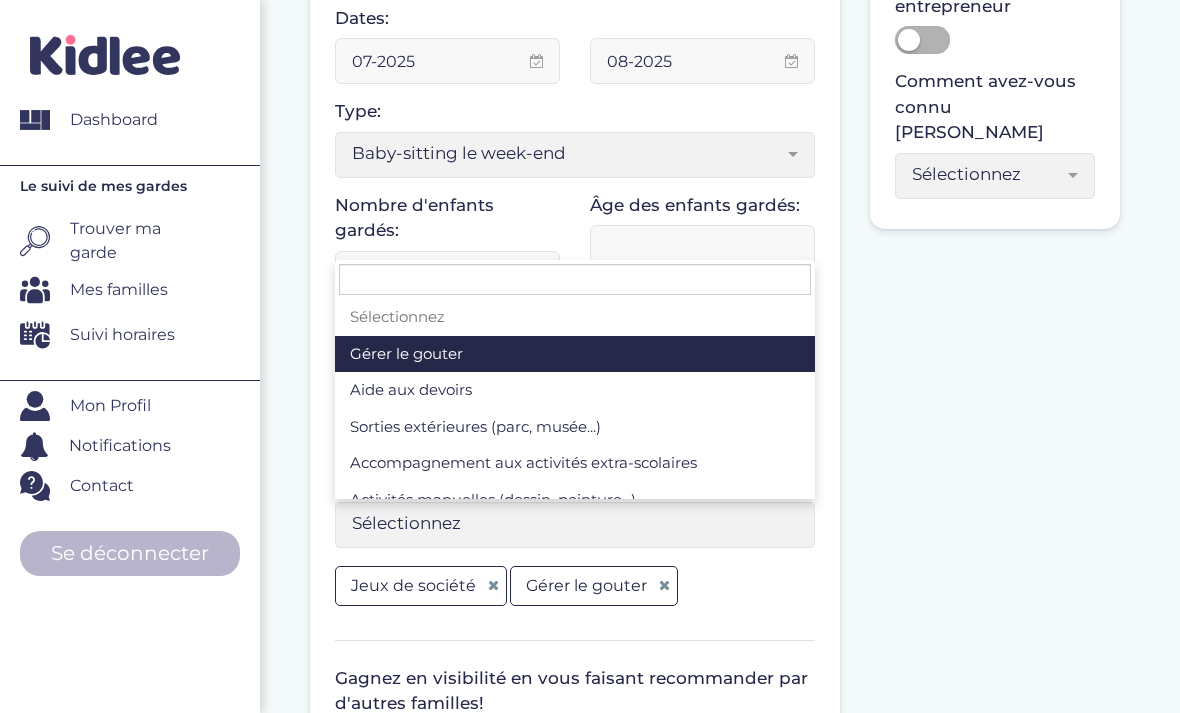 scroll, scrollTop: 358, scrollLeft: 0, axis: vertical 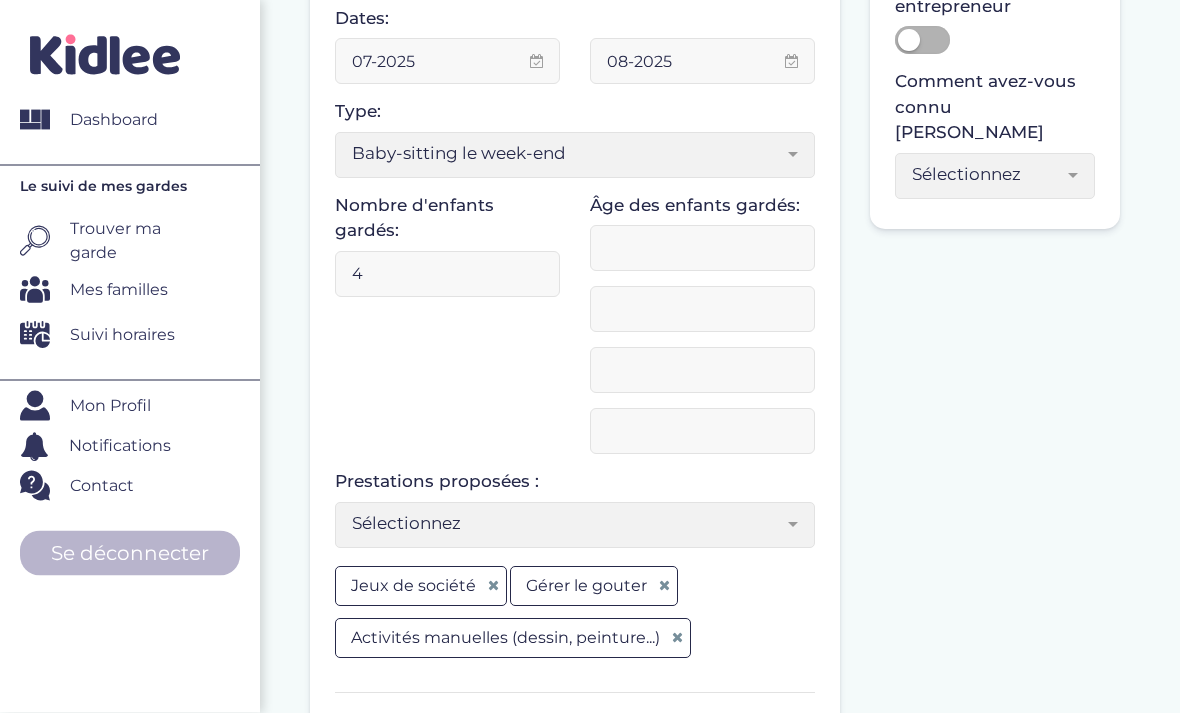 click on "Sélectionnez" at bounding box center (575, 526) 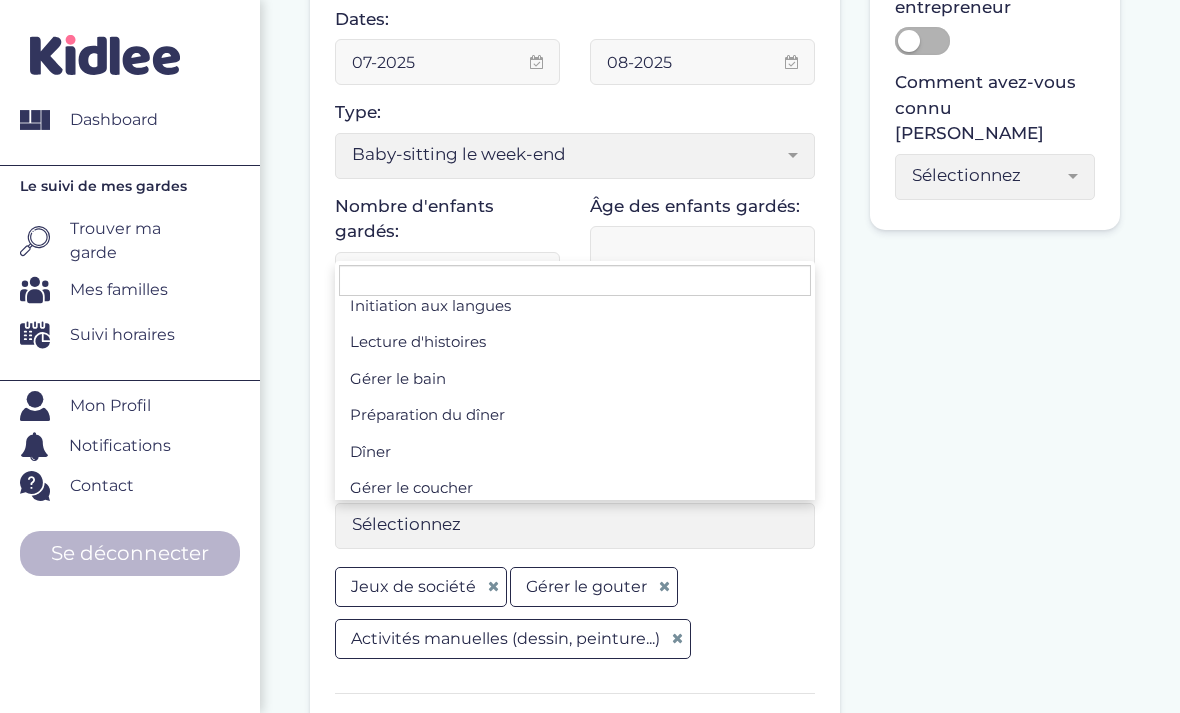 scroll, scrollTop: 340, scrollLeft: 0, axis: vertical 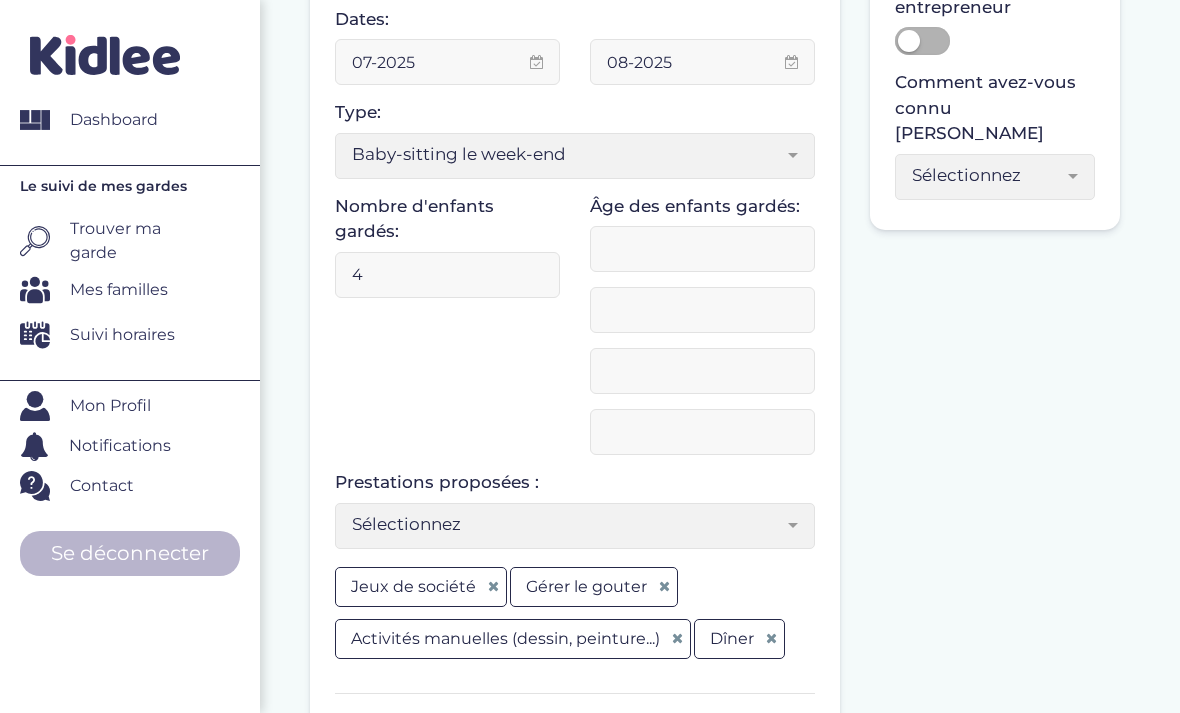 click on "Sélectionnez" at bounding box center (567, 524) 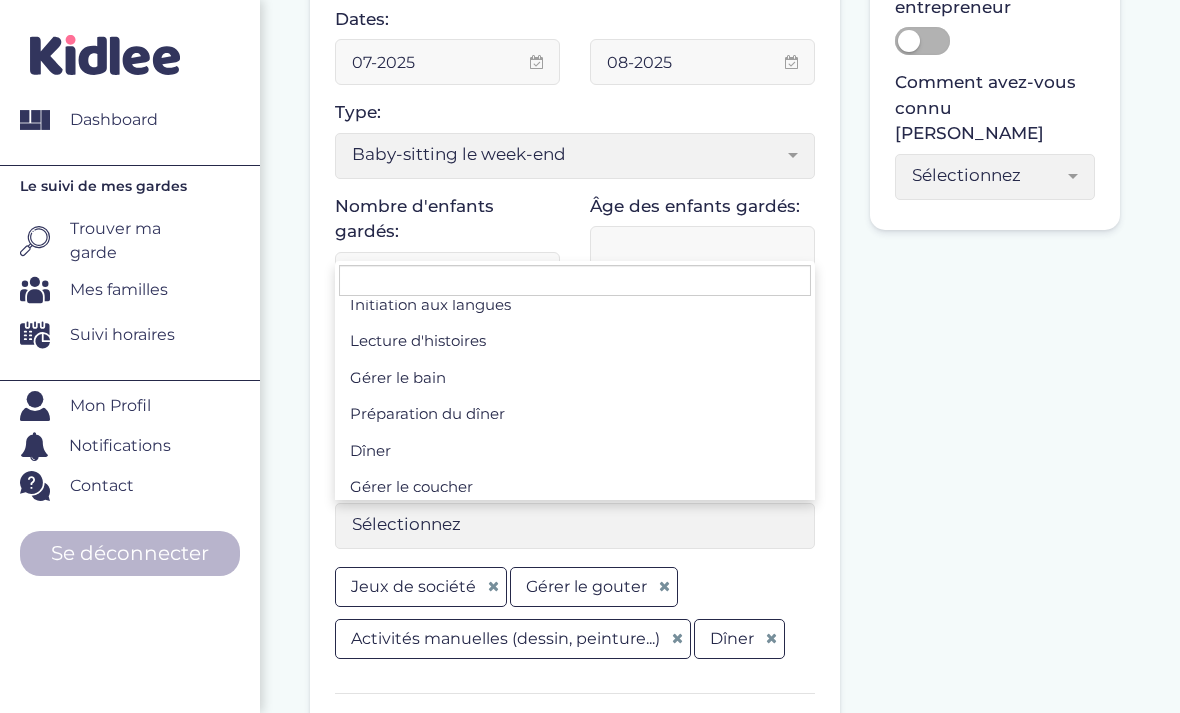 scroll, scrollTop: 340, scrollLeft: 0, axis: vertical 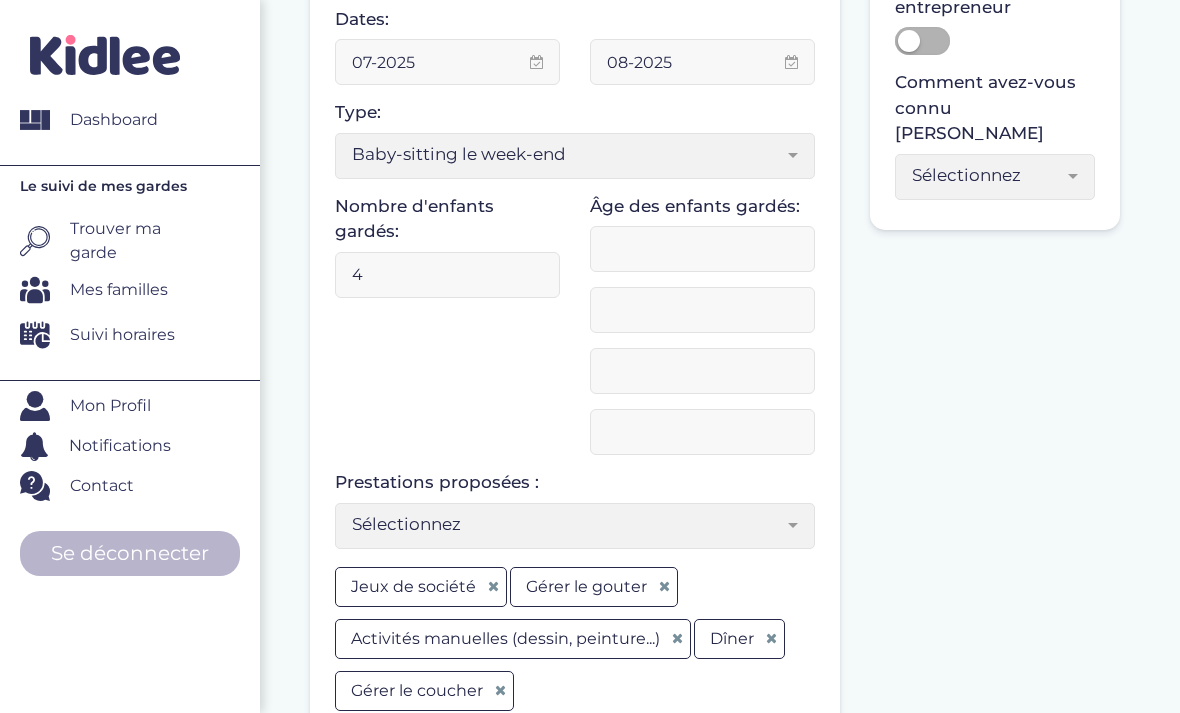 click on "Sélectionnez" at bounding box center [575, 526] 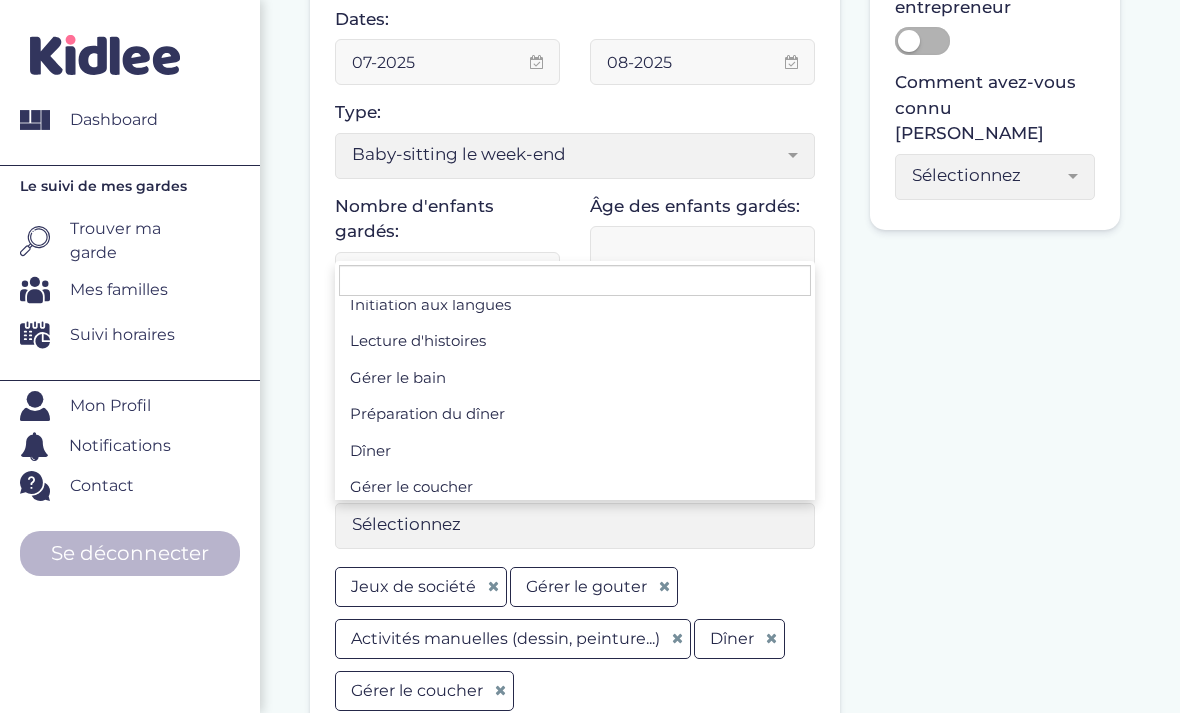 scroll, scrollTop: 340, scrollLeft: 0, axis: vertical 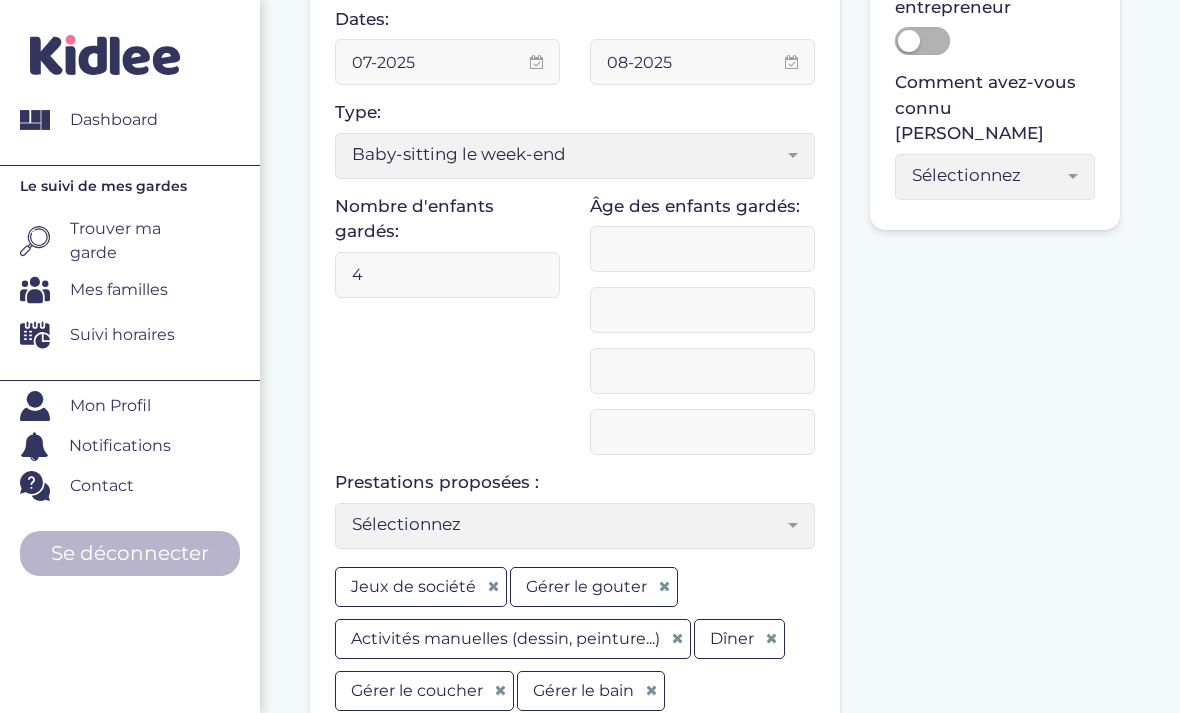 click on "Sélectionnez" at bounding box center (567, 524) 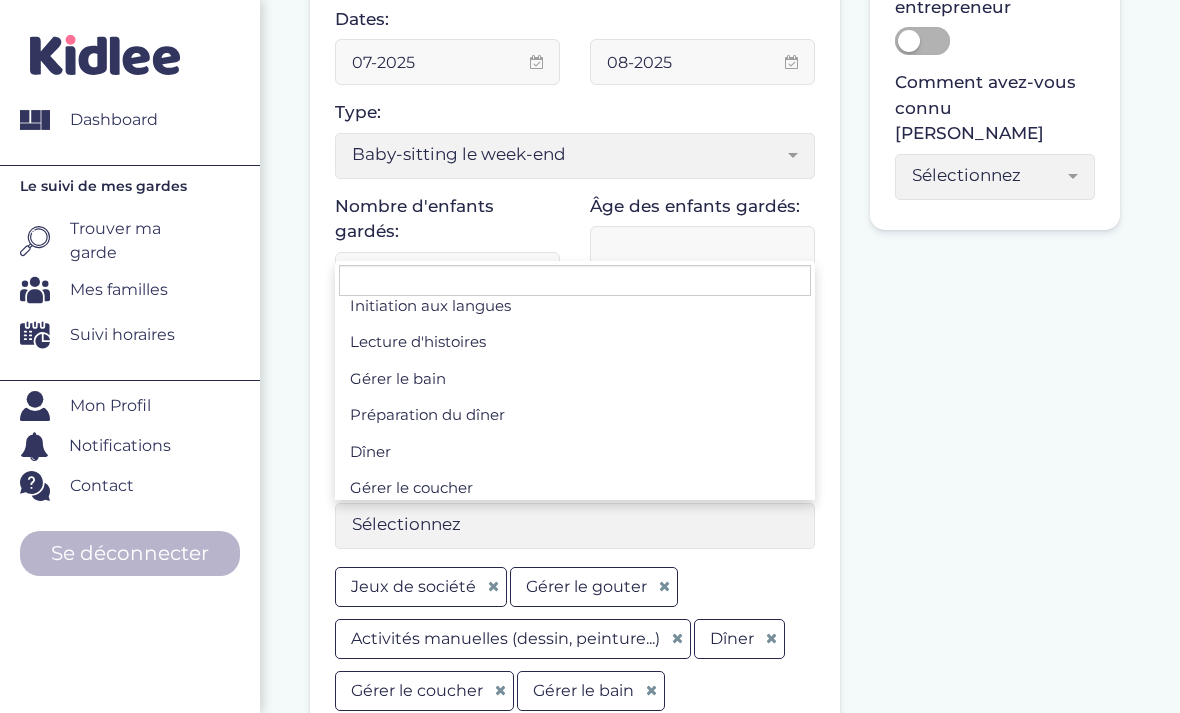 scroll, scrollTop: 340, scrollLeft: 0, axis: vertical 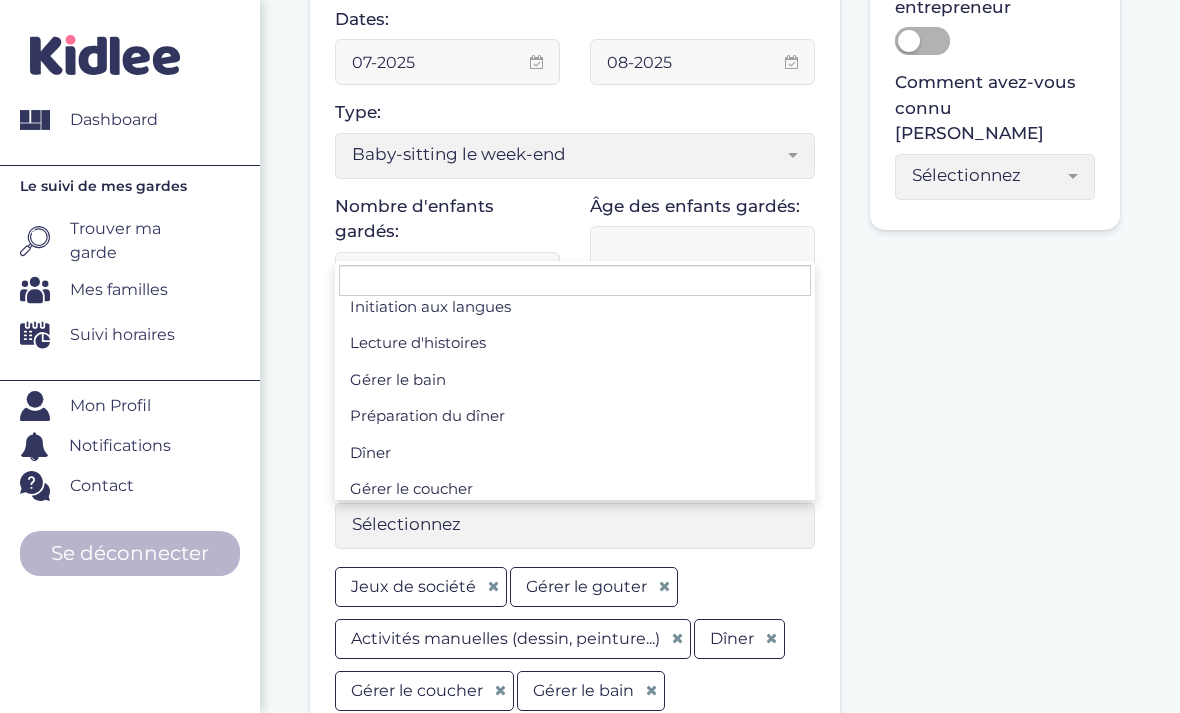 select on "Sélectionnez" 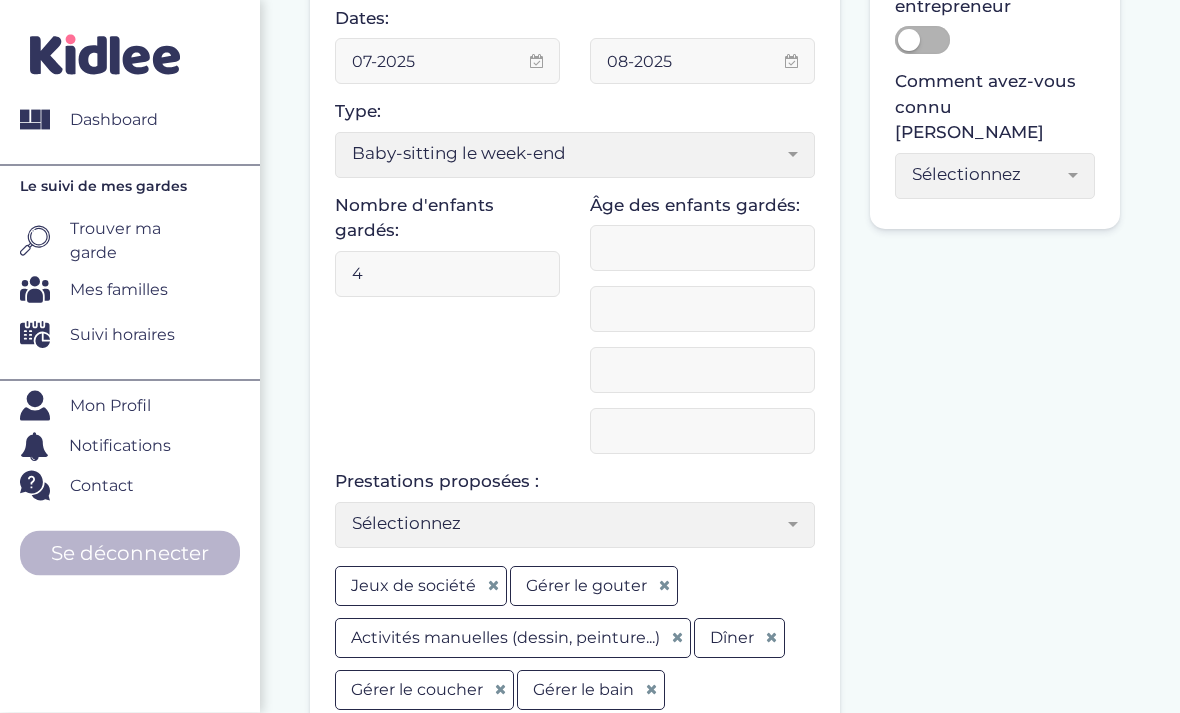 click on "Sélectionnez" at bounding box center (567, 524) 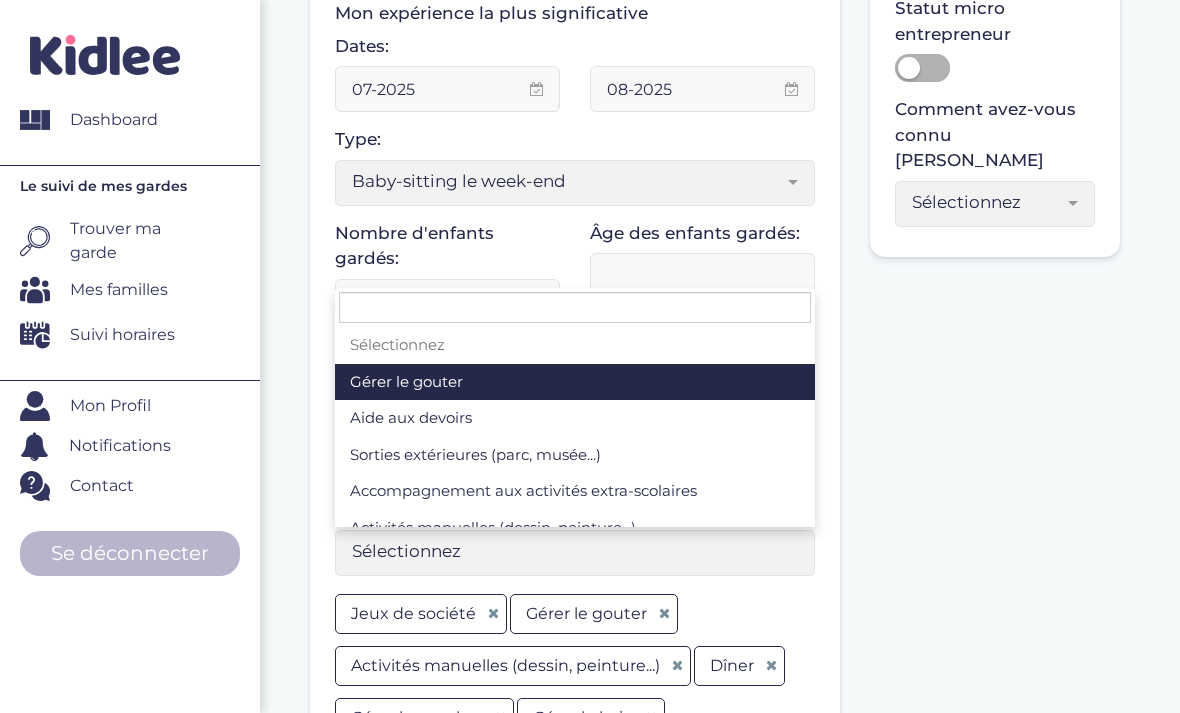 scroll, scrollTop: 330, scrollLeft: 0, axis: vertical 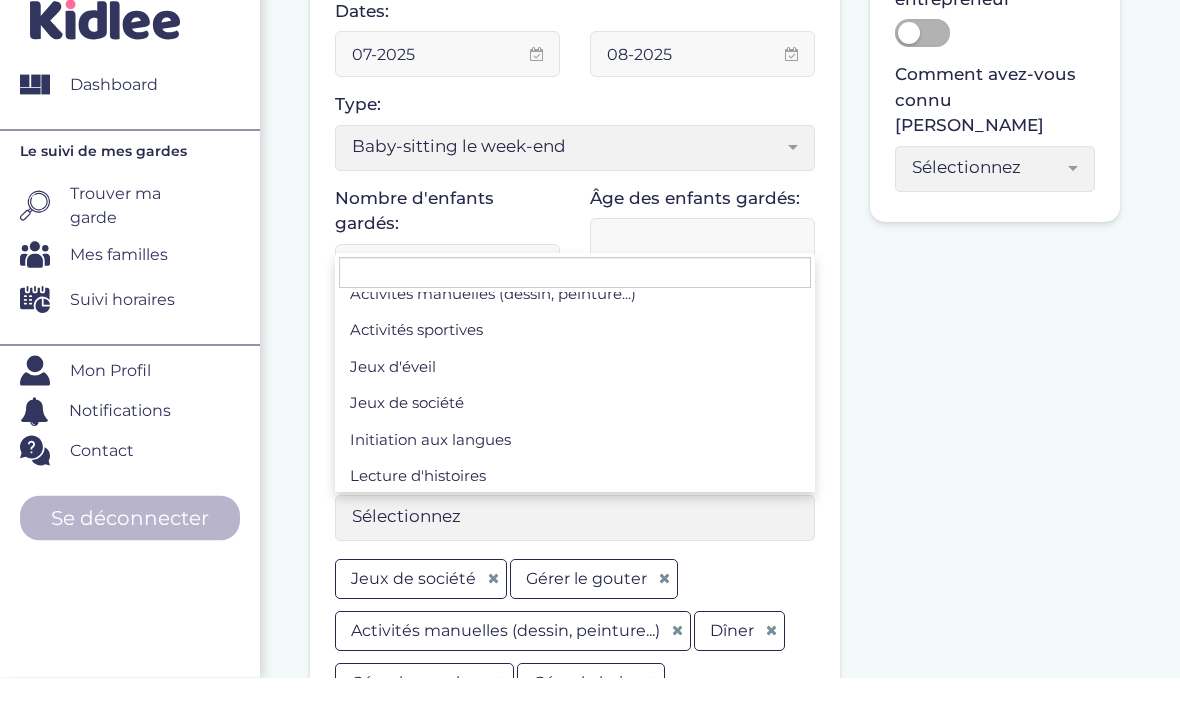 click on "Je fais de la garde d’enfants depuis :
1   Mon expérience la plus significative   Dates:   07-2025     08-2025     Type:   Sélectionnez   Sorties d’école   Baby-sitting le soir   Baby-sitting le week-end   Centre de loisirs   Colonies de vacances   Cercle familial   Crèche   Enseignement   Association   Vacances familiales   Auxiliaire de vie scolaire   Fille au pair   Autre Baby-sitting le week-end   Nombre d'enfants gardés:   4   Âge des enfants gardés:           Sélectionnez   3-6 ans   6-9 ans   +9 ans Sélectionnez     Prestations proposées :   Sélectionnez   Gérer le gouter   Aide aux devoirs   Sorties extérieures (parc, musée...)   Accompagnement aux activités extra-scolaires   Activités manuelles (dessin, peinture...)   Activités sportives   Jeux d'éveil   Jeux de société   Initiation aux langues   Lecture d'histoires   Gérer le bain   Préparation du dîner   Dîner   Gérer le coucher" at bounding box center [715, 767] 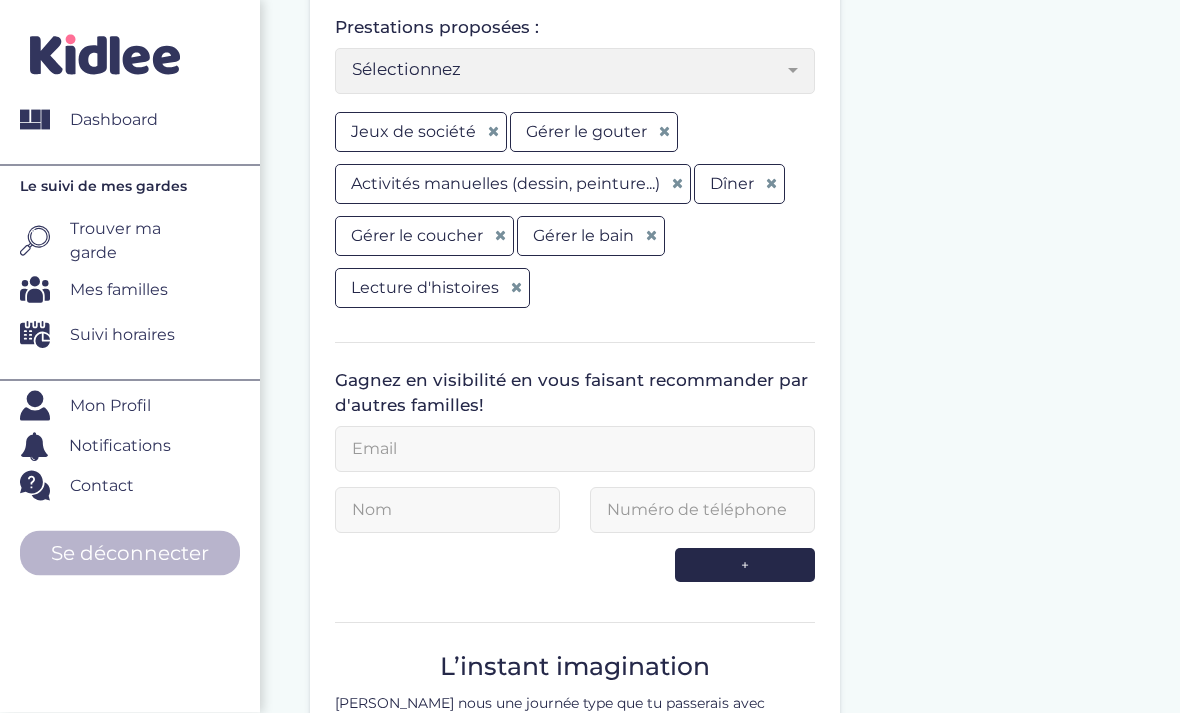 scroll, scrollTop: 848, scrollLeft: 0, axis: vertical 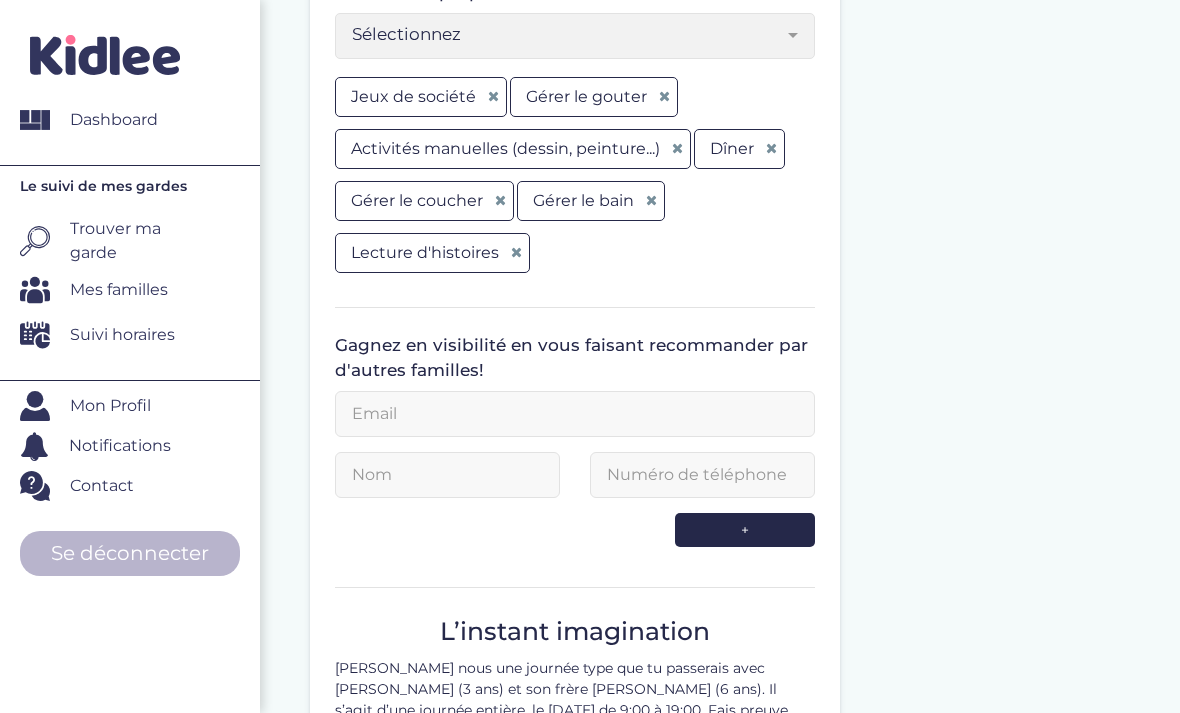 click at bounding box center (575, 414) 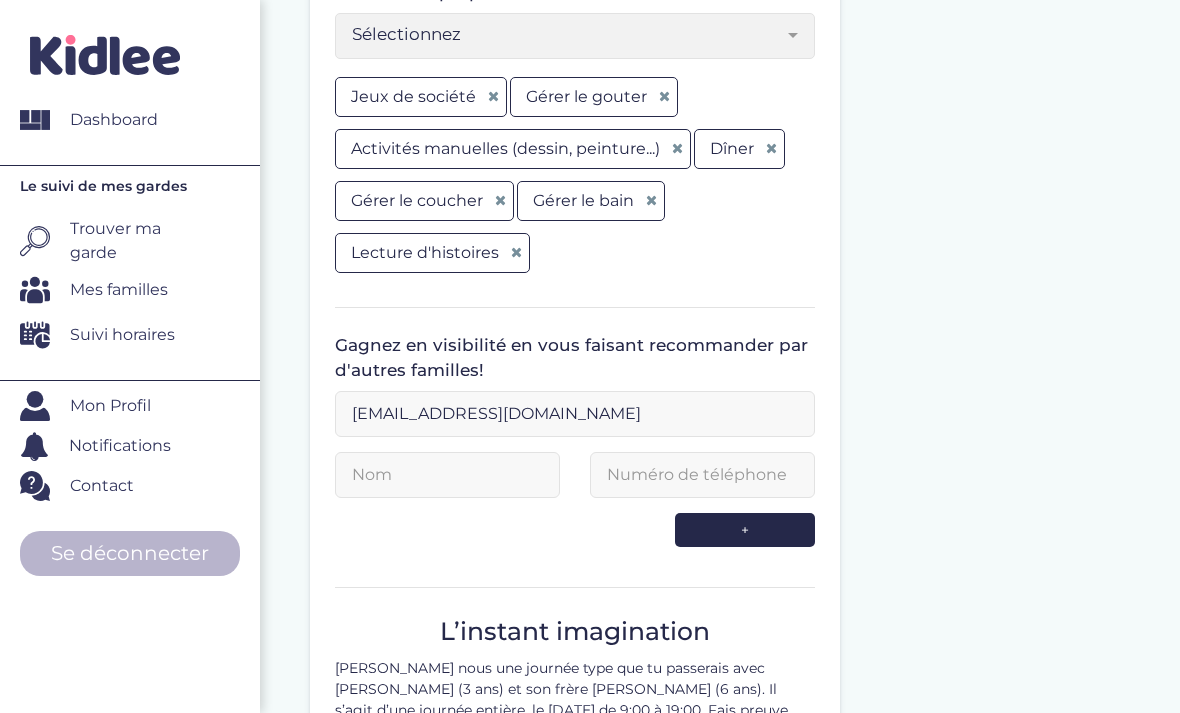 type on "emma.julienne.ej@gmail.com" 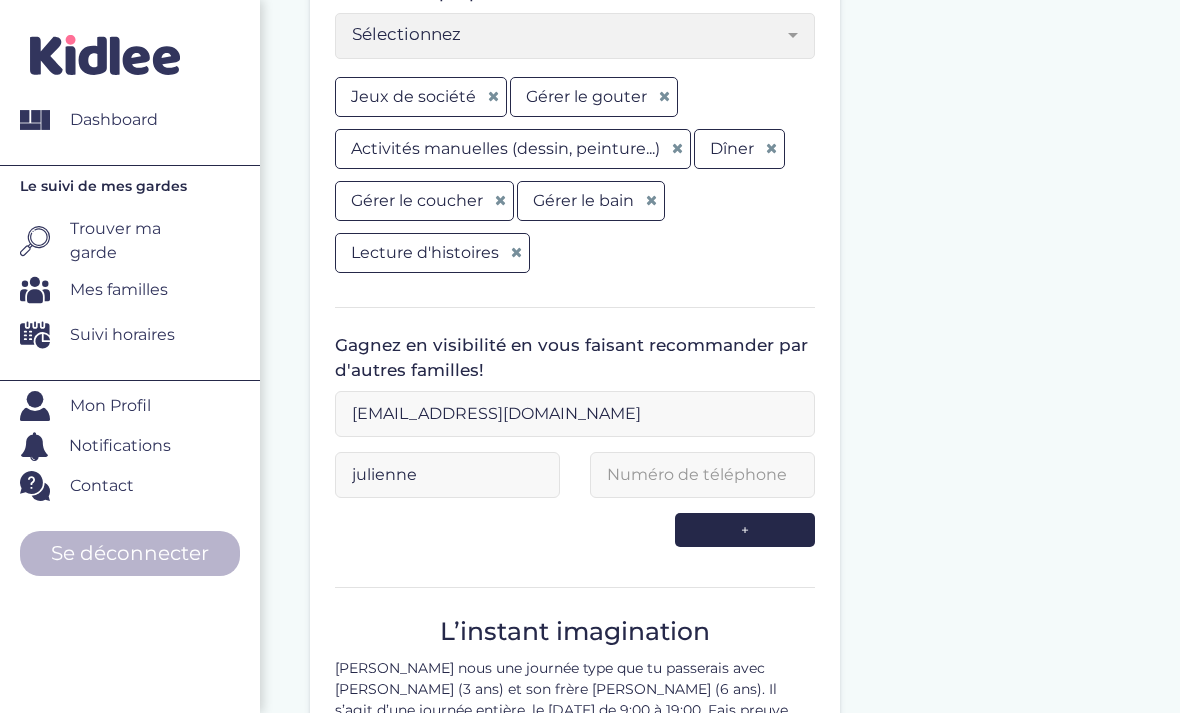type on "julienne" 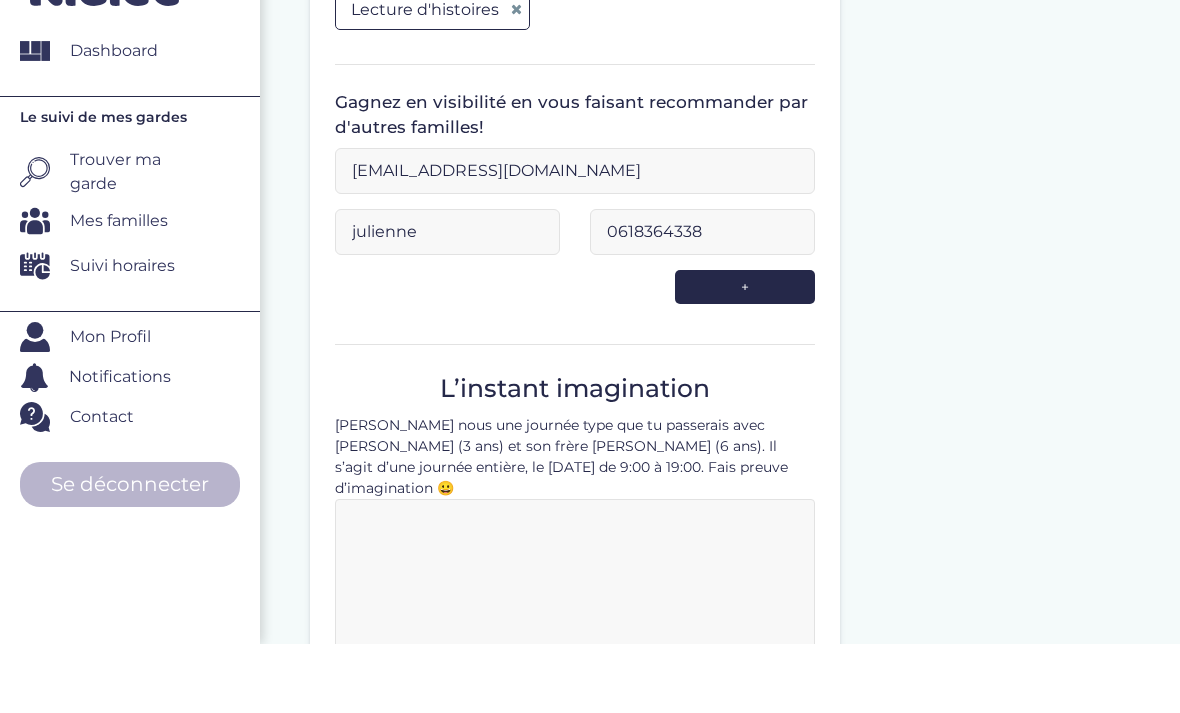 scroll, scrollTop: 1026, scrollLeft: 0, axis: vertical 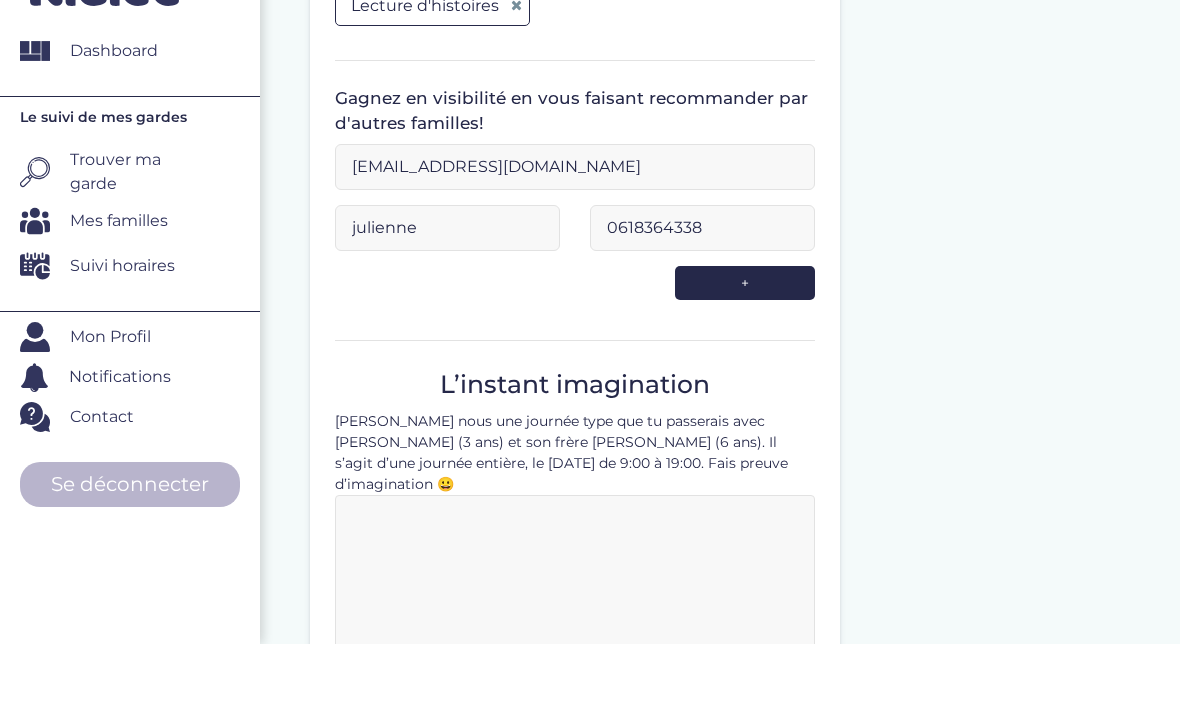 type on "0618364338" 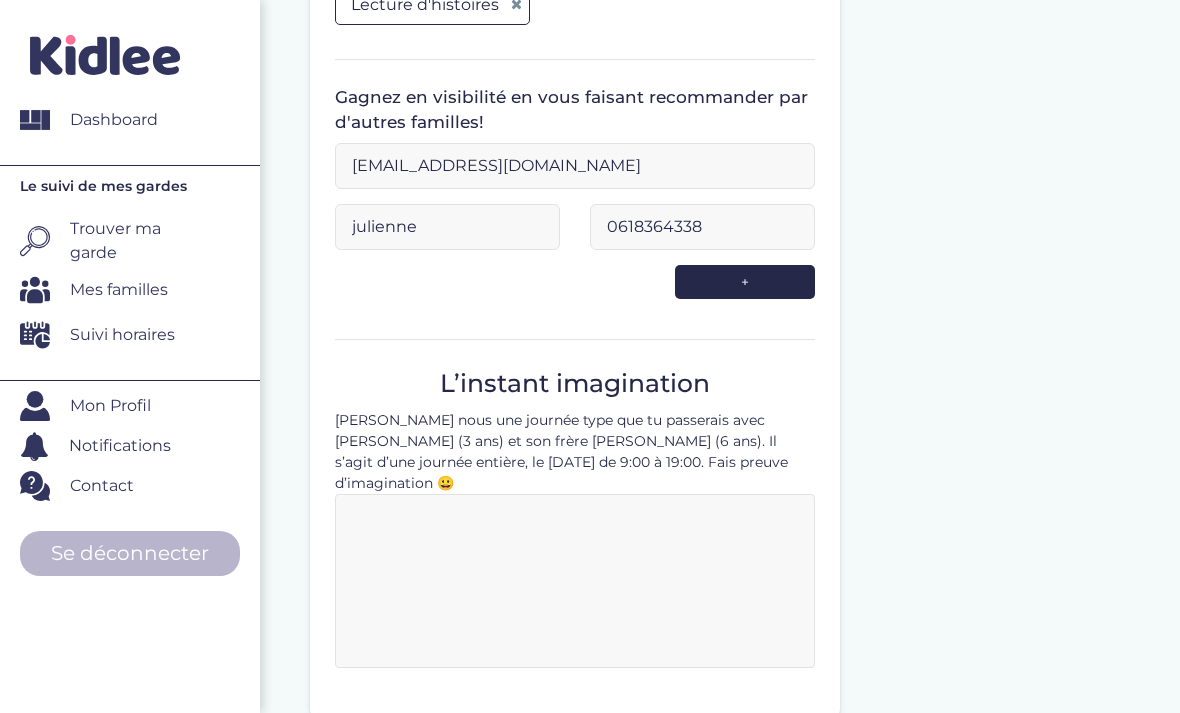 copy on "Décris nous une journée type que tu passerais avec Maya (3 ans) et son frère Julien (6 ans). Il s’agit d’une journée entière, le mercredi de 9:00 à 19:00. Fais preuve d’imagination 😀" 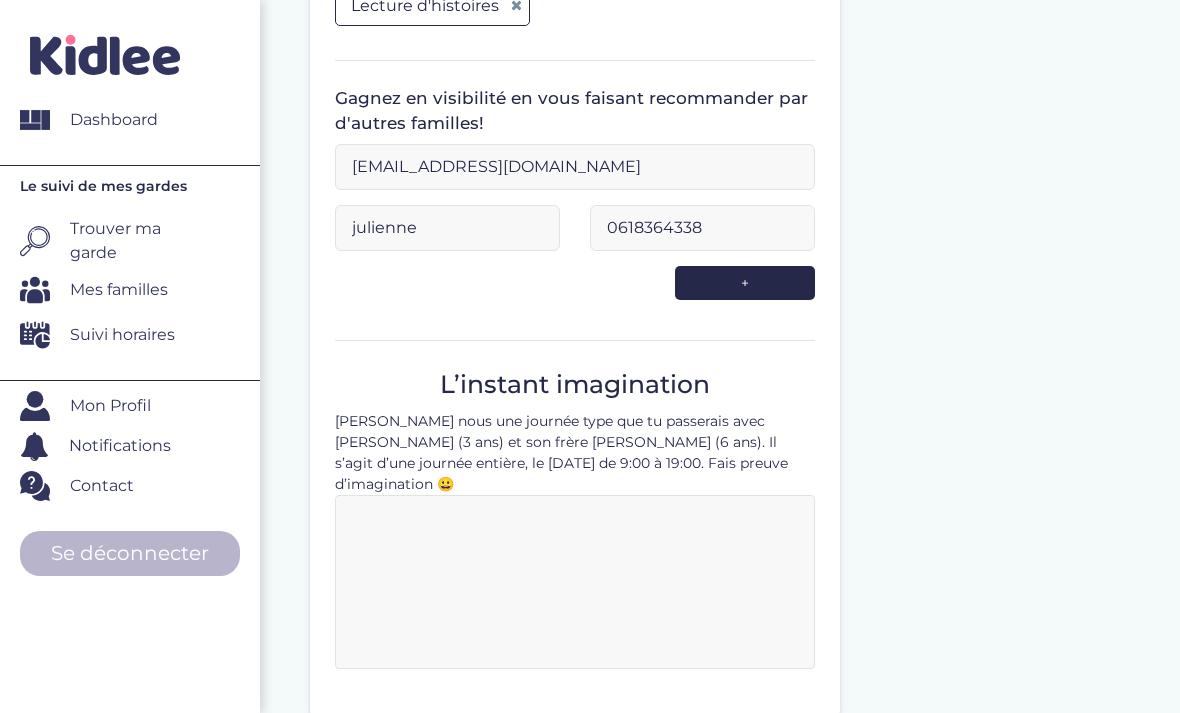 click at bounding box center [575, 582] 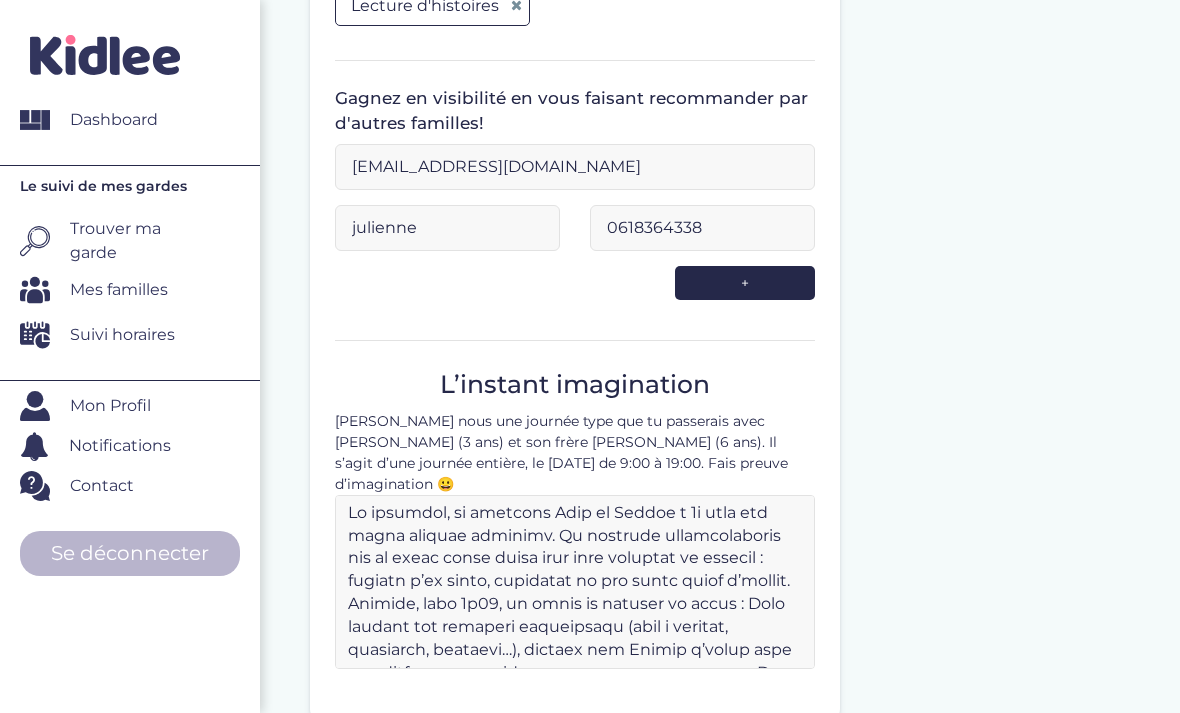 scroll, scrollTop: 522, scrollLeft: 0, axis: vertical 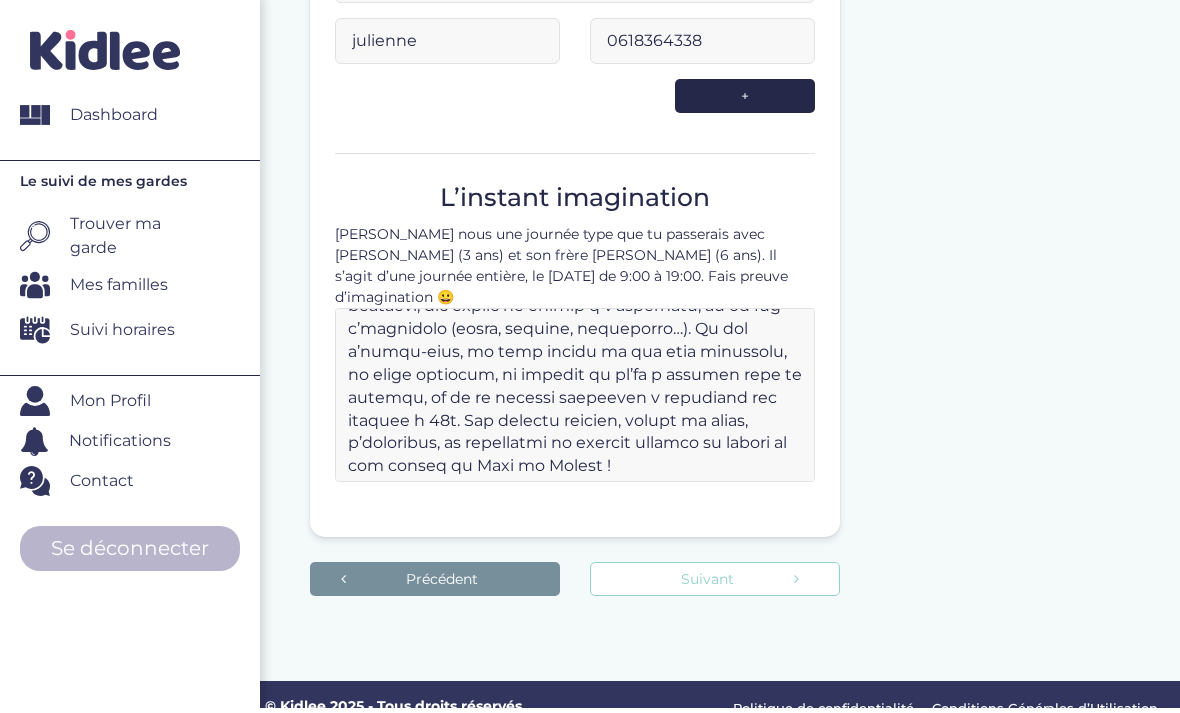 type on "Le mercredi, je retrouve Maya et Julien à 9h pour une belle journée ensemble. On commence tranquillement par un petit temps calme pour bien démarrer la journée : lecture d’un livre, coloriage ou jeu libre selon l’humeur. Ensuite, vers 9h30, on lance un atelier du matin : Maya explore une activité sensorielle (pâte à modeler, gommettes, peinture…), pendant que Julien s’amuse avec un petit défi logique ou un jeu de construction. On peut aussi faire une activité commune, comme une fresque ou un parcours de motricité improvisé. À 10h30, c’est l’heure de la collation, suivie d’un moment de détente. Puis vers 11h, on sort prendre l’air si le temps le permet : direction le parc pour courir, jouer, inventer des jeux, faire une chasse au trésor ou simplement profiter de la nature. De retour à la maison vers 12h30, on déjeune ensemble dans une ambiance calme et joyeuse, avec des histoires ou des devinettes pour le plaisir. Après le repas, place au repos : Maya part pour une sieste en douceur avec son doudou, pendant..." 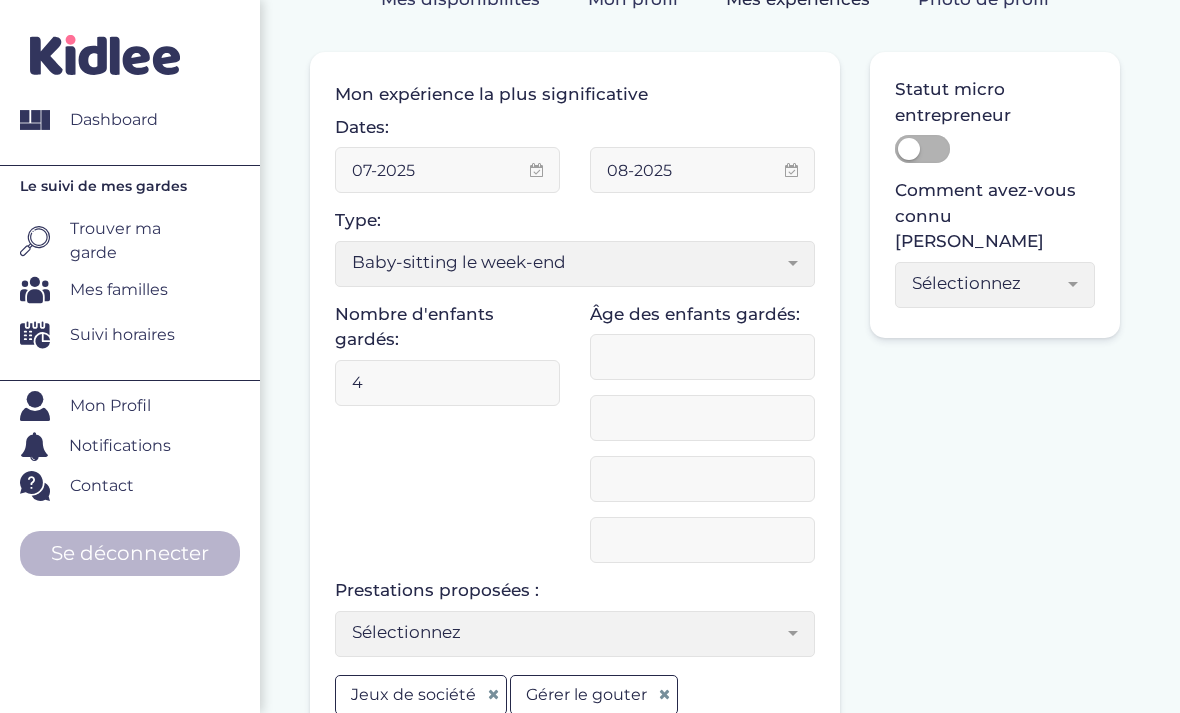 click on "Je fais de la garde d’enfants depuis :
1   Mon expérience la plus significative   Dates:   07-2025     08-2025     Type:   Sélectionnez   Sorties d’école   Baby-sitting le soir   Baby-sitting le week-end   Centre de loisirs   Colonies de vacances   Cercle familial   Crèche   Enseignement   Association   Vacances familiales   Auxiliaire de vie scolaire   Fille au pair   Autre Baby-sitting le week-end   Nombre d'enfants gardés:   4   Âge des enfants gardés:           Sélectionnez   3-6 ans   6-9 ans   +9 ans Sélectionnez     Prestations proposées :   Sélectionnez   Gérer le gouter   Aide aux devoirs   Sorties extérieures (parc, musée...)   Accompagnement aux activités extra-scolaires   Activités manuelles (dessin, peinture...)   Activités sportives   Jeux d'éveil   Jeux de société   Initiation aux langues   Lecture d'histoires   Gérer le bain   Préparation du dîner   Dîner   Gérer le coucher" at bounding box center (715, 847) 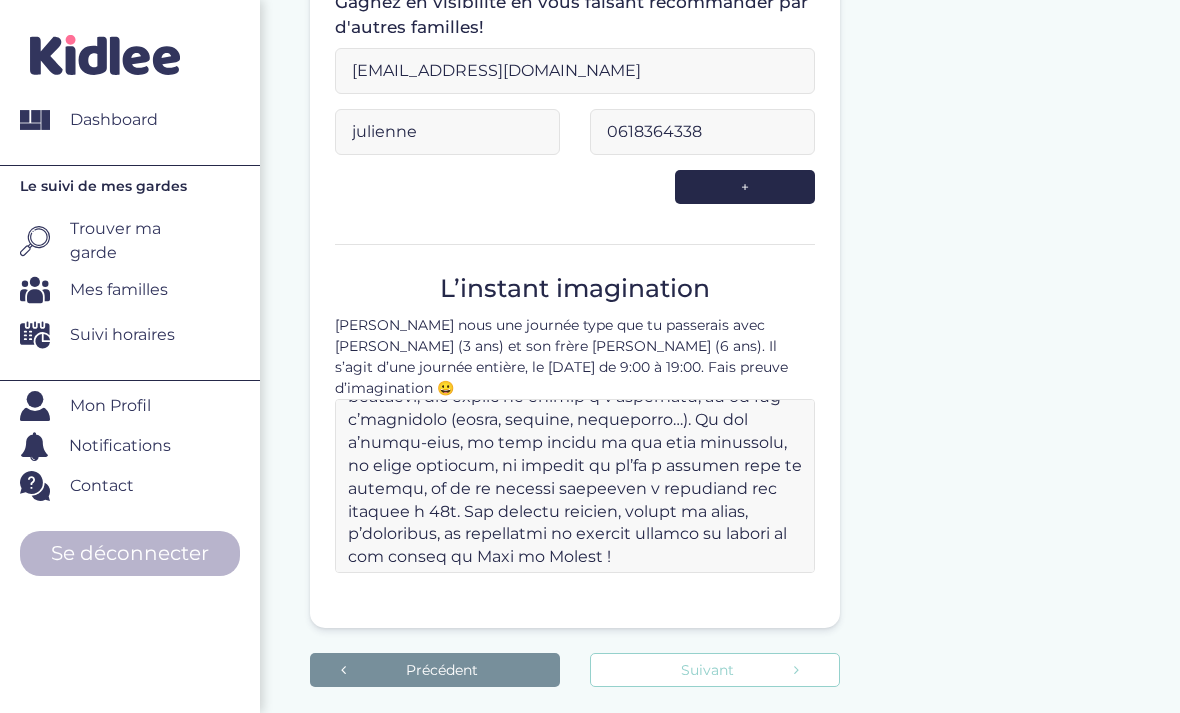 click on "Suivant" at bounding box center [715, 670] 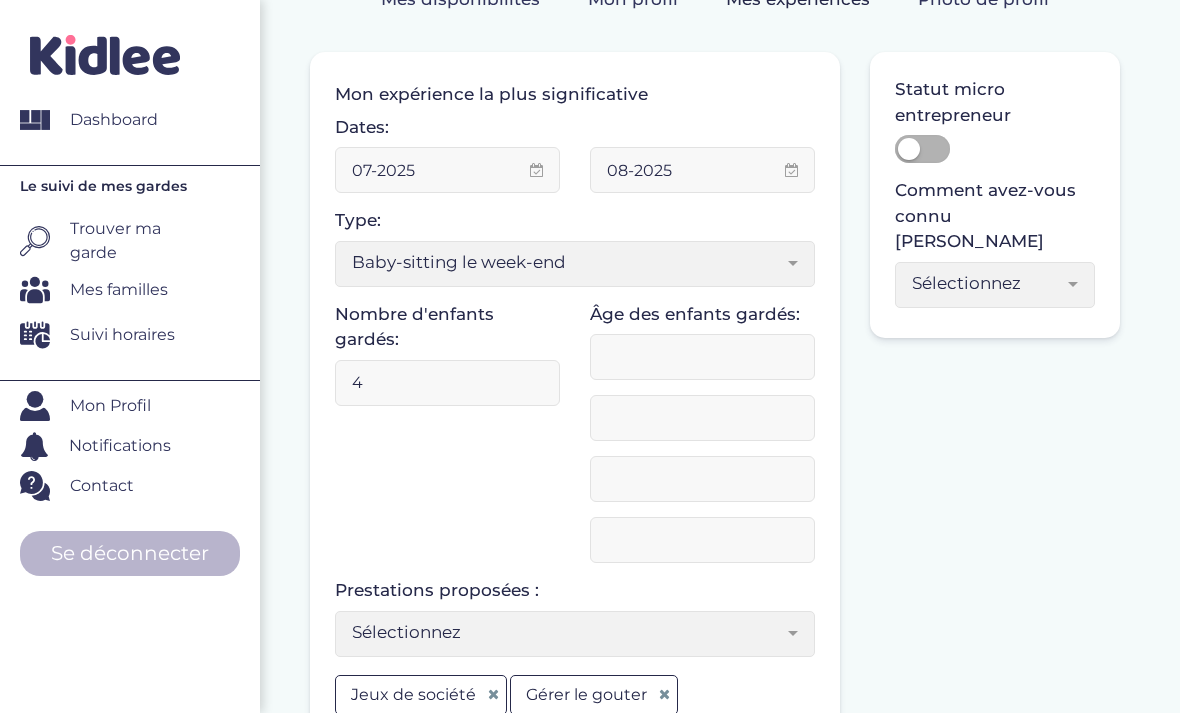 type on "2" 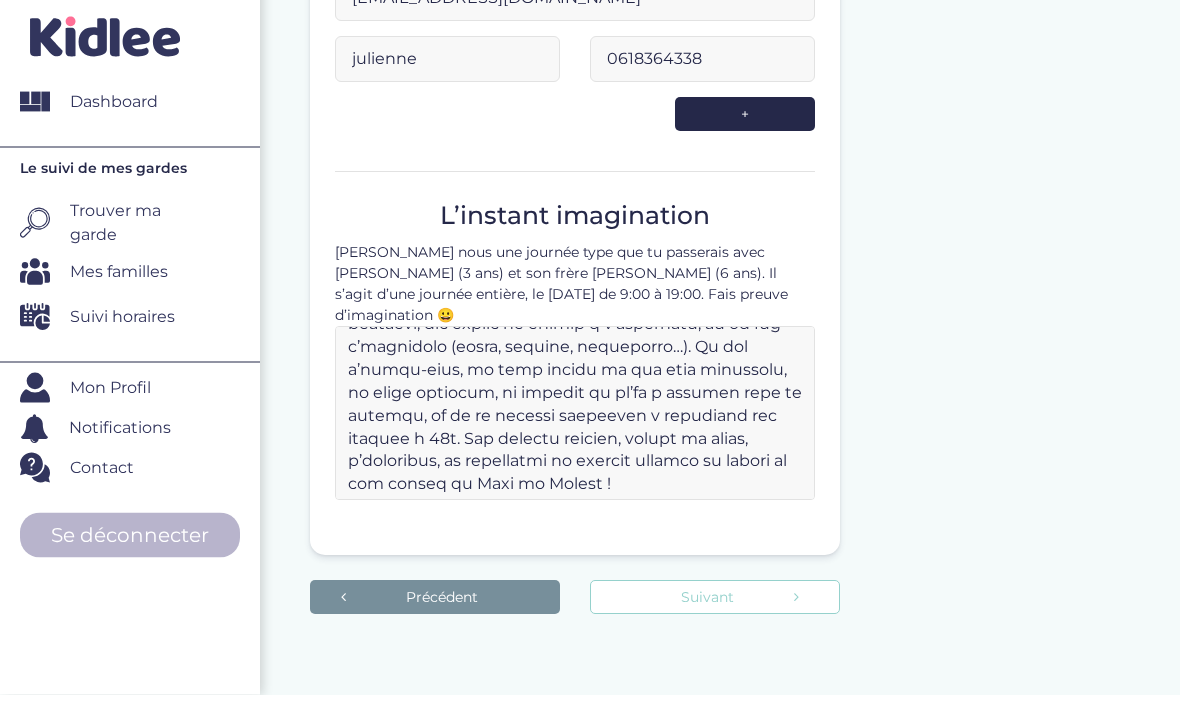 scroll, scrollTop: 1277, scrollLeft: 0, axis: vertical 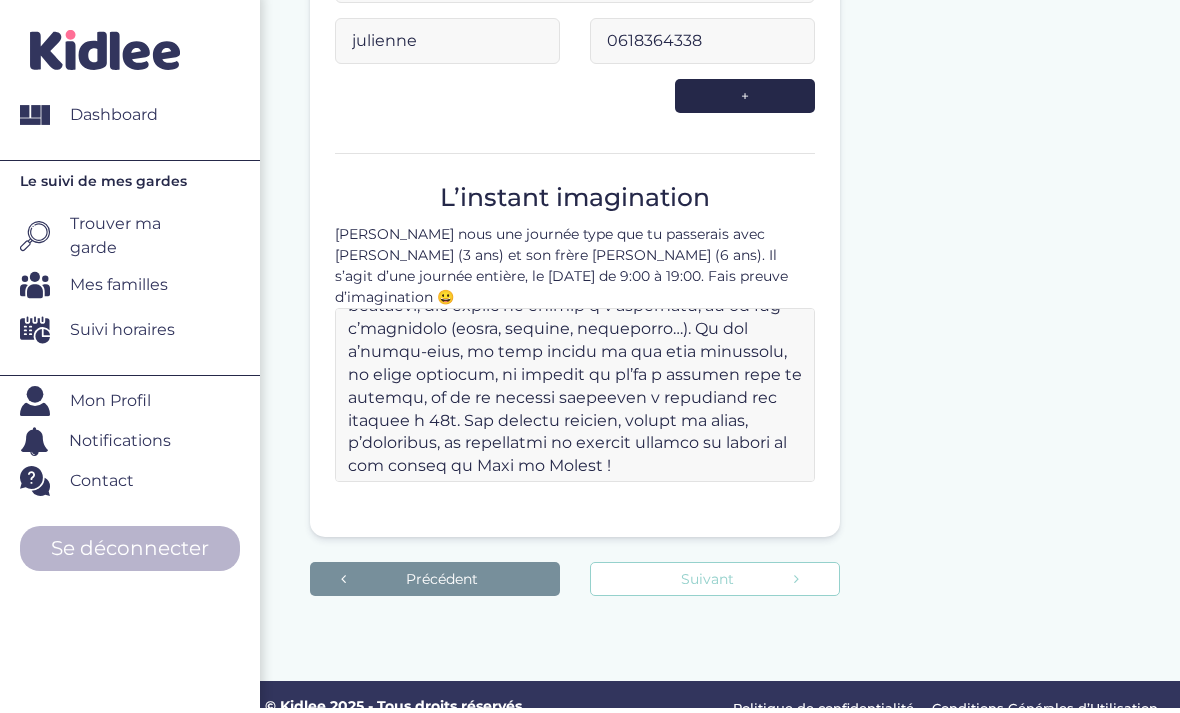 click on "Suivant" at bounding box center [715, 584] 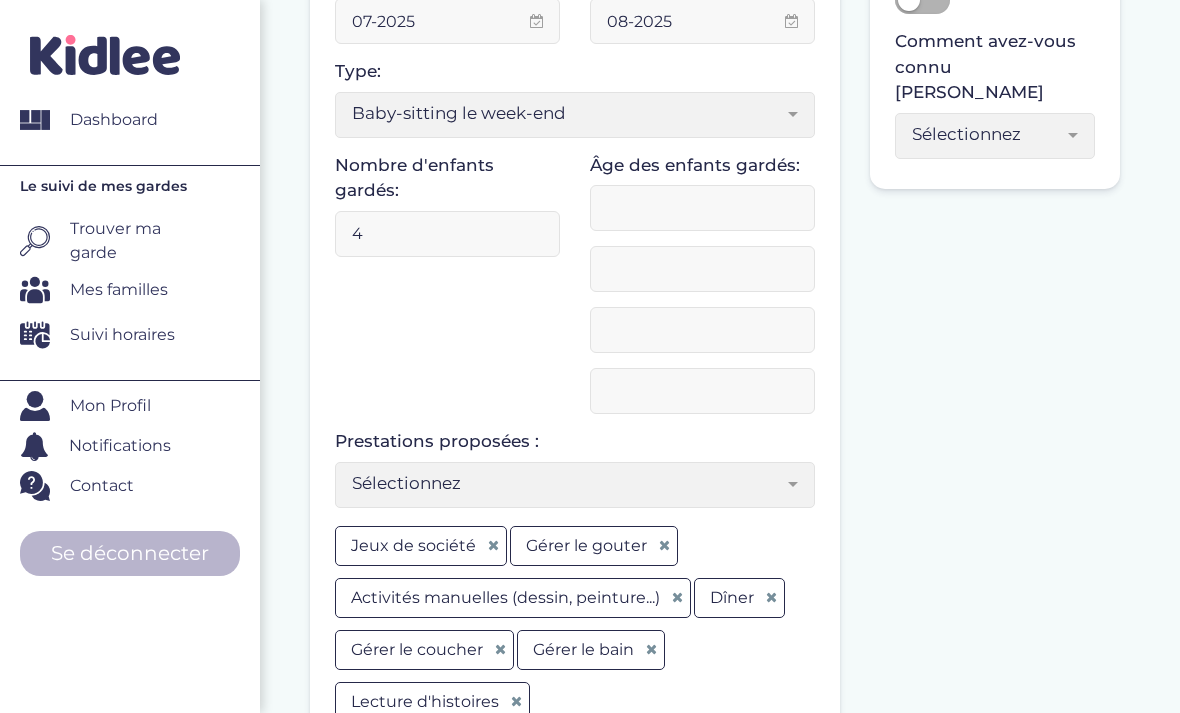 scroll, scrollTop: 367, scrollLeft: 0, axis: vertical 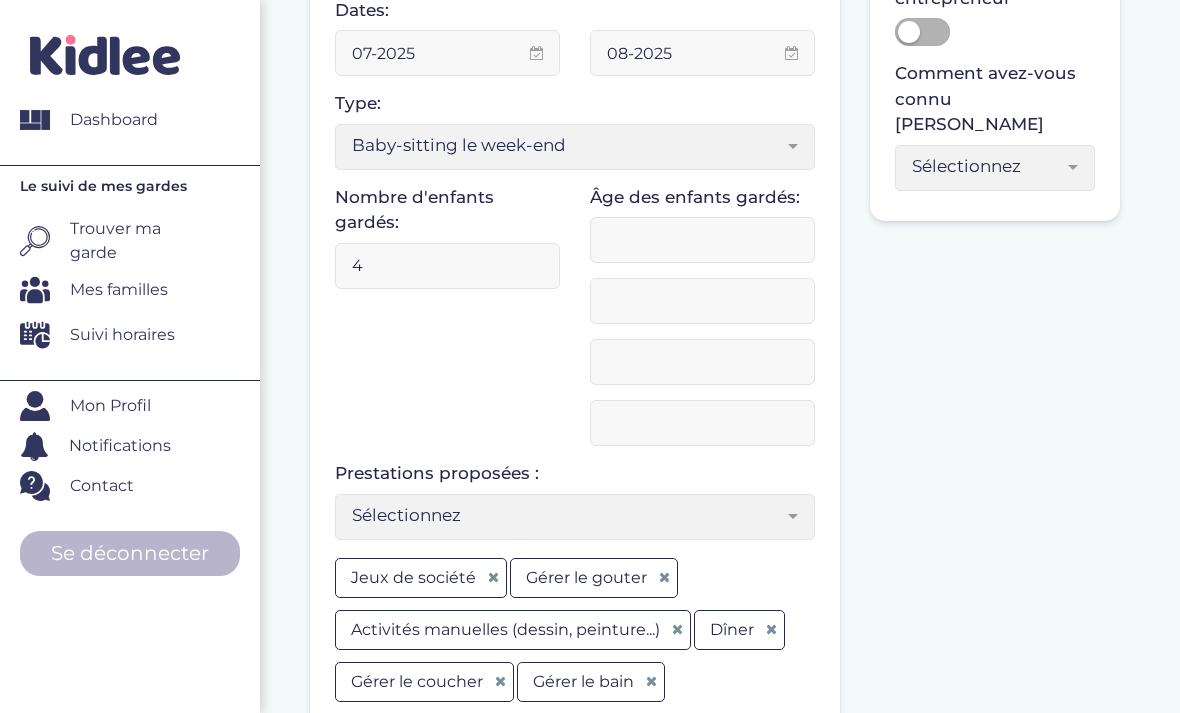 click on "Suivant" at bounding box center [715, 1494] 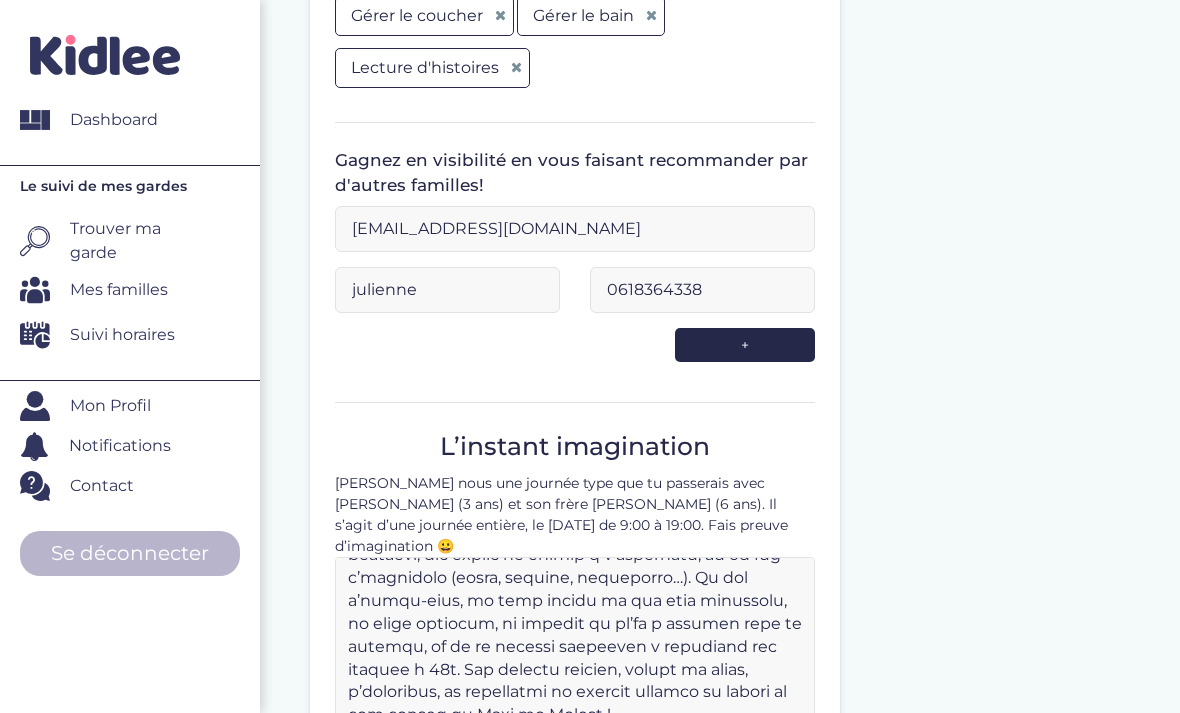 scroll, scrollTop: 1213, scrollLeft: 0, axis: vertical 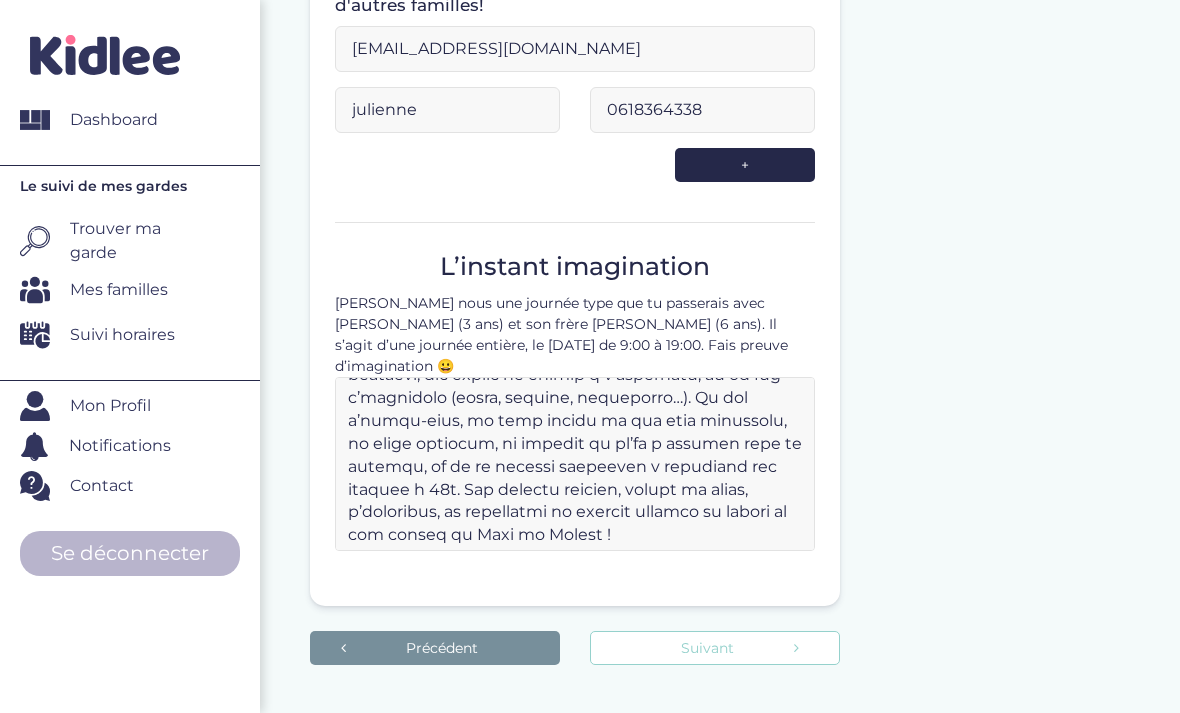 click on "Suivant" at bounding box center [715, 648] 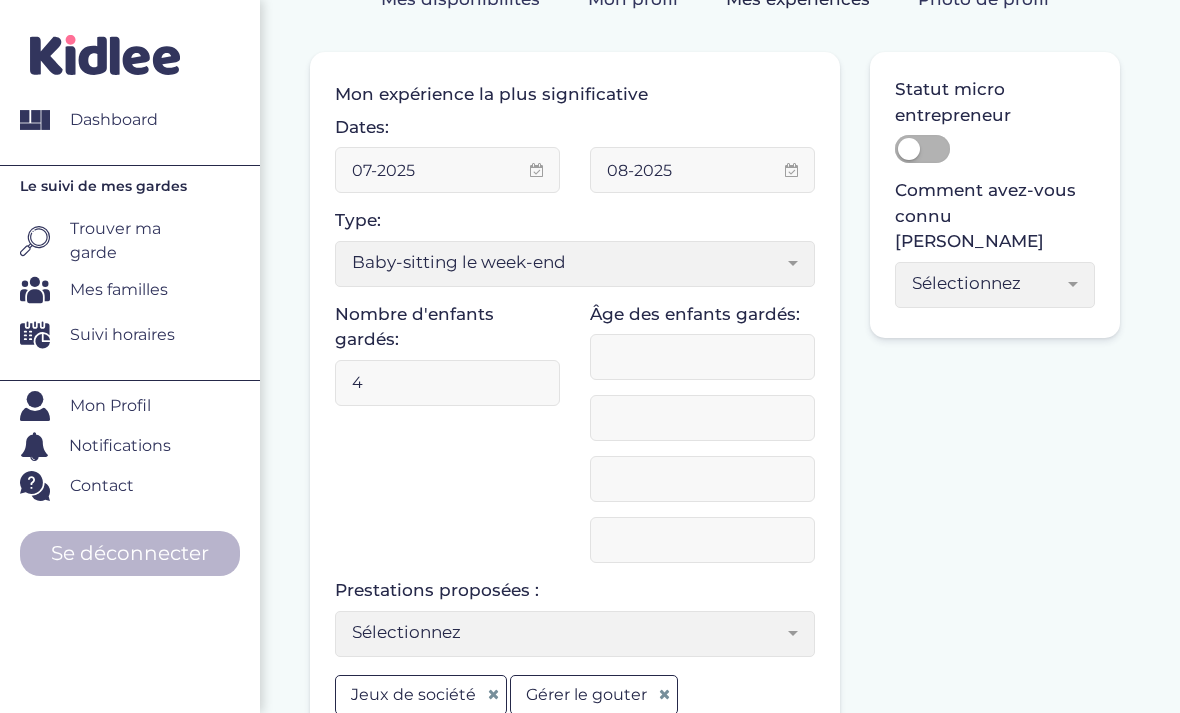 type on "1" 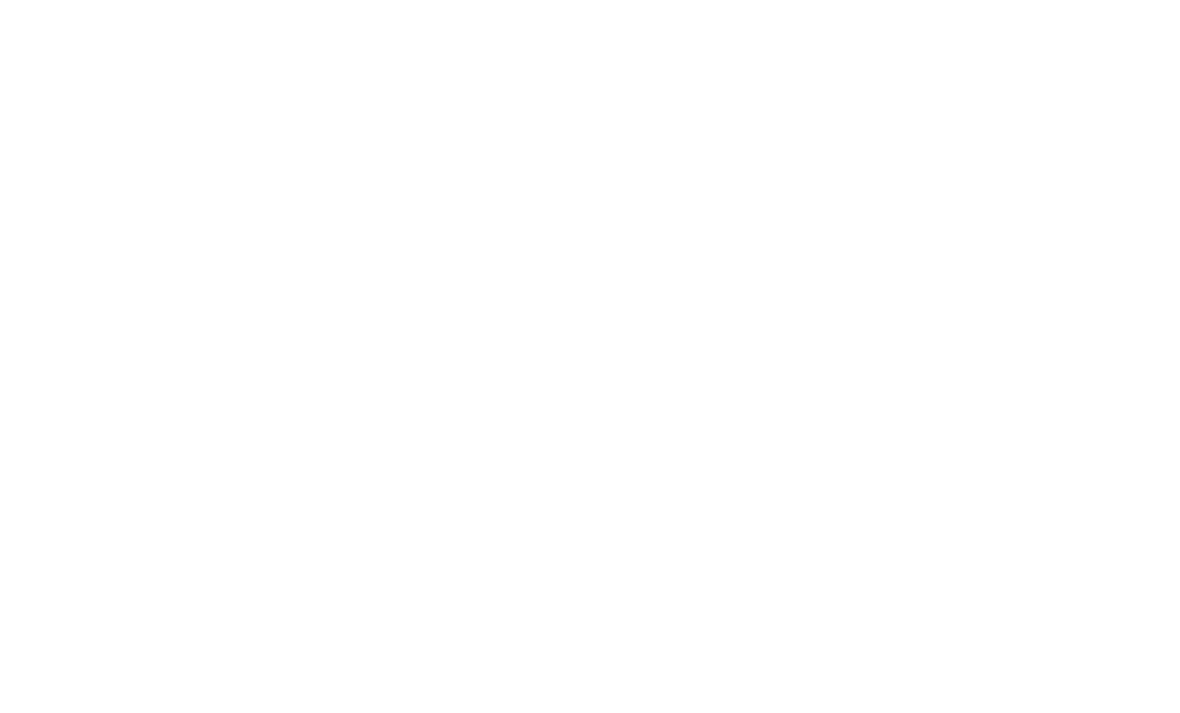 scroll, scrollTop: 1043, scrollLeft: 0, axis: vertical 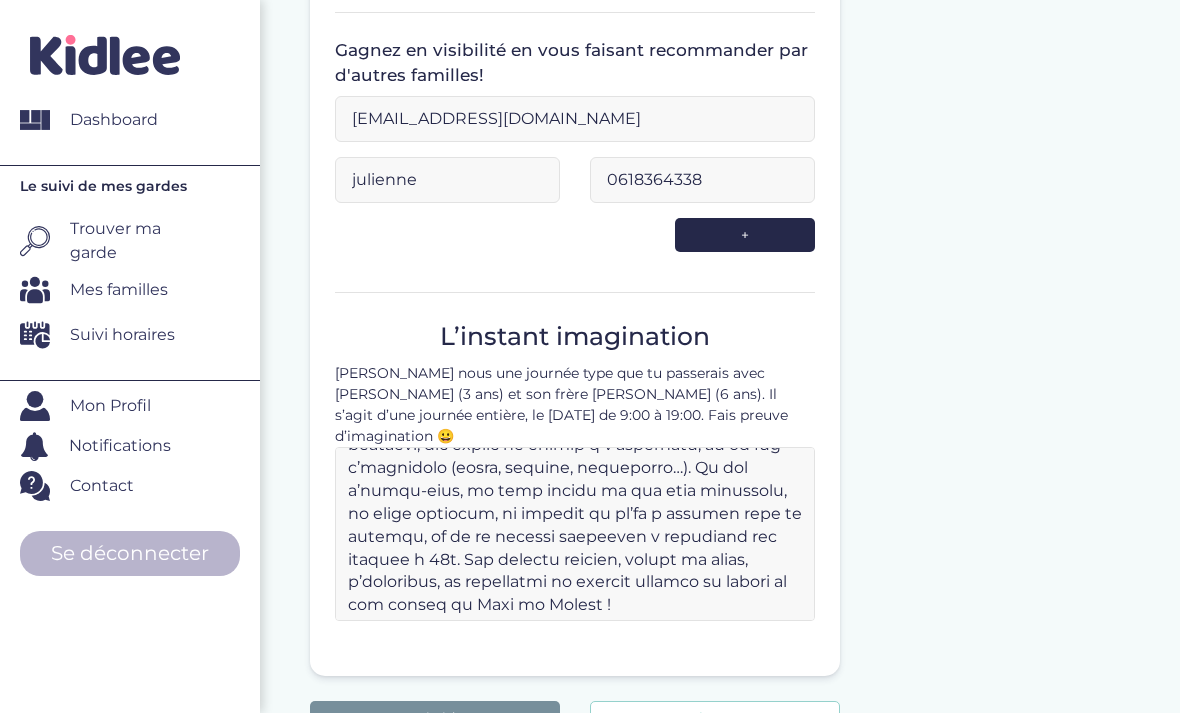 click on "Suivant" at bounding box center (715, 718) 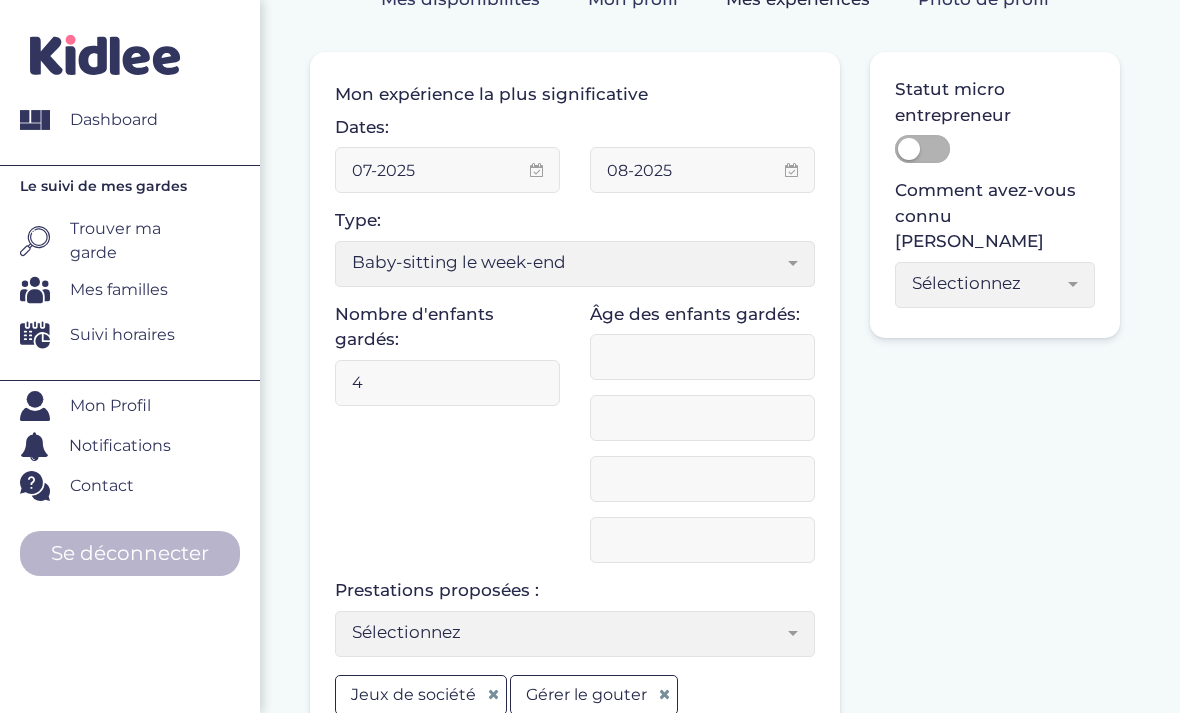 type on "2" 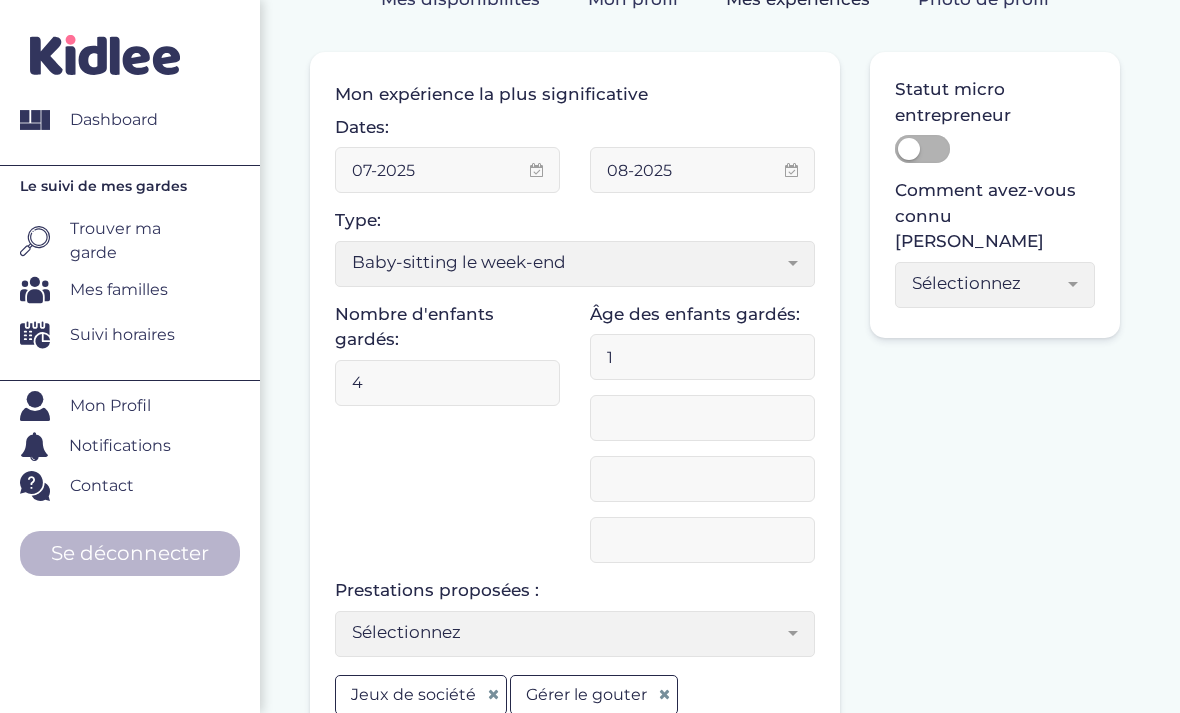 type on "1" 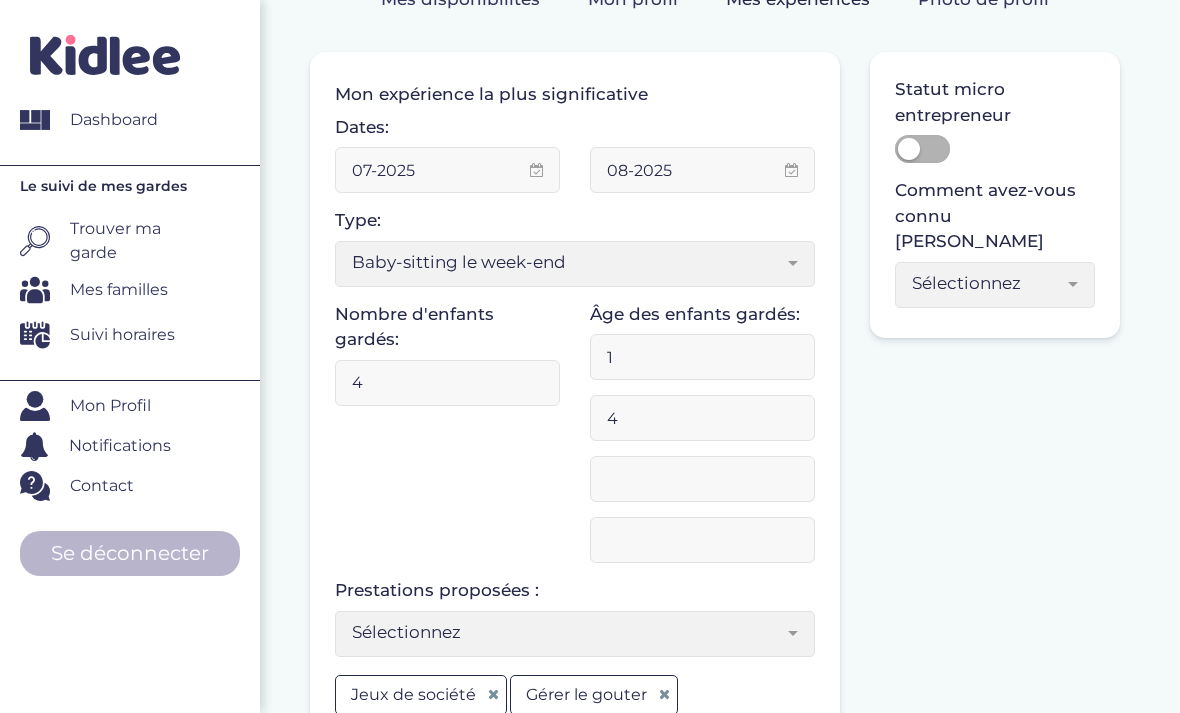 type on "4" 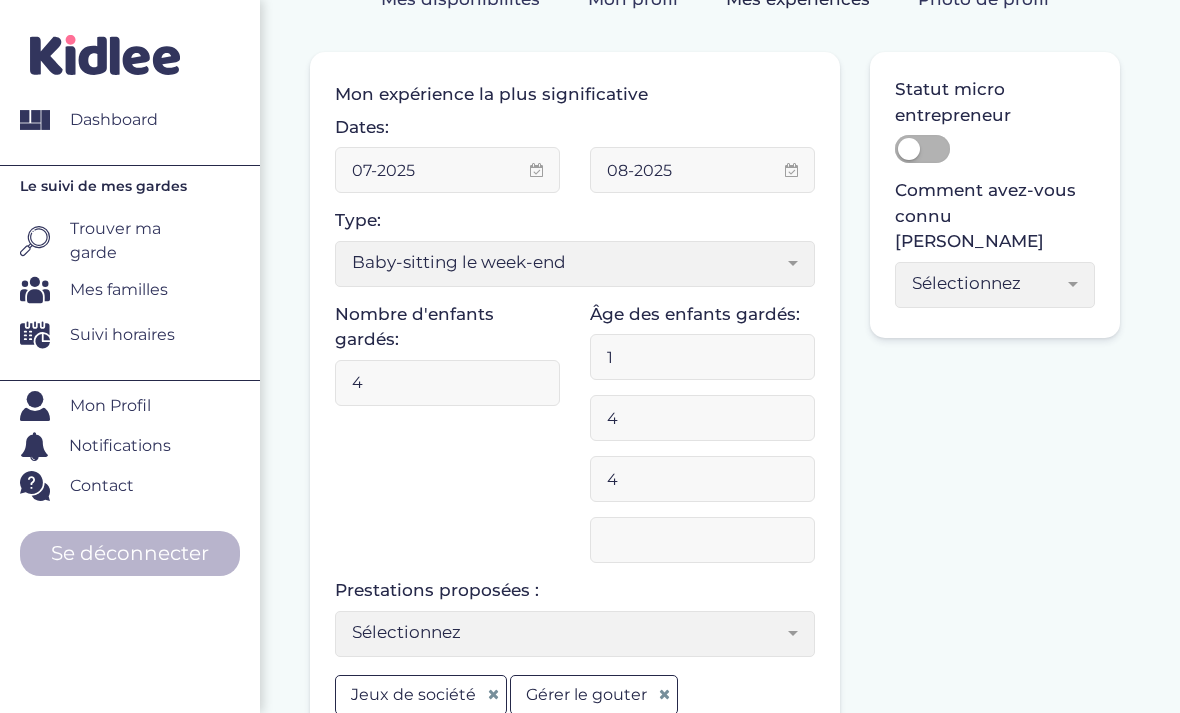 type on "4" 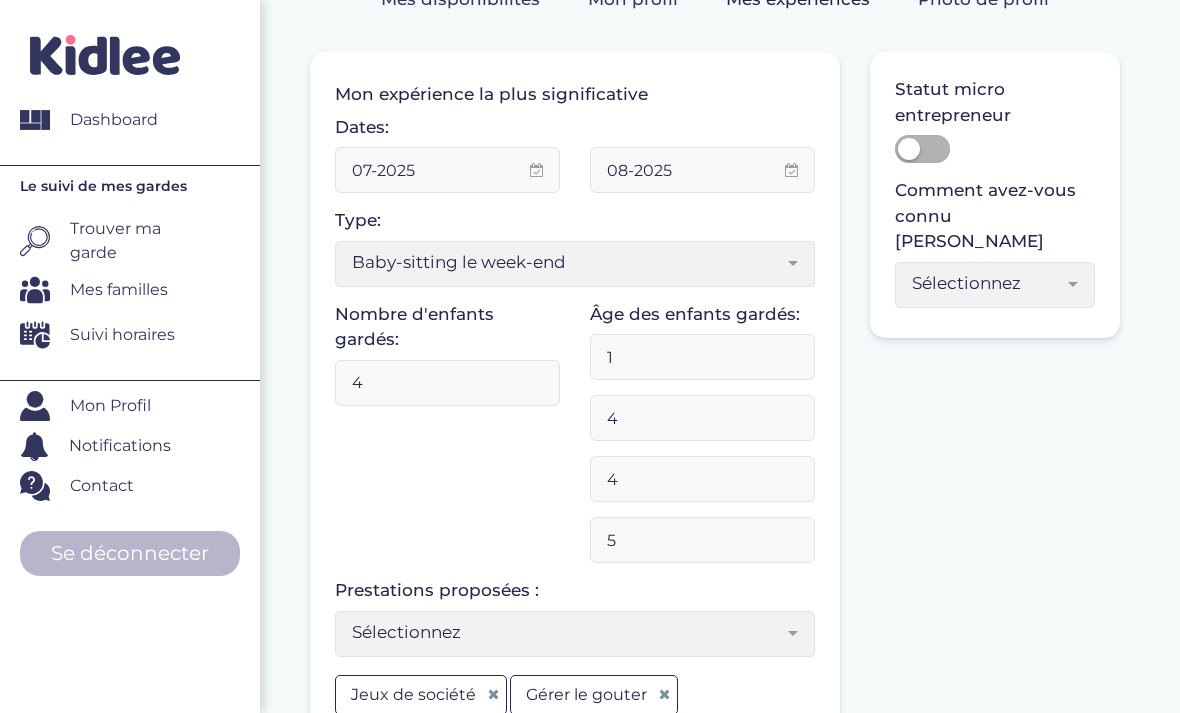 type on "5" 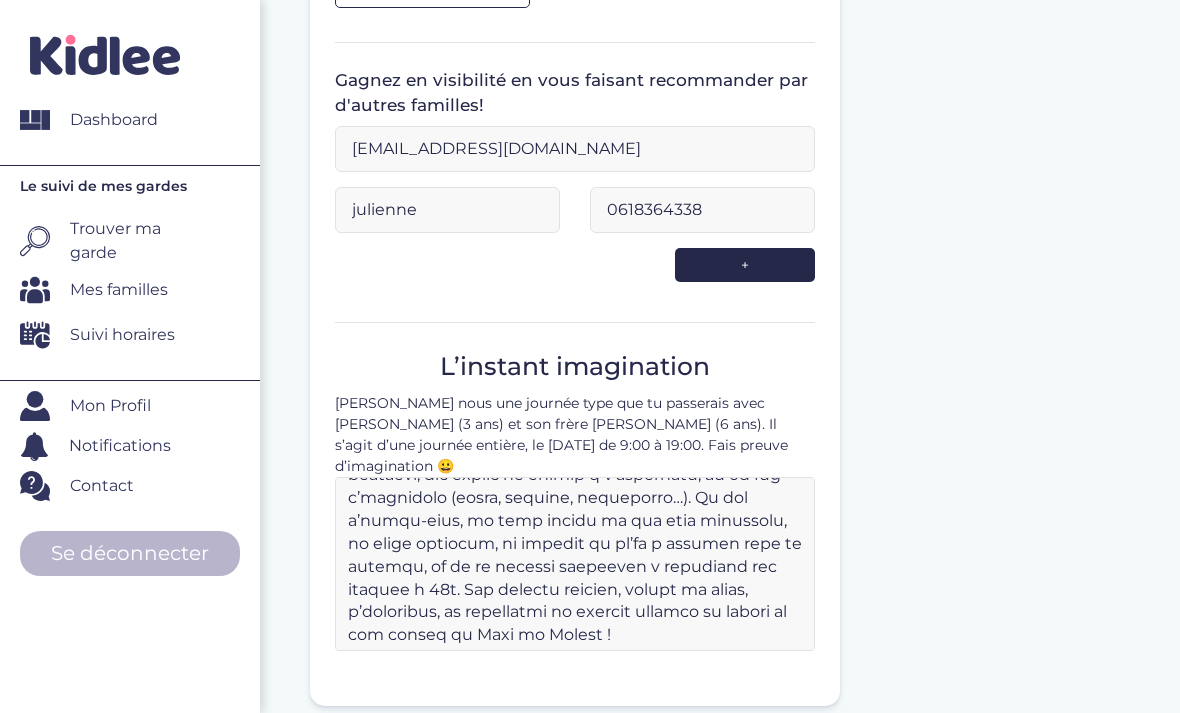 scroll, scrollTop: 1207, scrollLeft: 0, axis: vertical 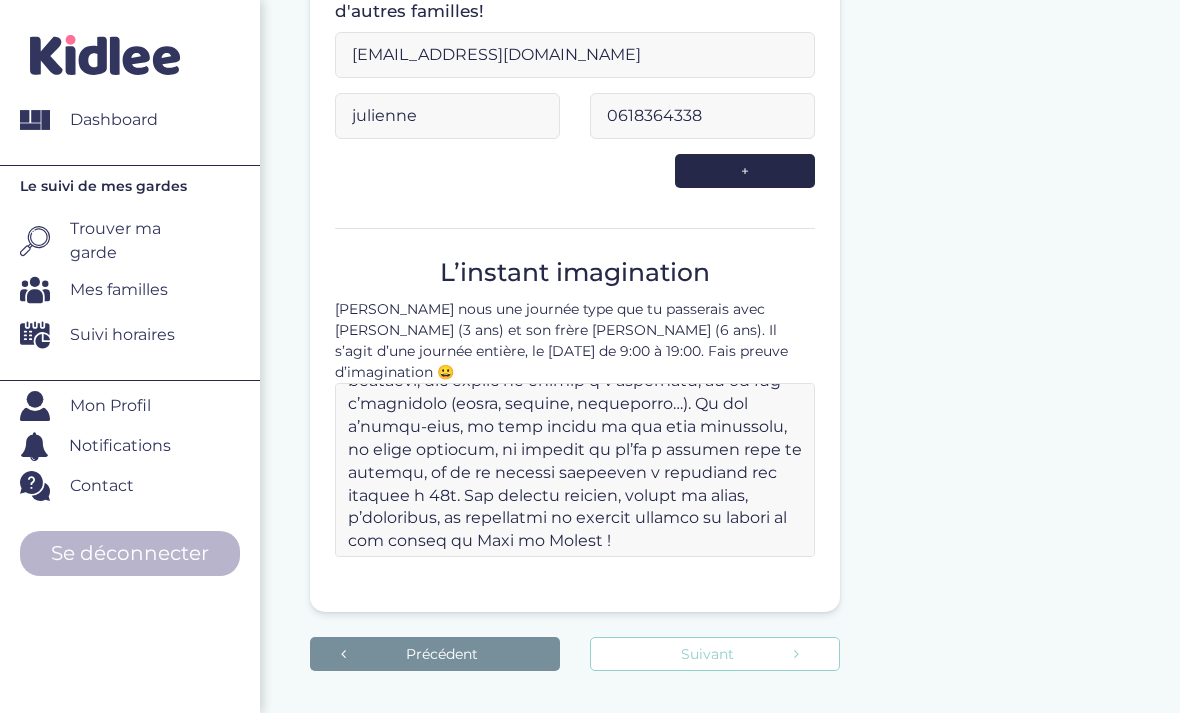 click on "Suivant" at bounding box center (715, 654) 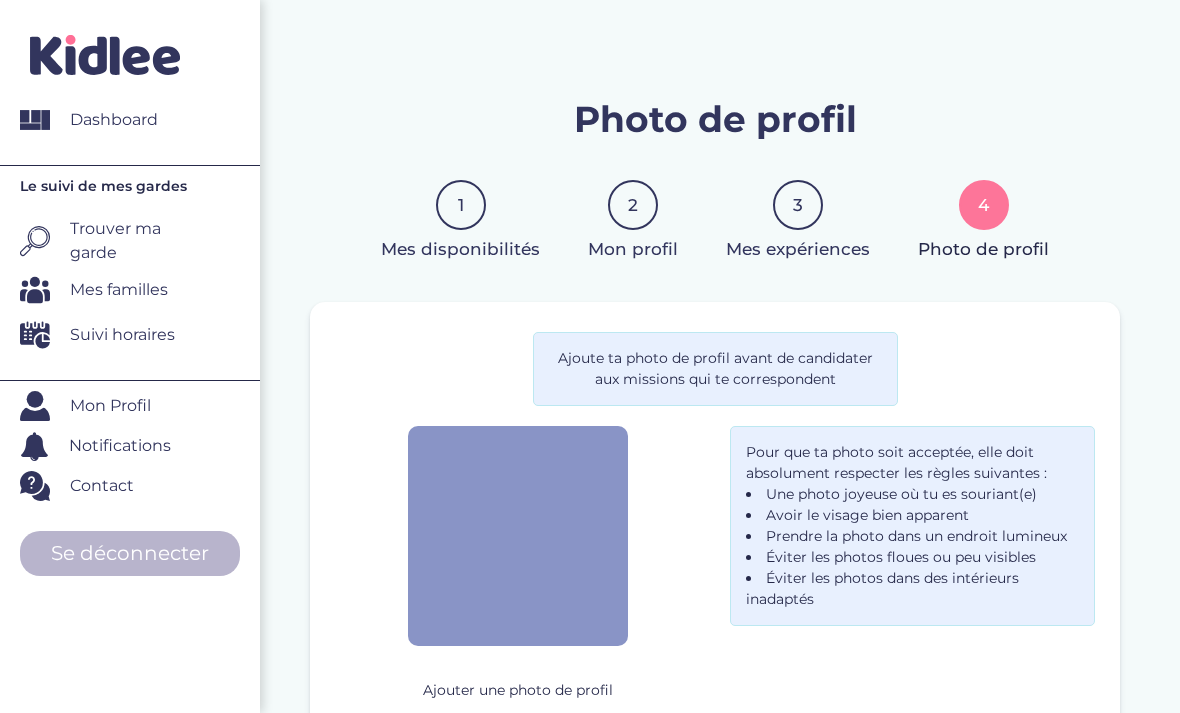 scroll, scrollTop: 0, scrollLeft: 0, axis: both 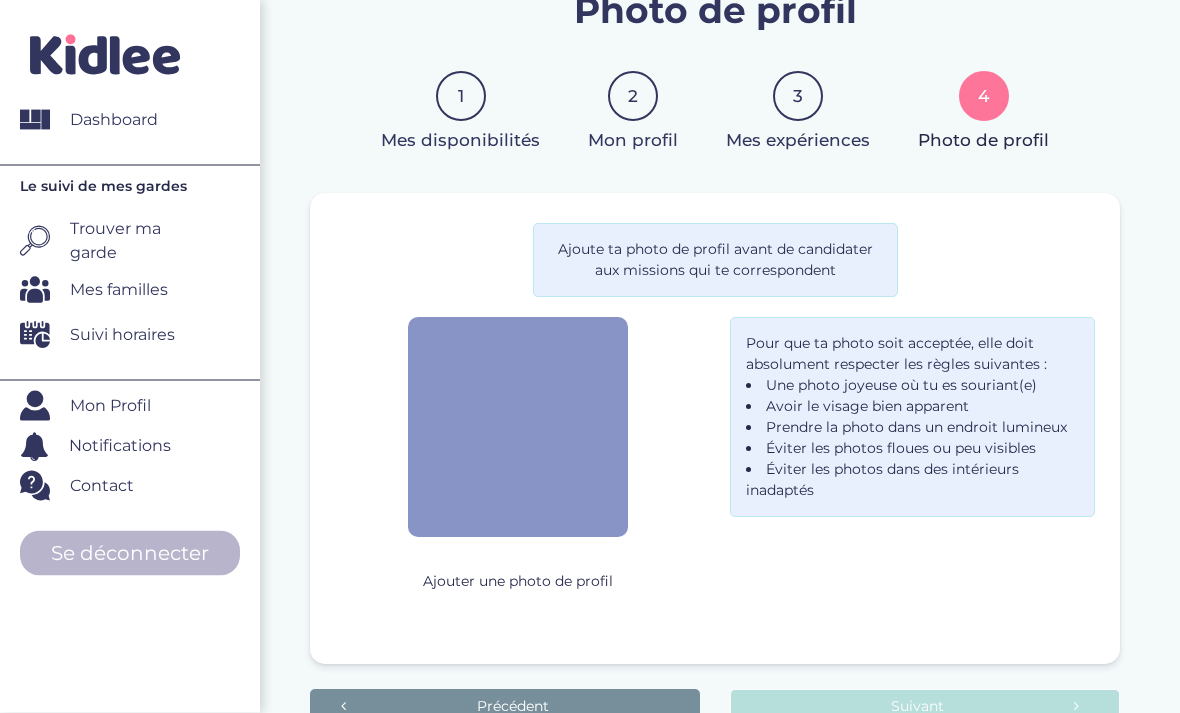 click at bounding box center (518, 428) 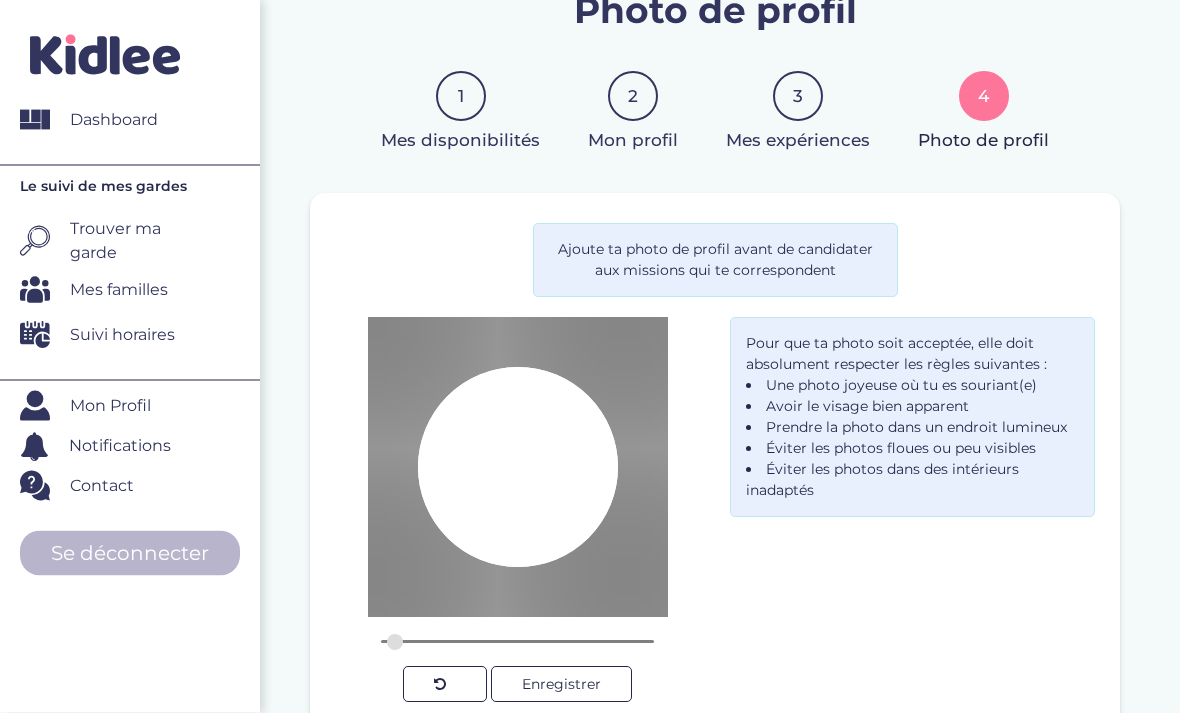 scroll, scrollTop: 107, scrollLeft: 0, axis: vertical 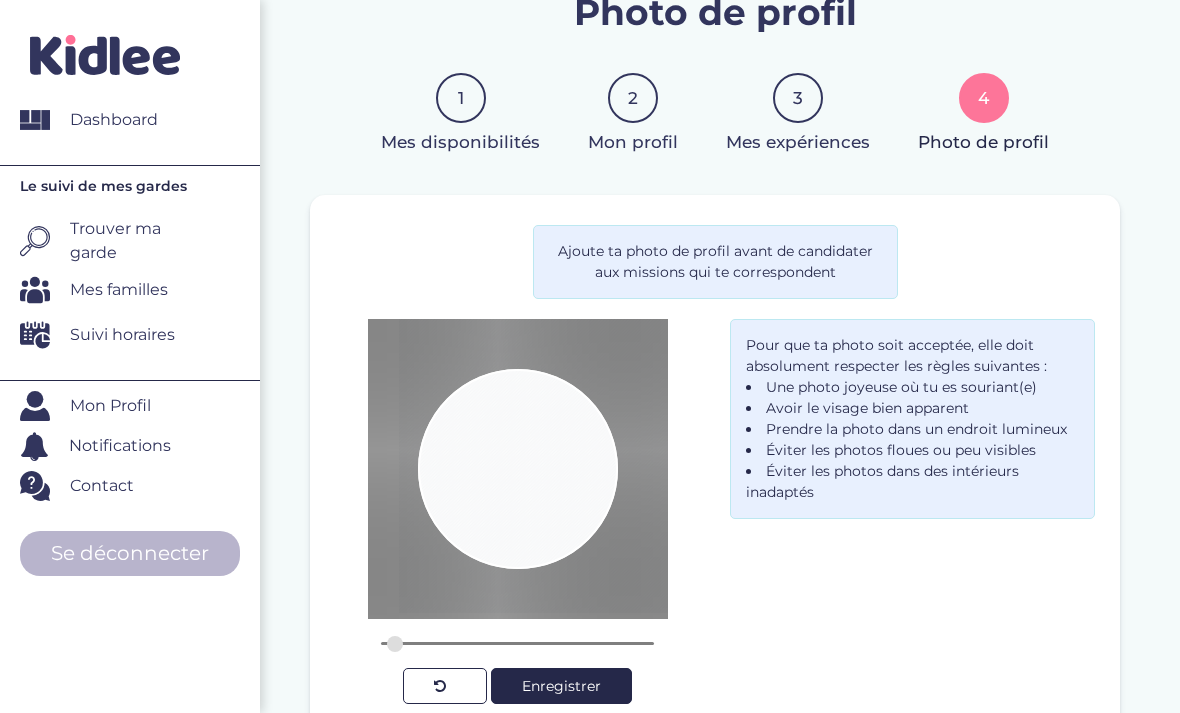 click on "Enregistrer" at bounding box center (561, 686) 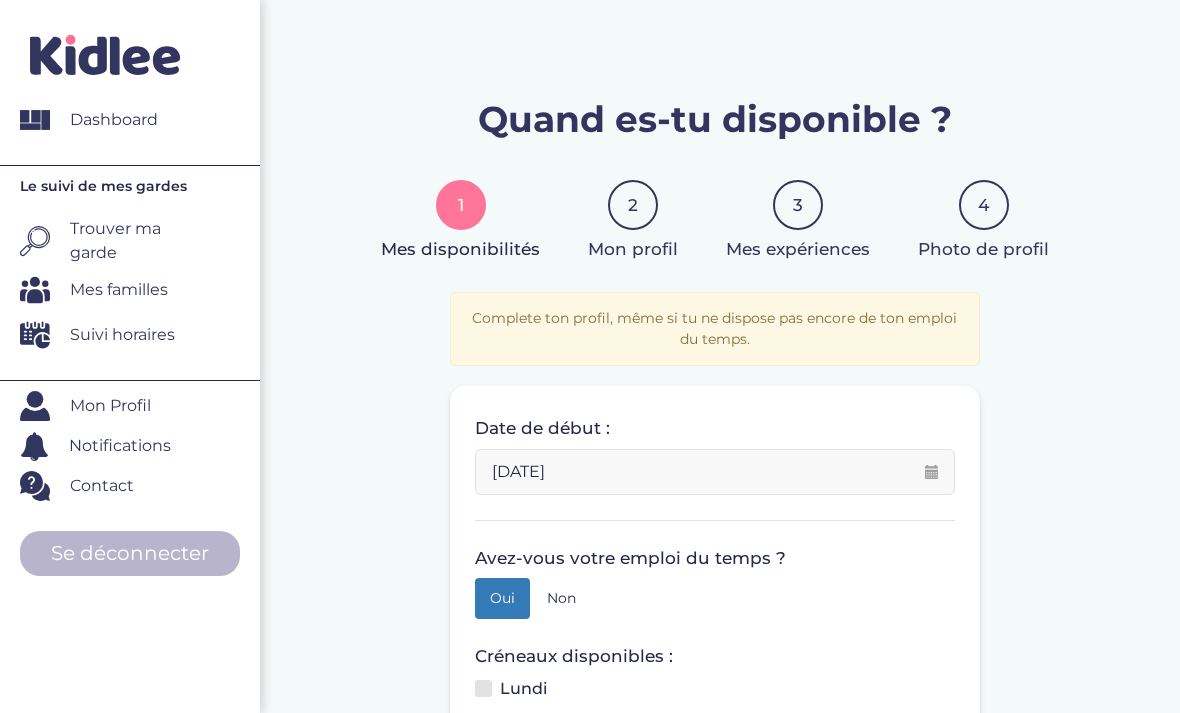 scroll, scrollTop: 0, scrollLeft: 0, axis: both 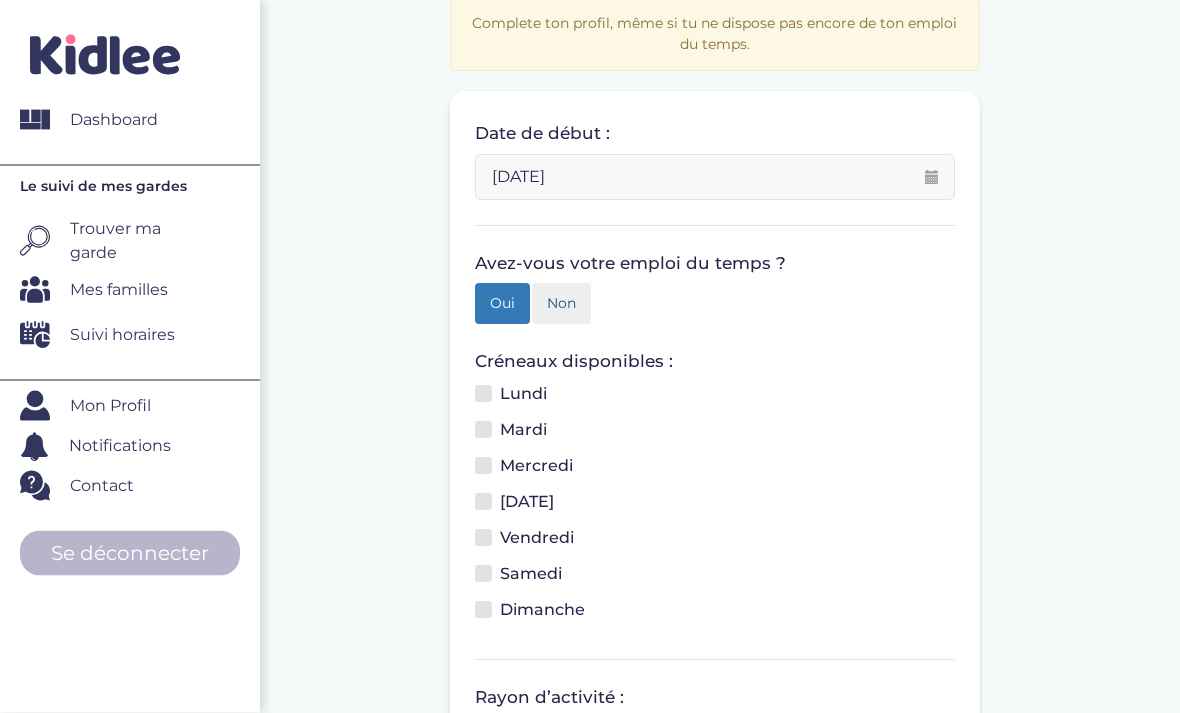 click on "Non" at bounding box center [561, 304] 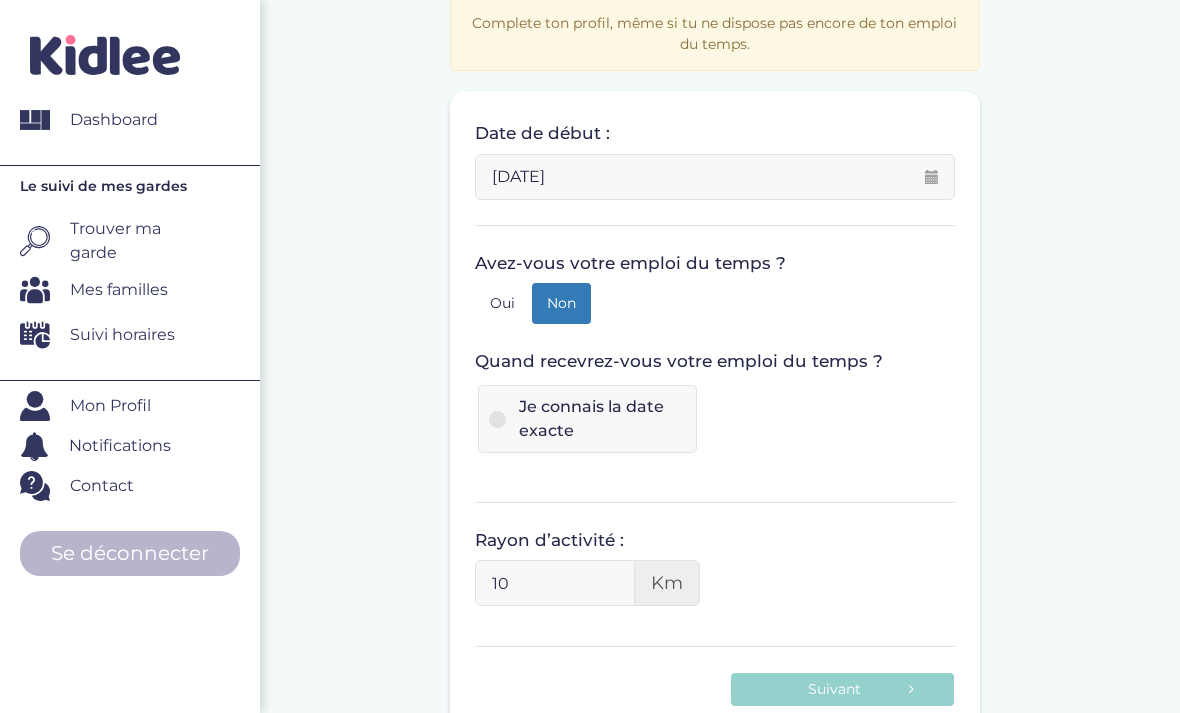 click on "Je connais la date exacte" at bounding box center (587, 419) 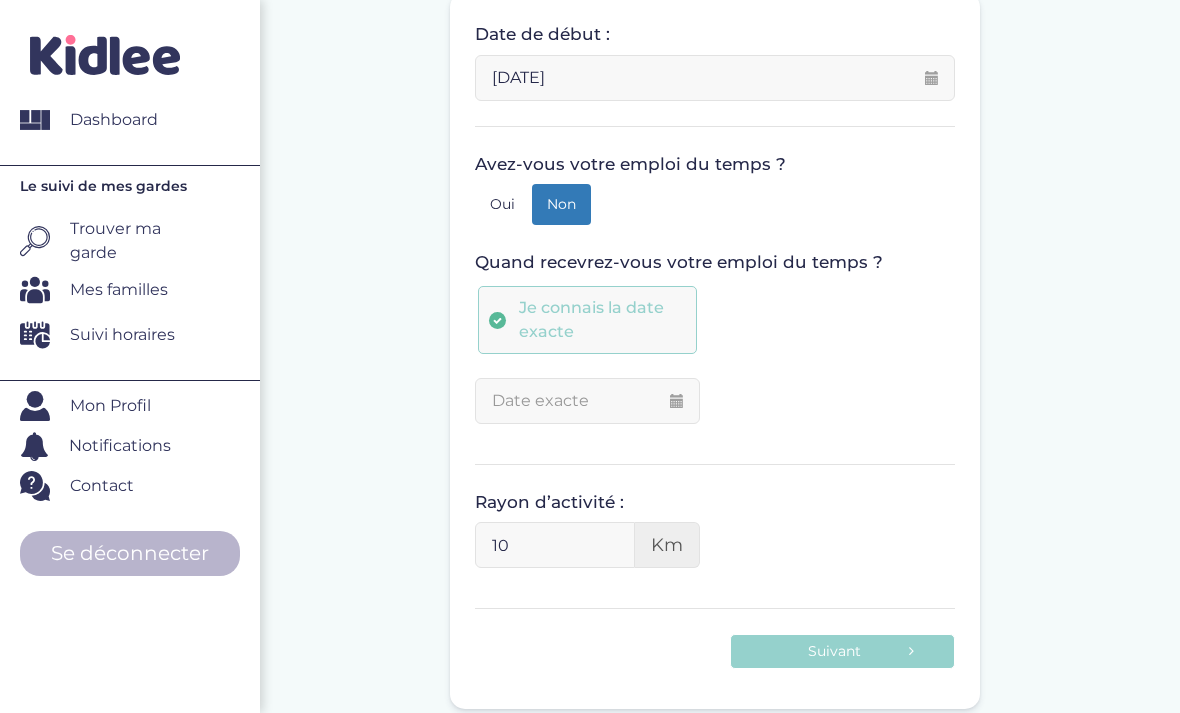 scroll, scrollTop: 396, scrollLeft: 0, axis: vertical 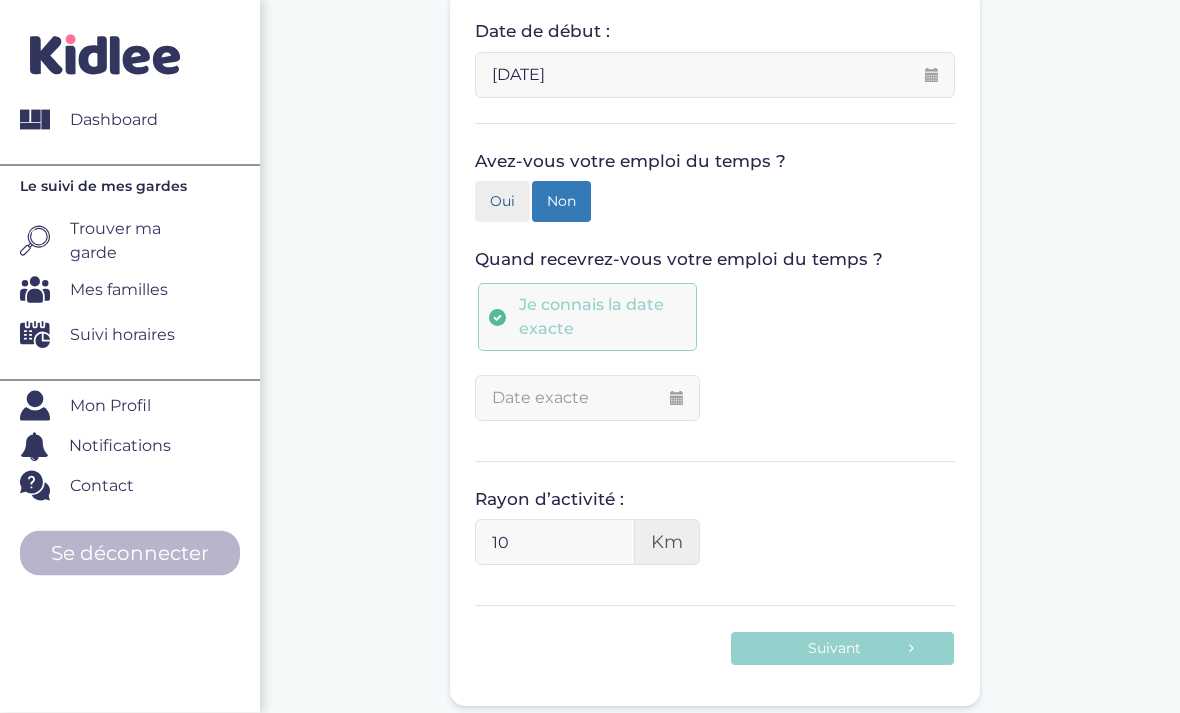 click on "Oui" at bounding box center [502, 202] 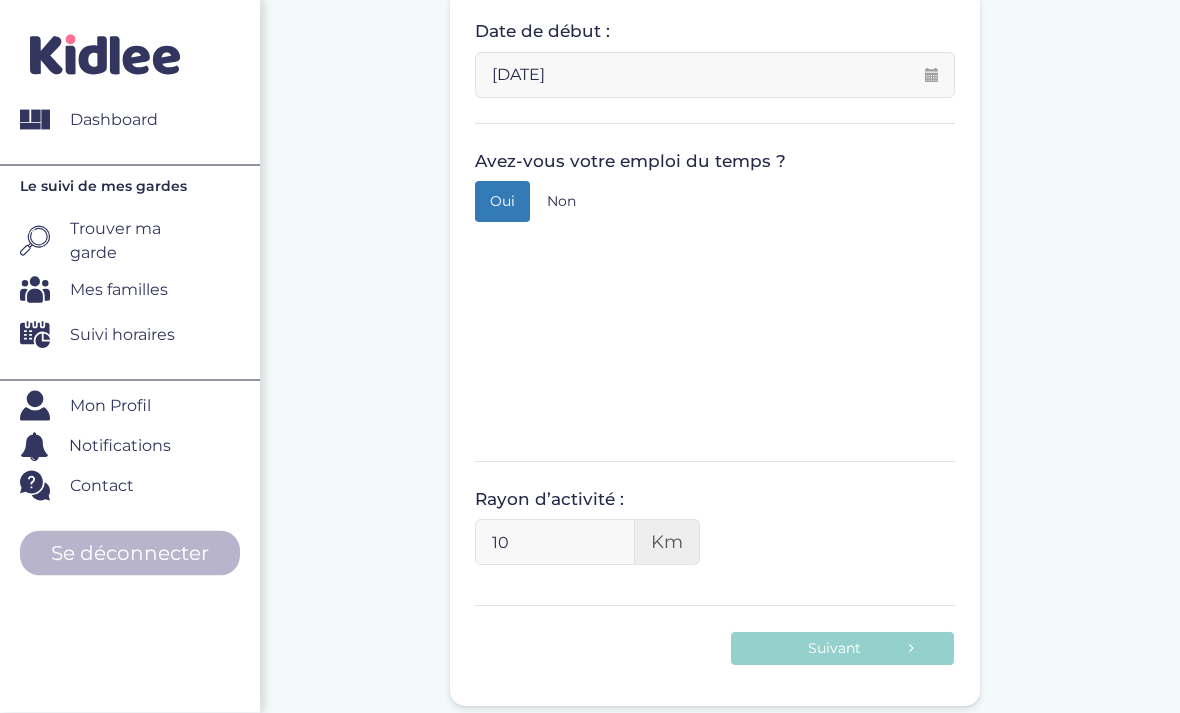 scroll, scrollTop: 397, scrollLeft: 0, axis: vertical 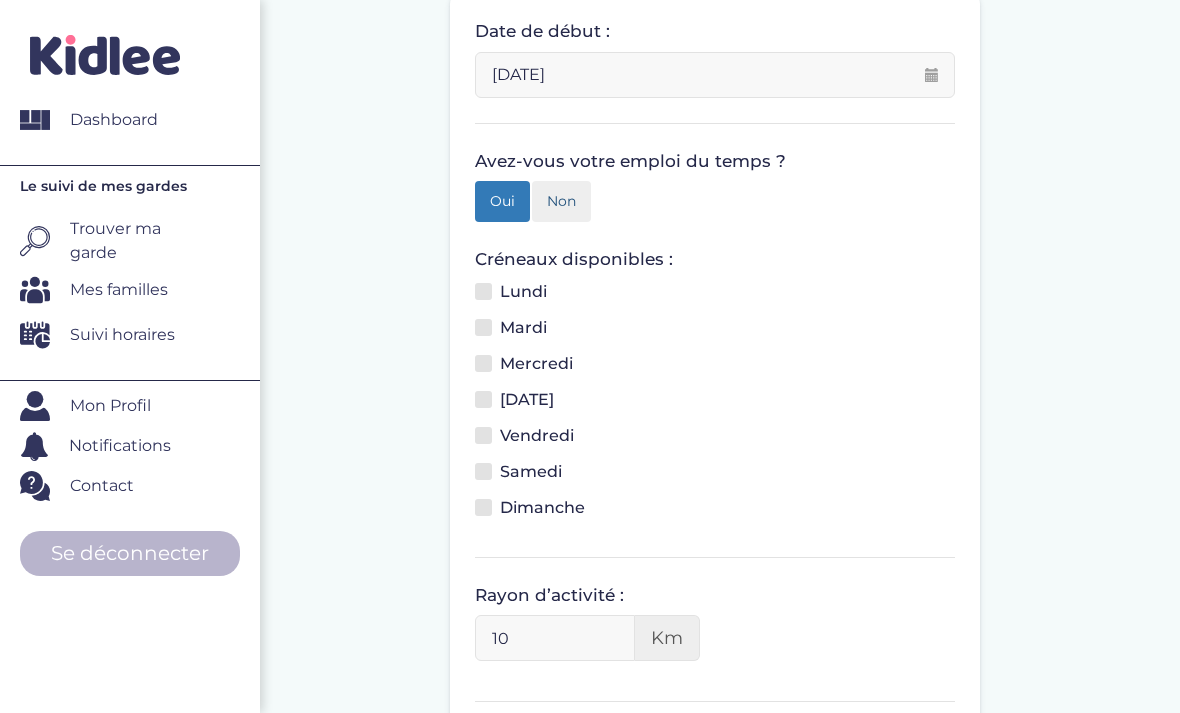 click on "Non" at bounding box center [561, 201] 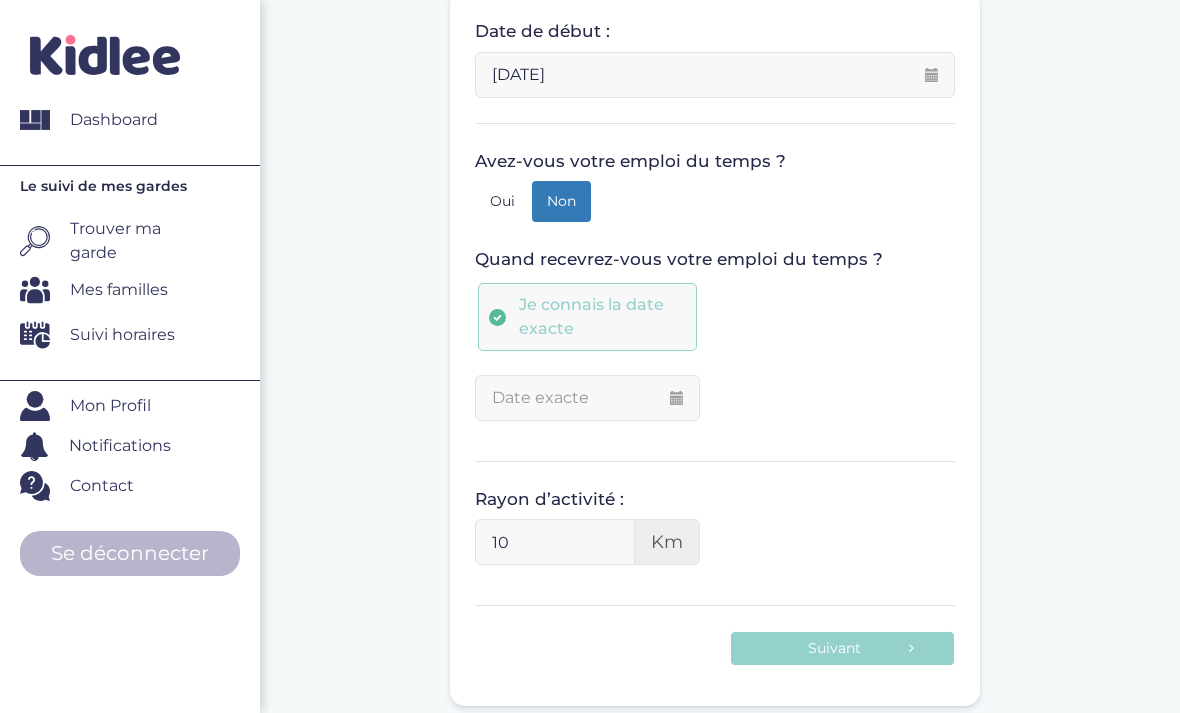 click at bounding box center [587, 398] 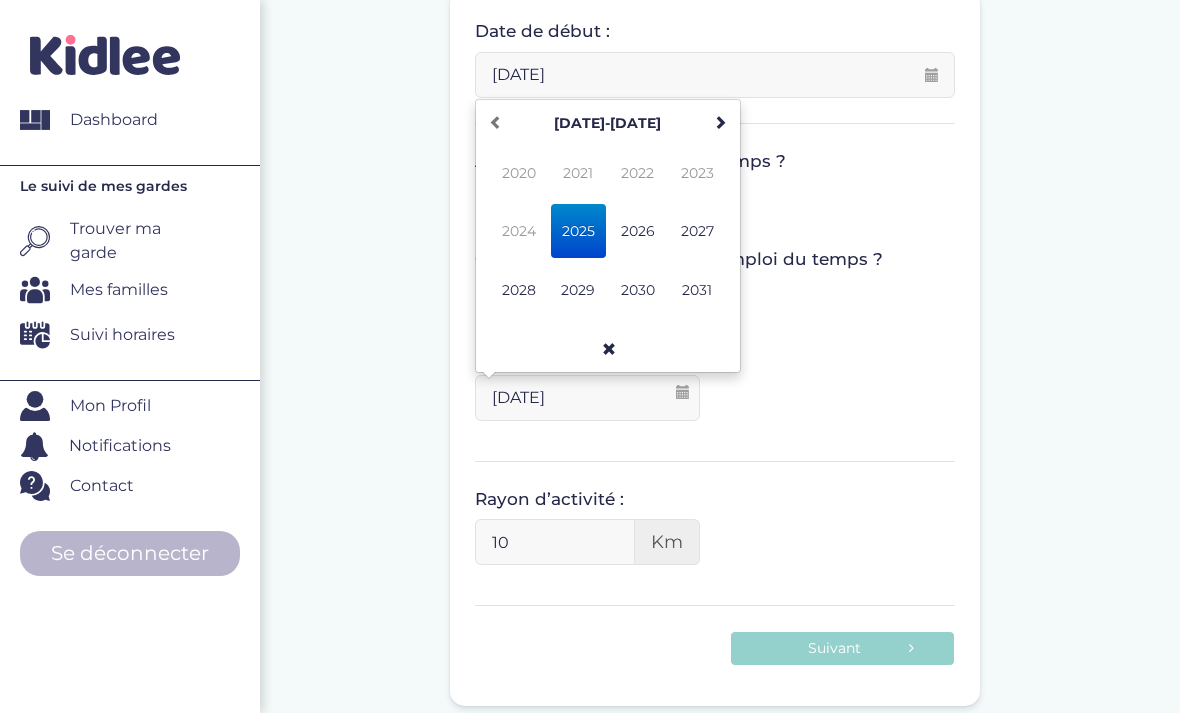 scroll, scrollTop: 396, scrollLeft: 0, axis: vertical 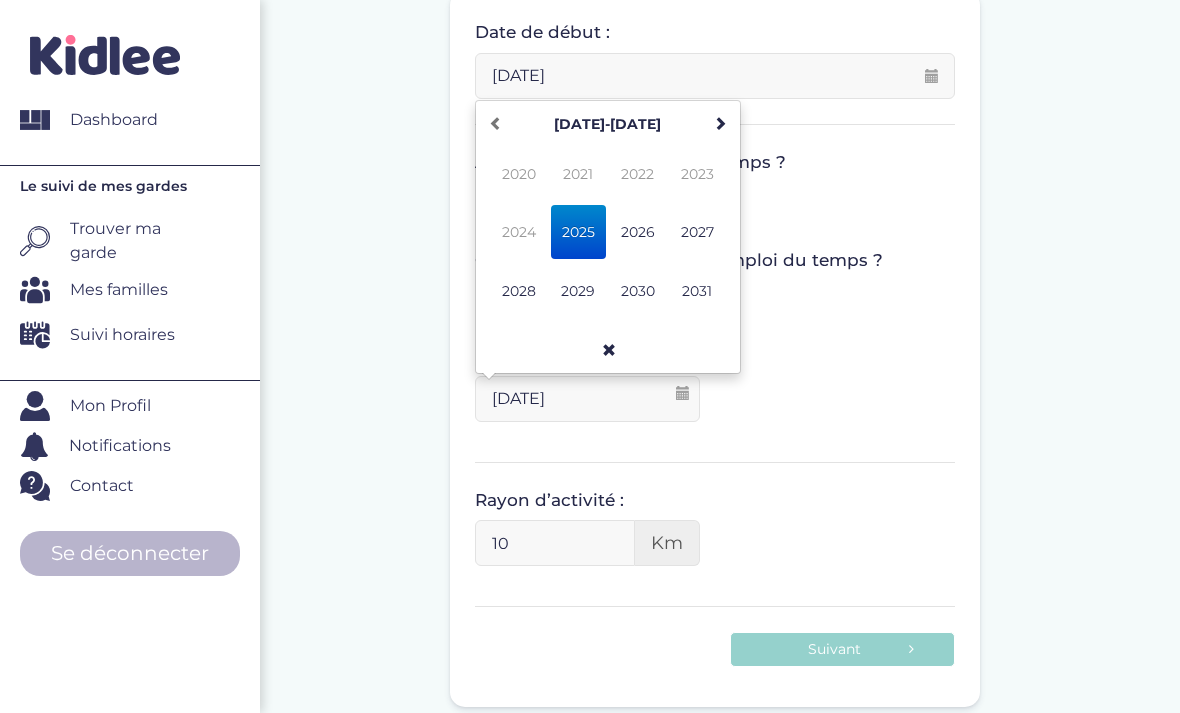 click on "[DATE] [DATE] Lu Ma Me Je Ve Sa Di 30 1 2 3 4 5 6 7 8 9 10 11 12 13 14 15 16 17 18 19 20 21 22 23 24 25 26 27 28 29 30 31 1 2 3 4 5 6 7 8 [DATE] janv. févr. mars avr. mai juin juil. août sept. oct. nov. déc. [DATE]-[DATE] 2020 2021 2022 2023 2024 2025 2026 2027 2028 2029 2030 2031 [DATE]-2107 [DATE] - [DATE] [DATE] - [DATE] [DATE] - [DATE] [DATE] - [DATE] [DATE] - [DATE] [DATE] - [DATE] [DATE] - [DATE] [DATE] - [DATE] [DATE] - 2107     Merci de saisir la date exacte" at bounding box center (715, 406) 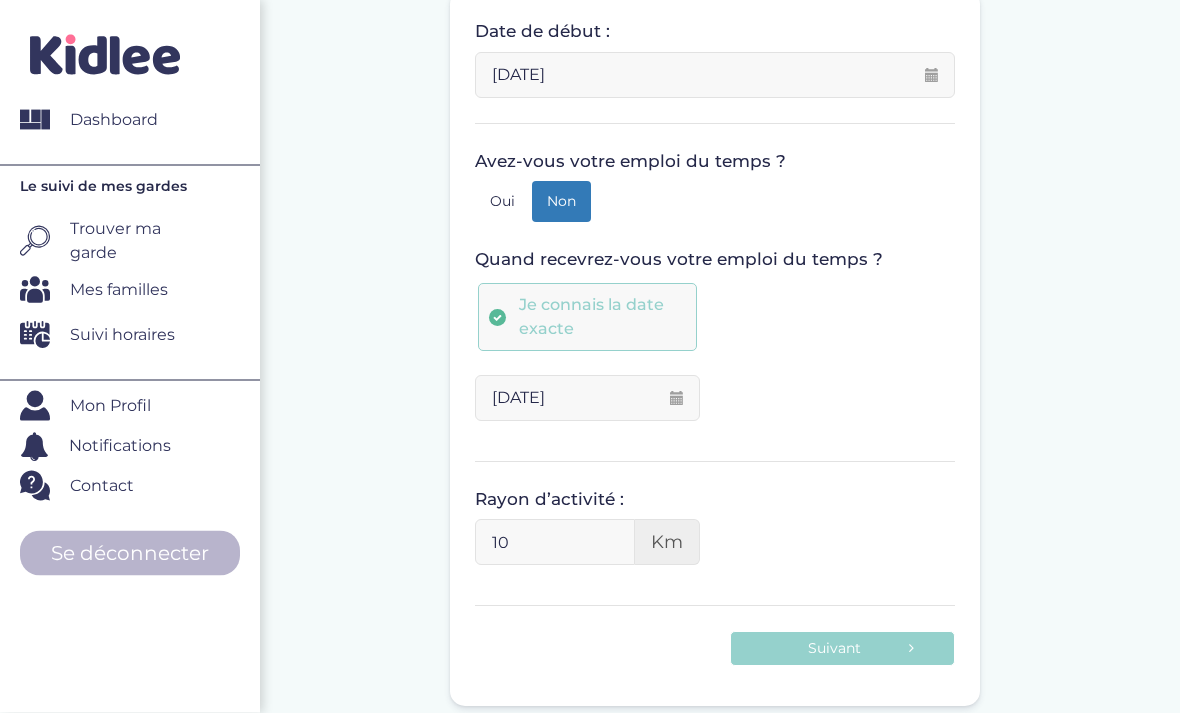 click on "[DATE]" at bounding box center [587, 399] 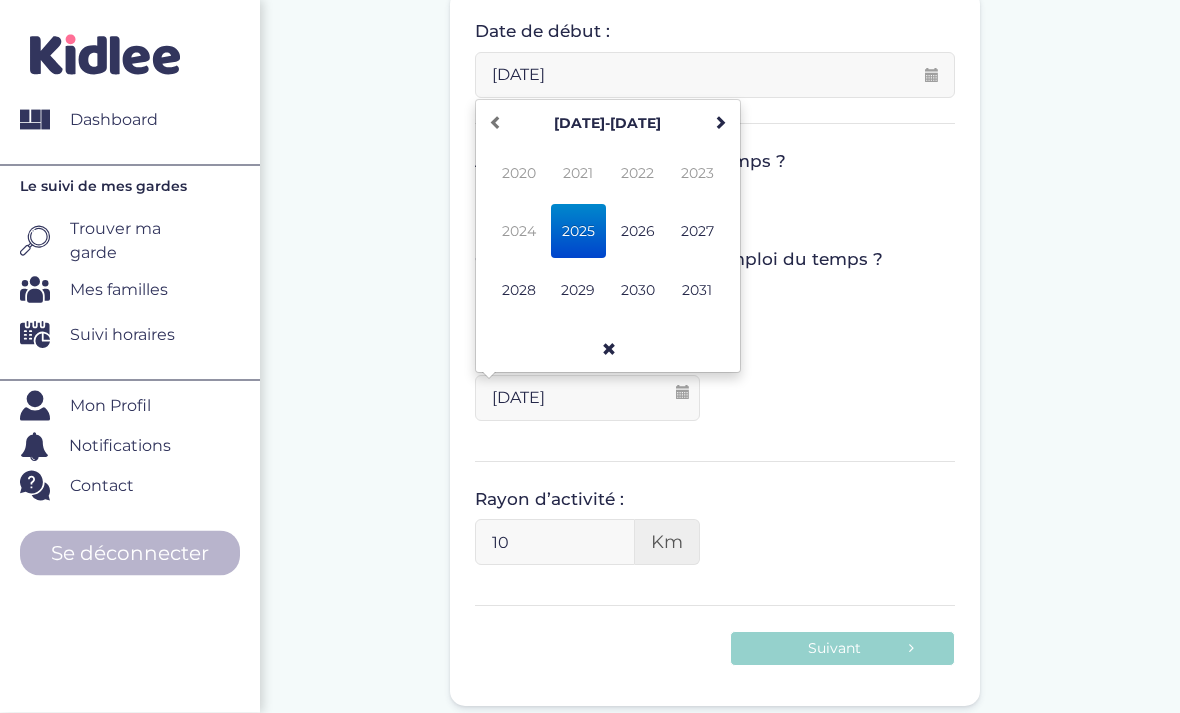 scroll, scrollTop: 396, scrollLeft: 0, axis: vertical 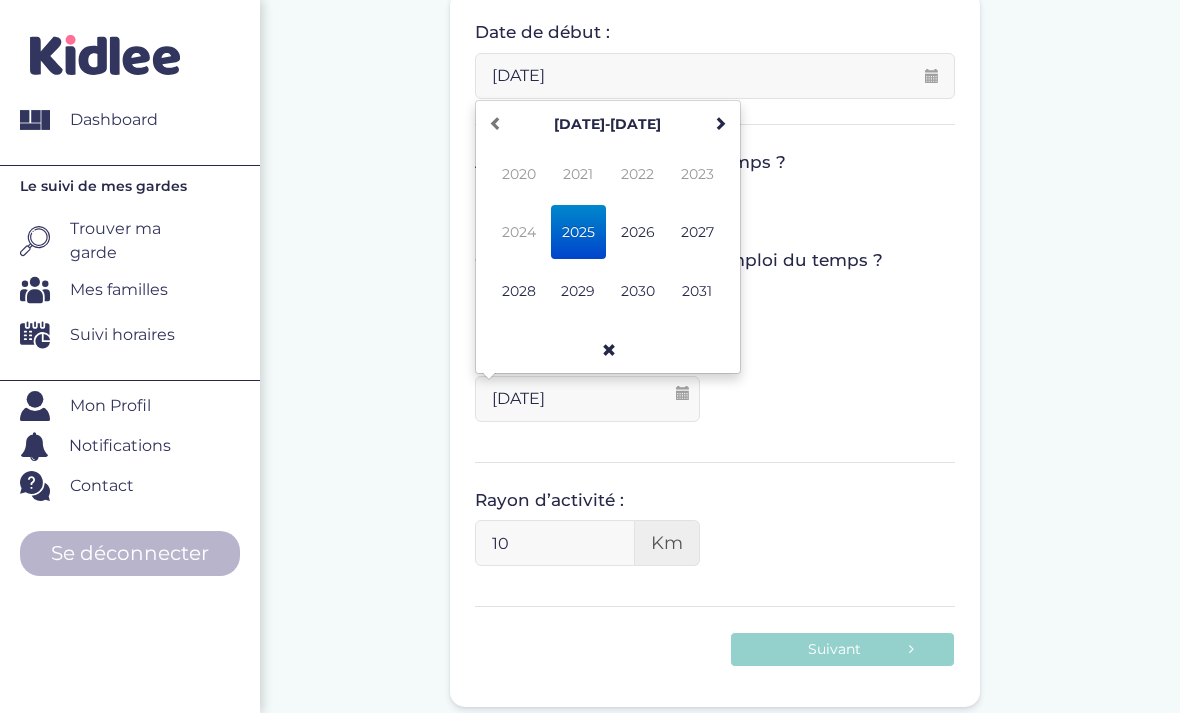 type on "[DATE]" 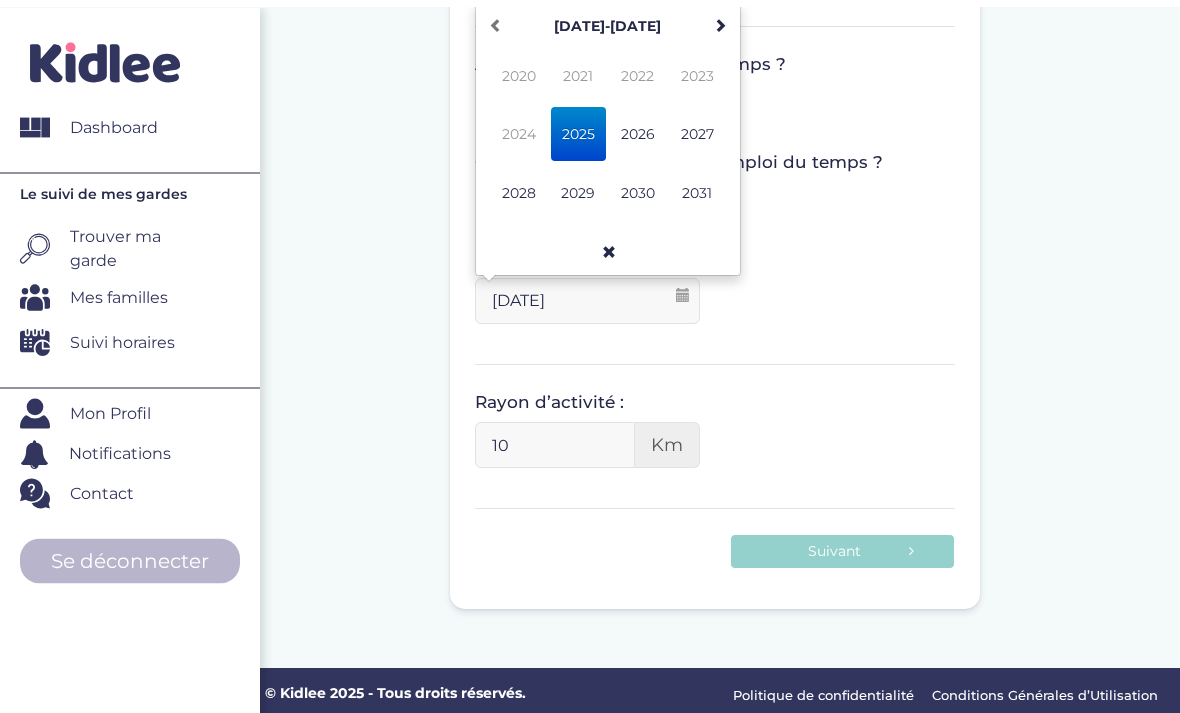 scroll, scrollTop: 501, scrollLeft: 0, axis: vertical 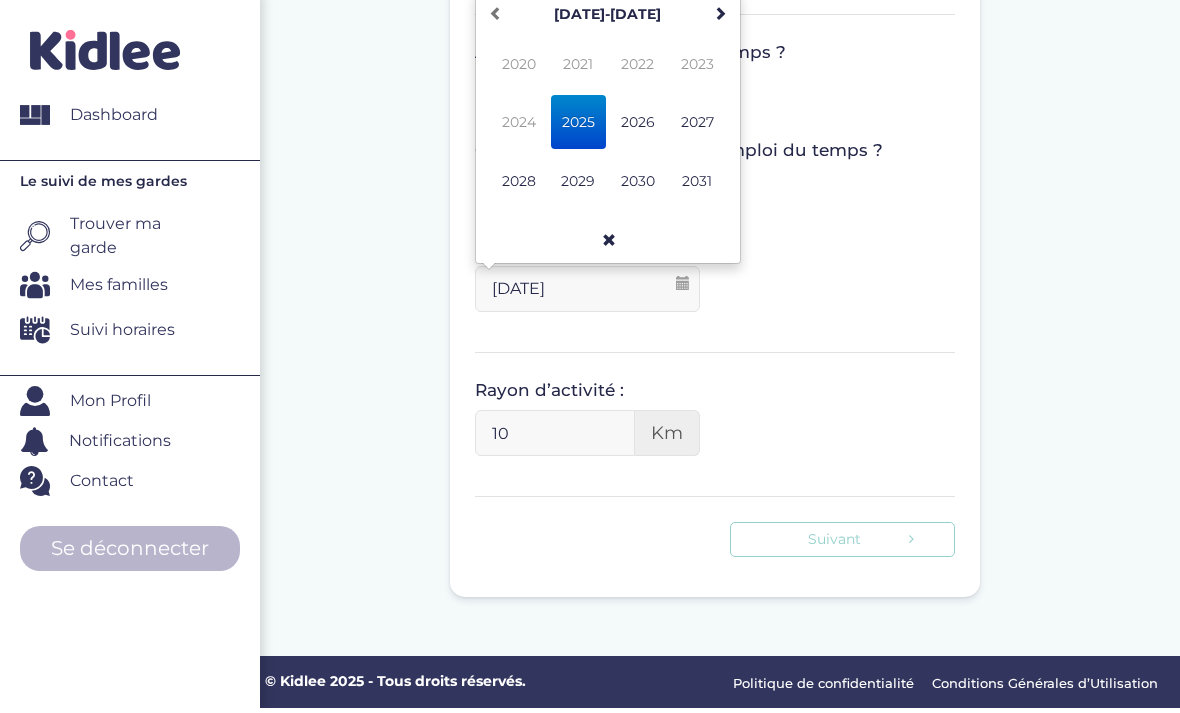 click on "Suivant" at bounding box center (842, 544) 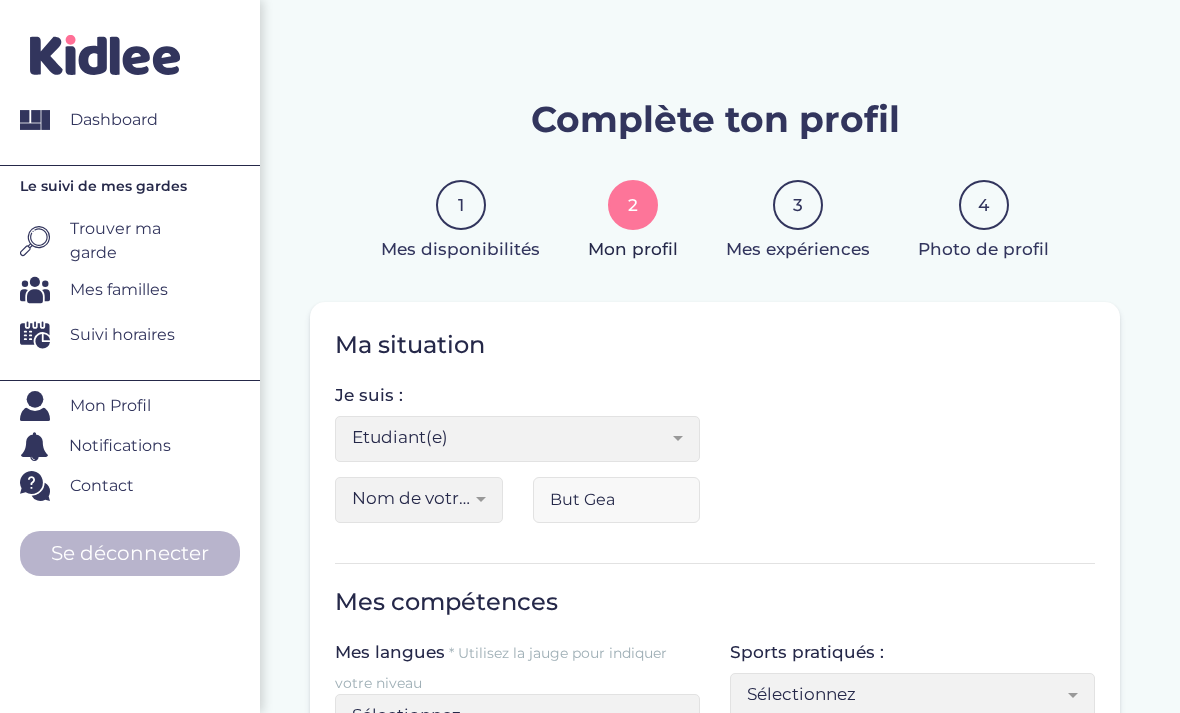 scroll, scrollTop: 0, scrollLeft: 0, axis: both 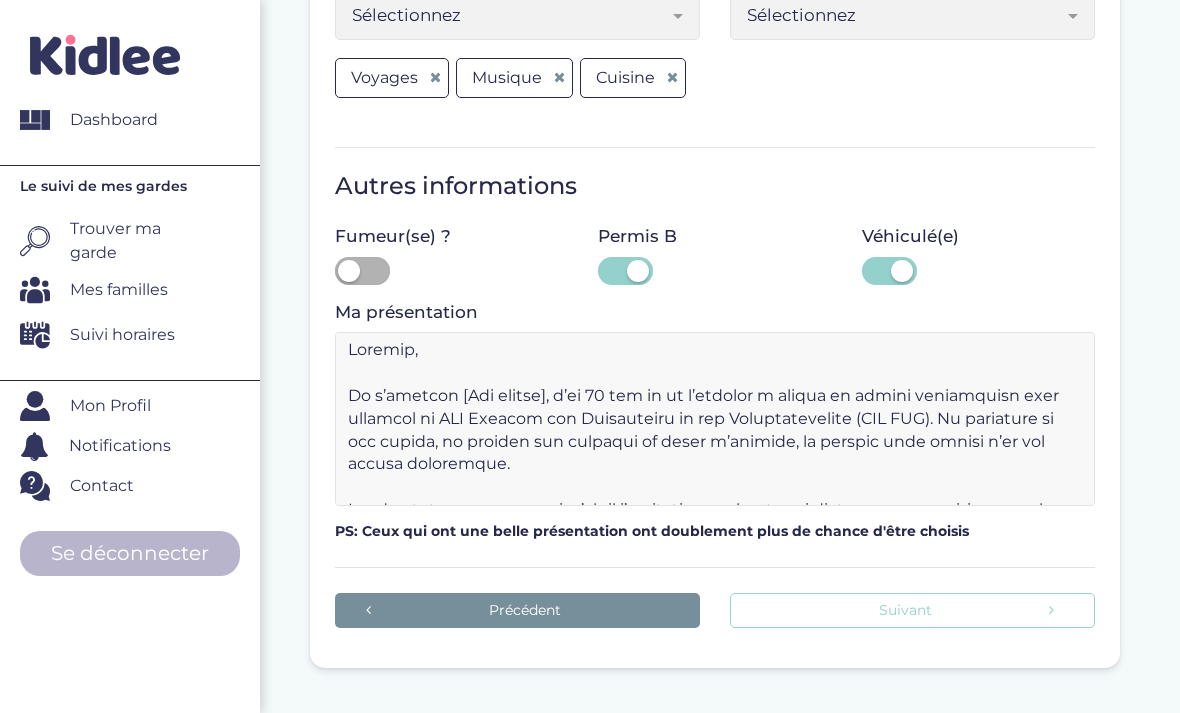 click on "Suivant" at bounding box center [912, 610] 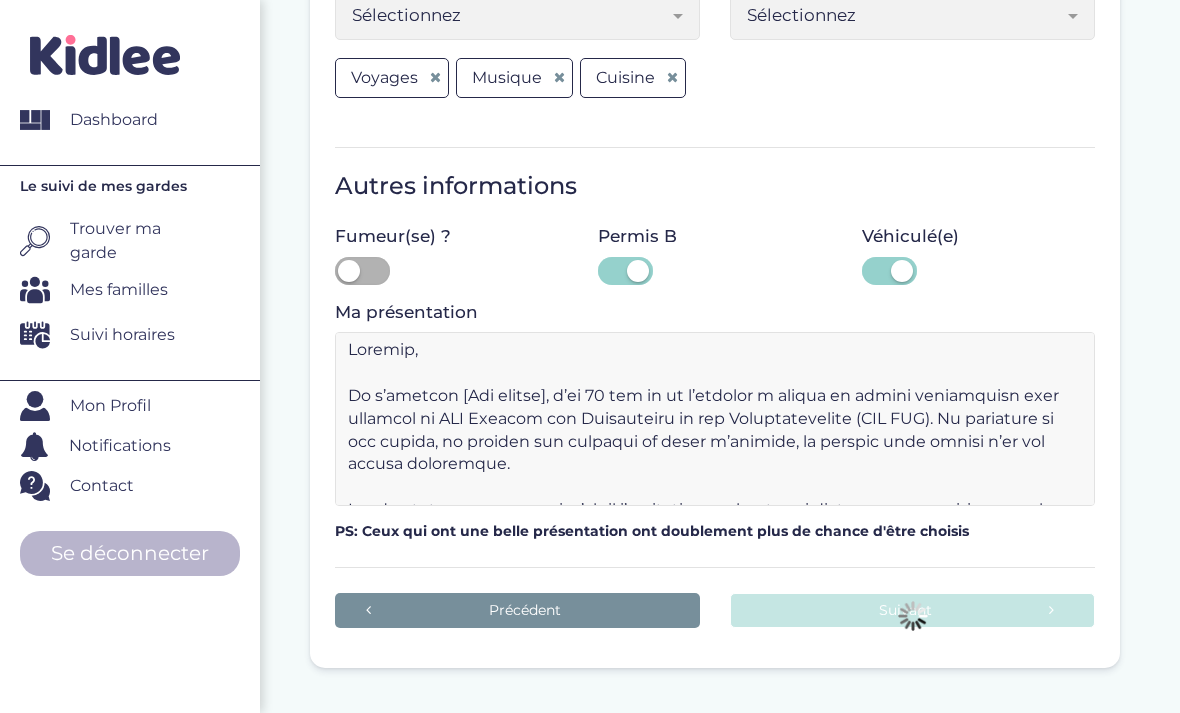 click at bounding box center (912, 616) 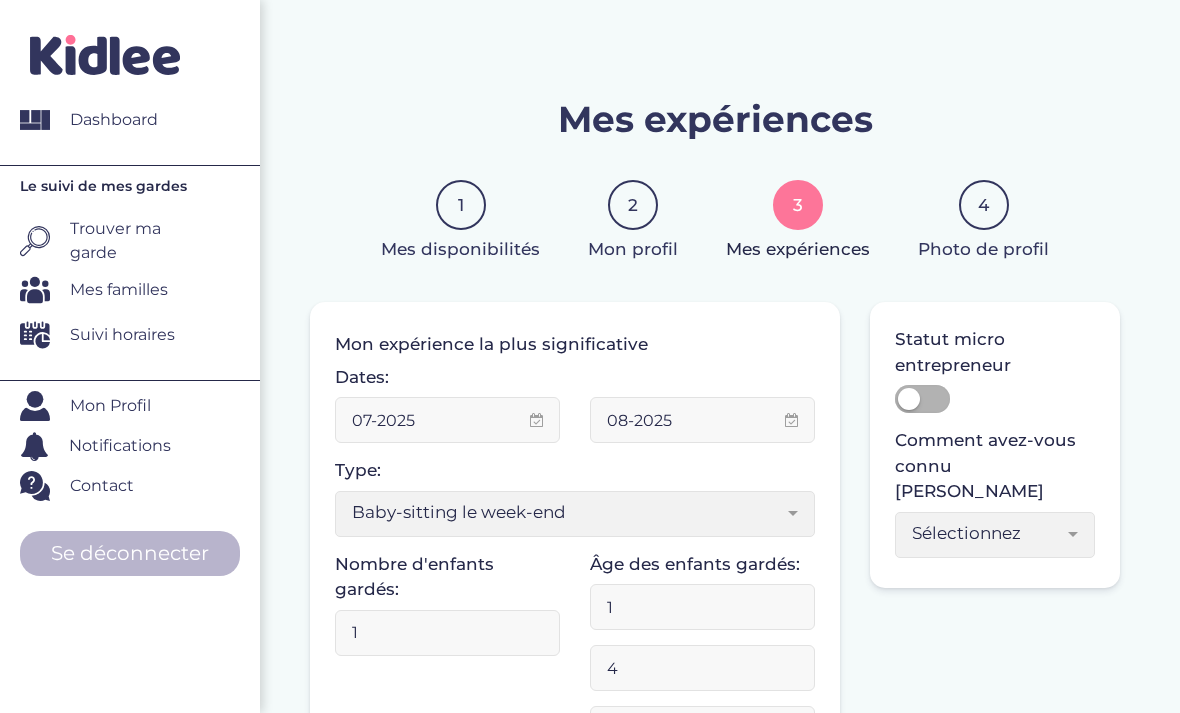 scroll, scrollTop: 0, scrollLeft: 0, axis: both 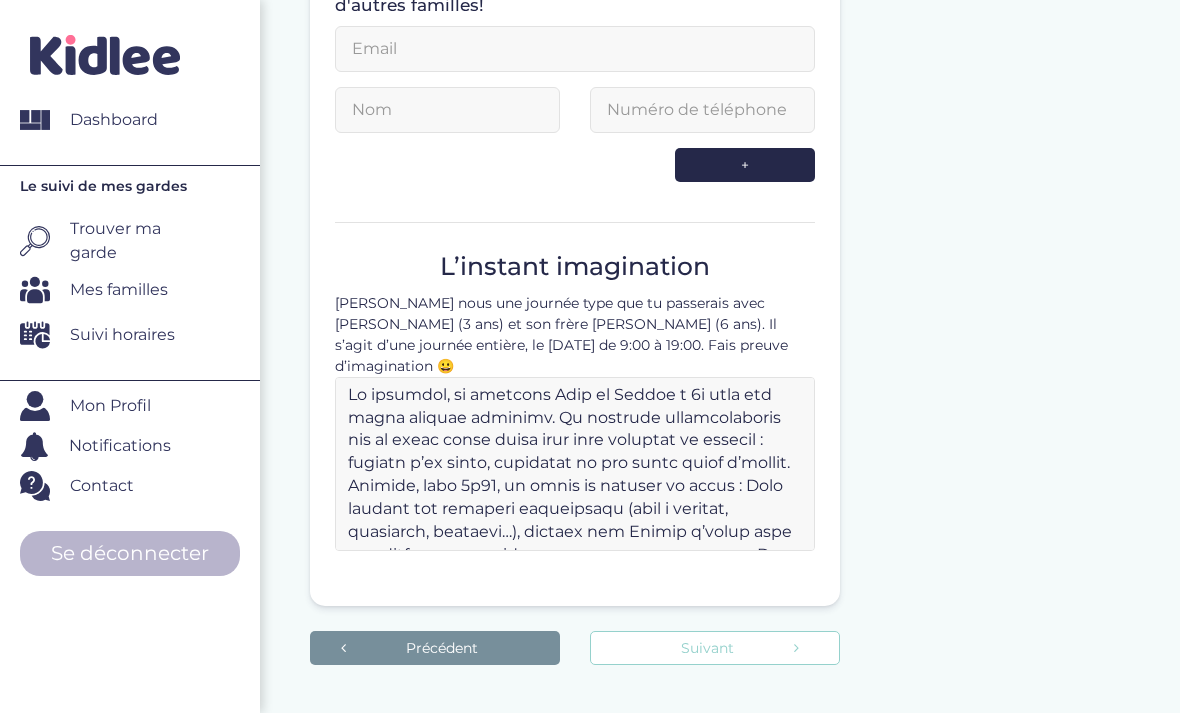 click on "Suivant" at bounding box center [715, 648] 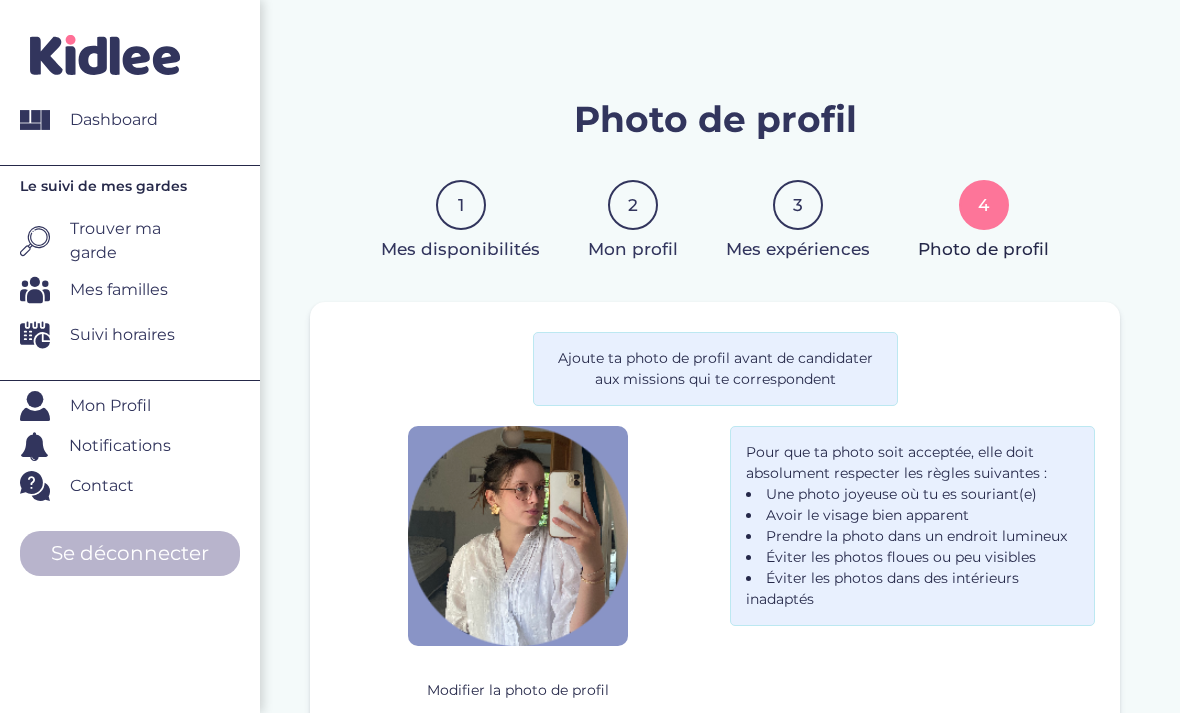scroll, scrollTop: 0, scrollLeft: 0, axis: both 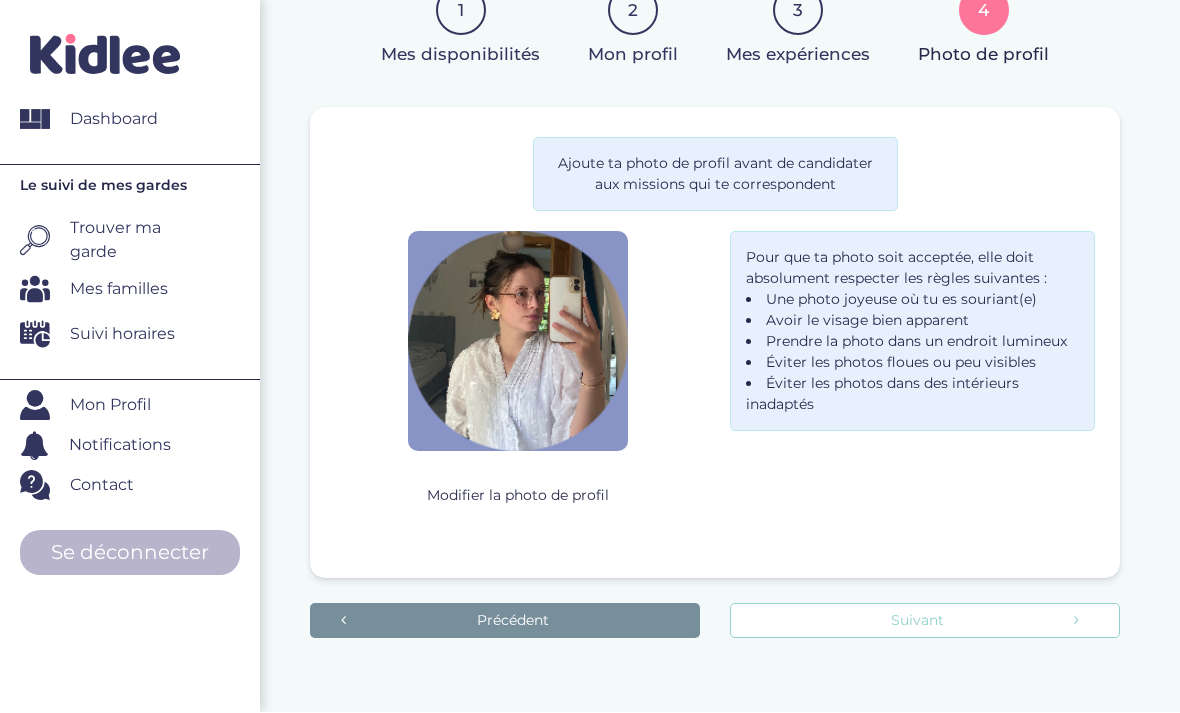 click on "Suivant" at bounding box center (925, 621) 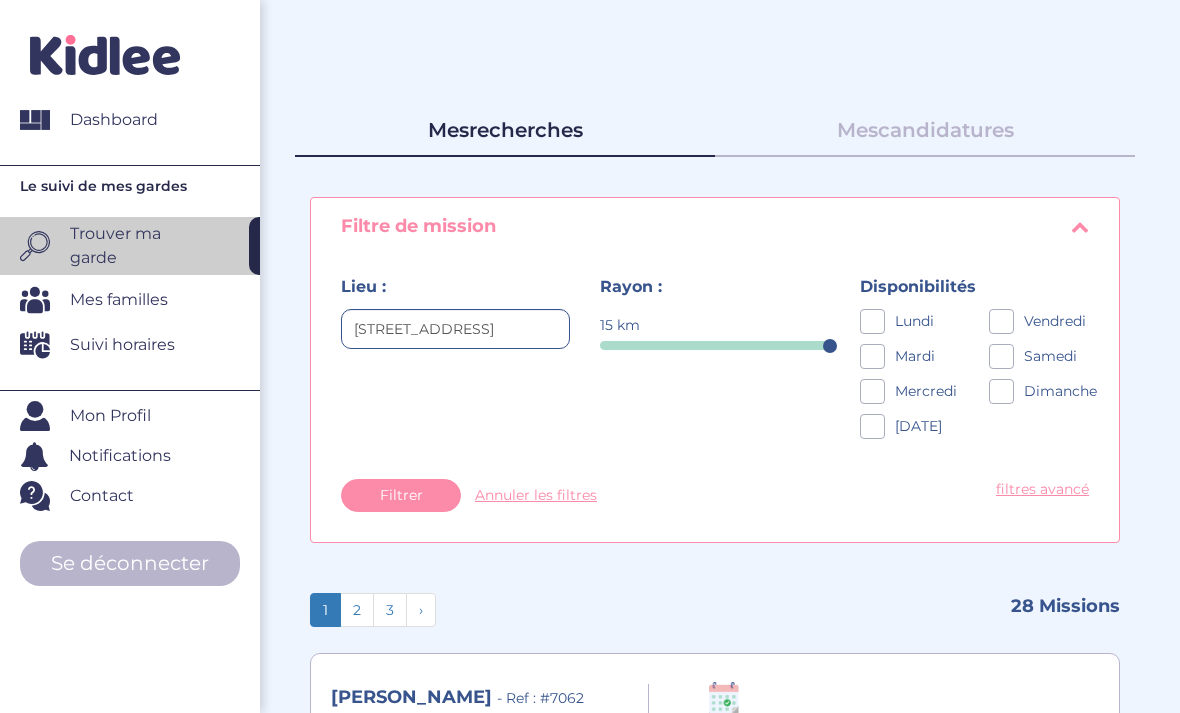 scroll, scrollTop: 0, scrollLeft: 0, axis: both 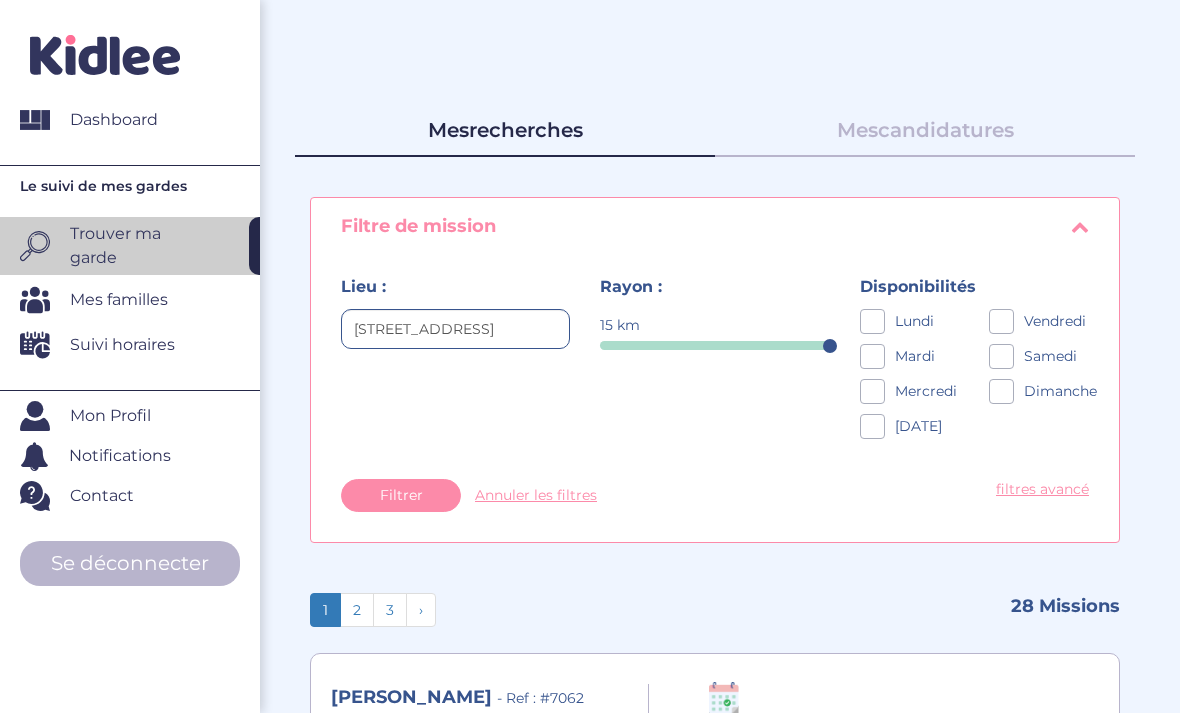 click at bounding box center (872, 321) 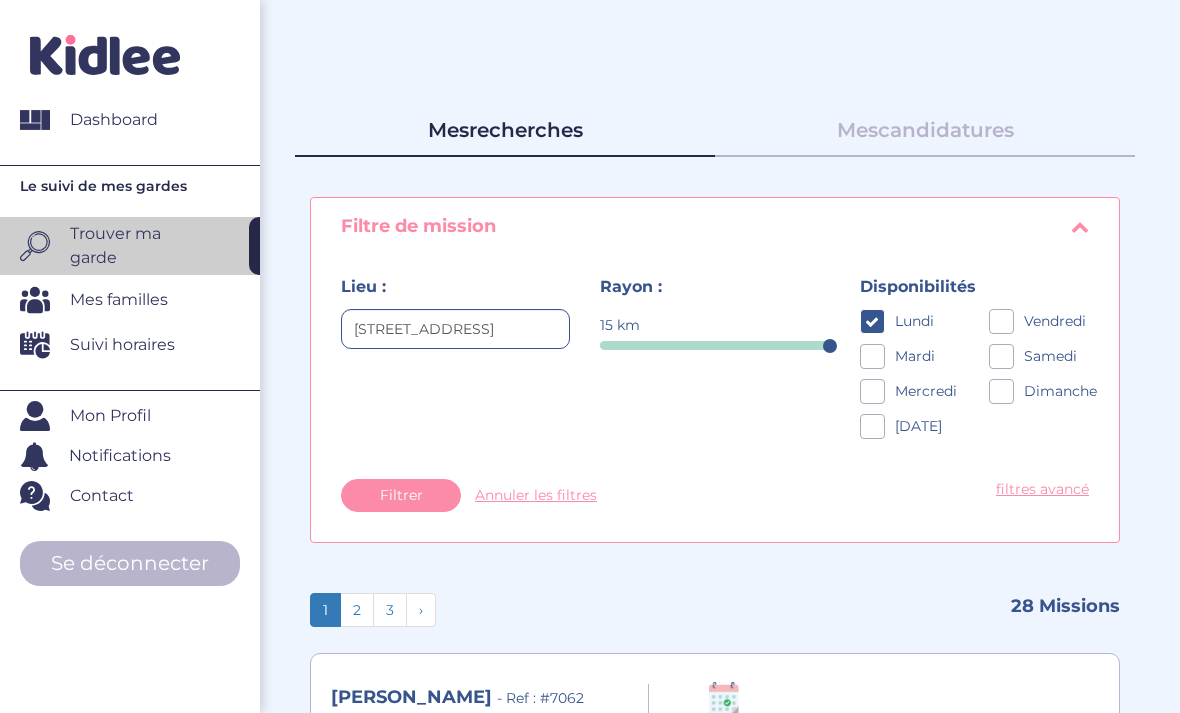 click at bounding box center [872, 356] 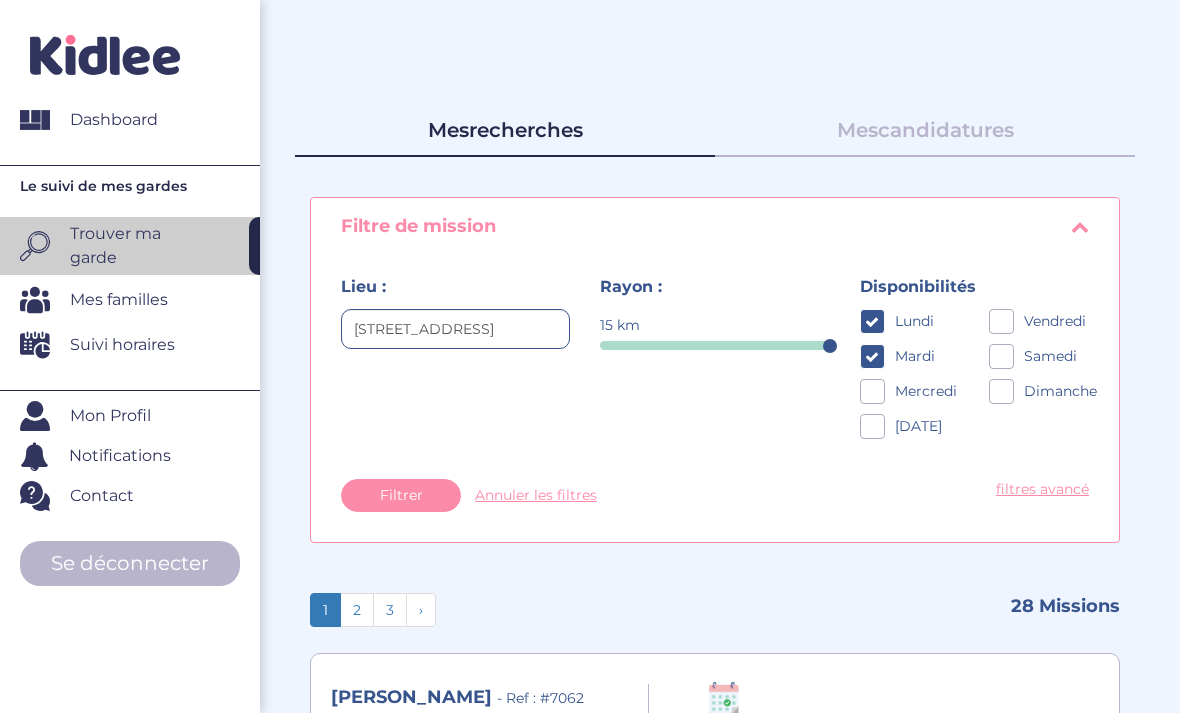 click at bounding box center [872, 391] 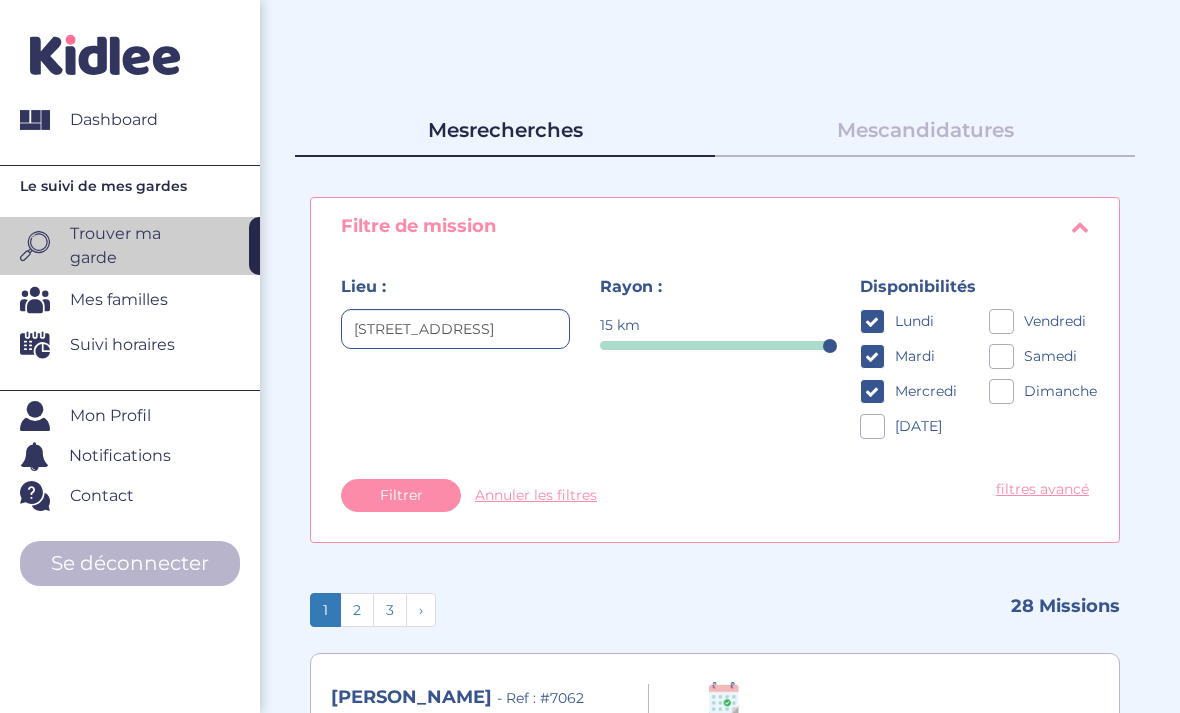 click at bounding box center [872, 426] 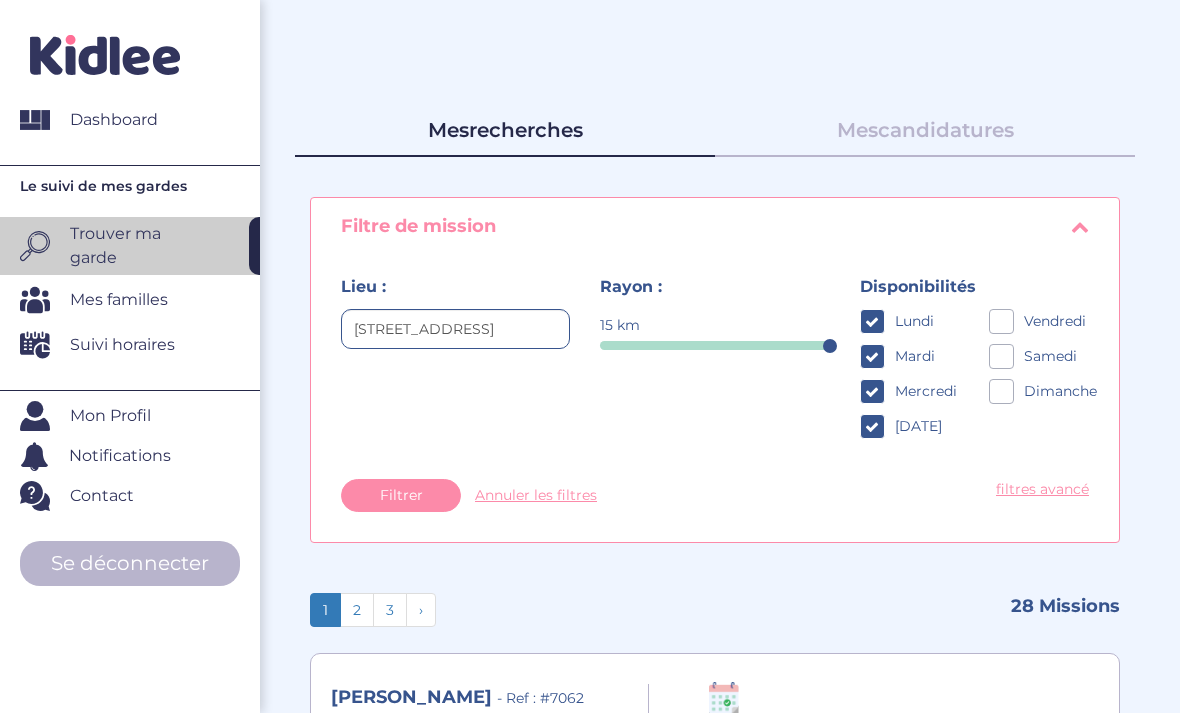 click at bounding box center (1001, 321) 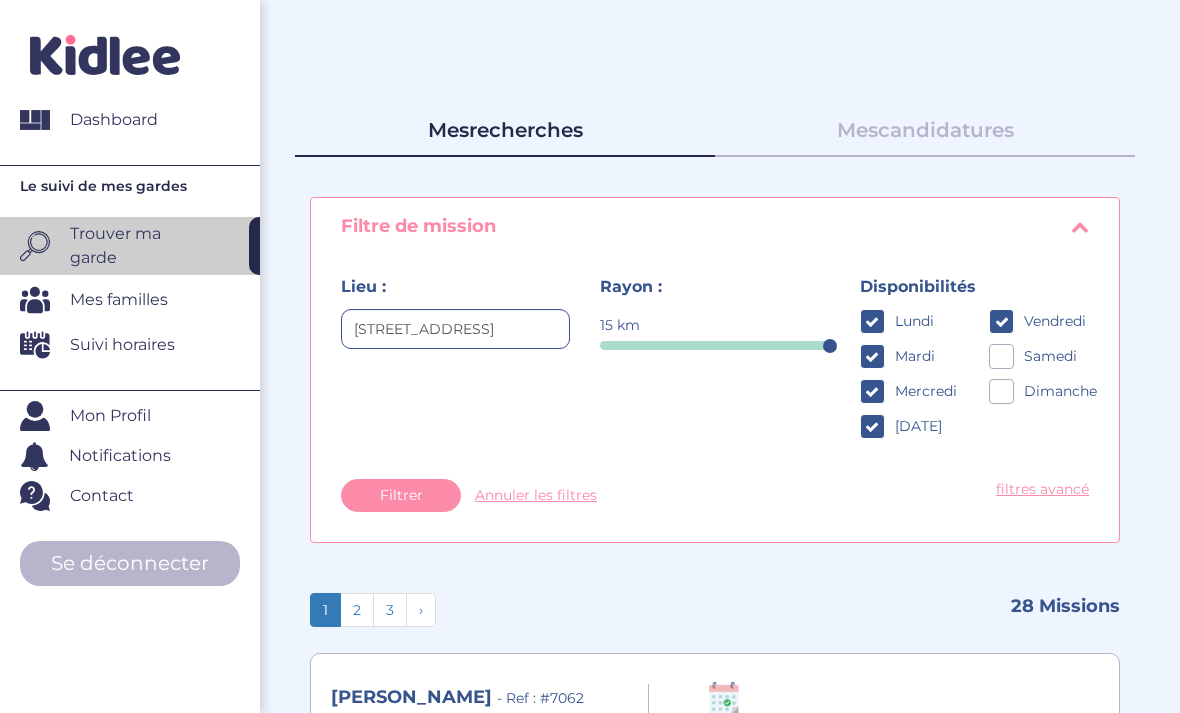 click at bounding box center [1001, 356] 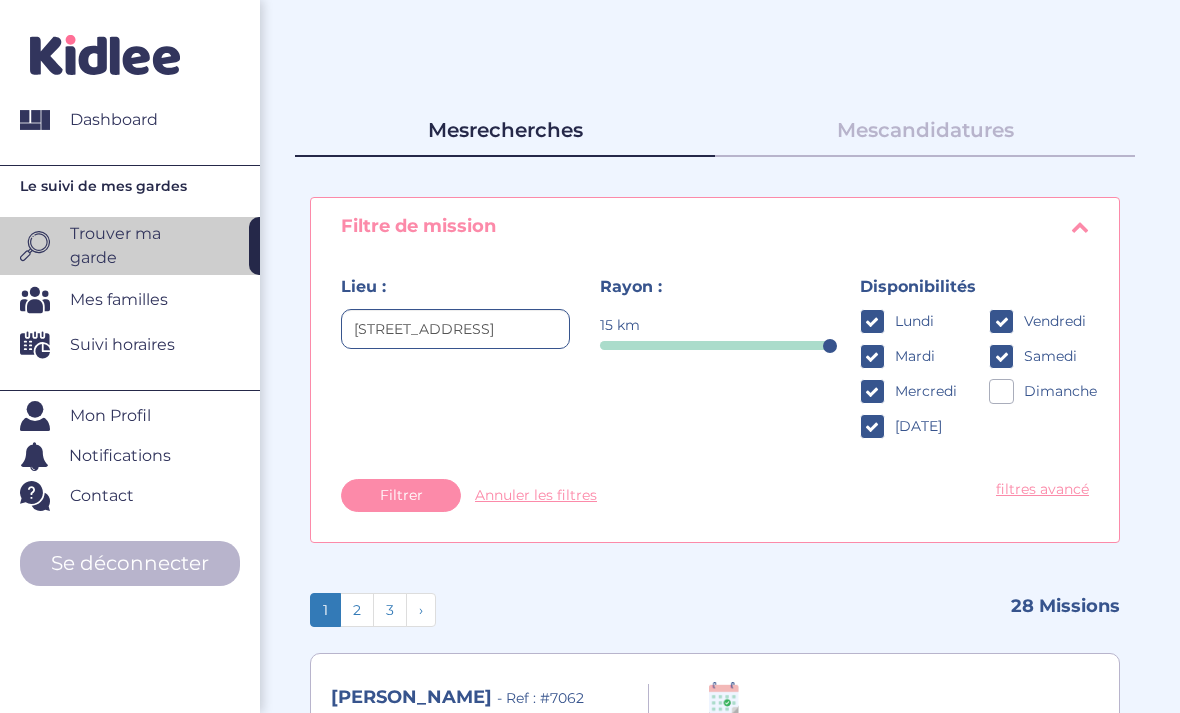 click at bounding box center (1001, 391) 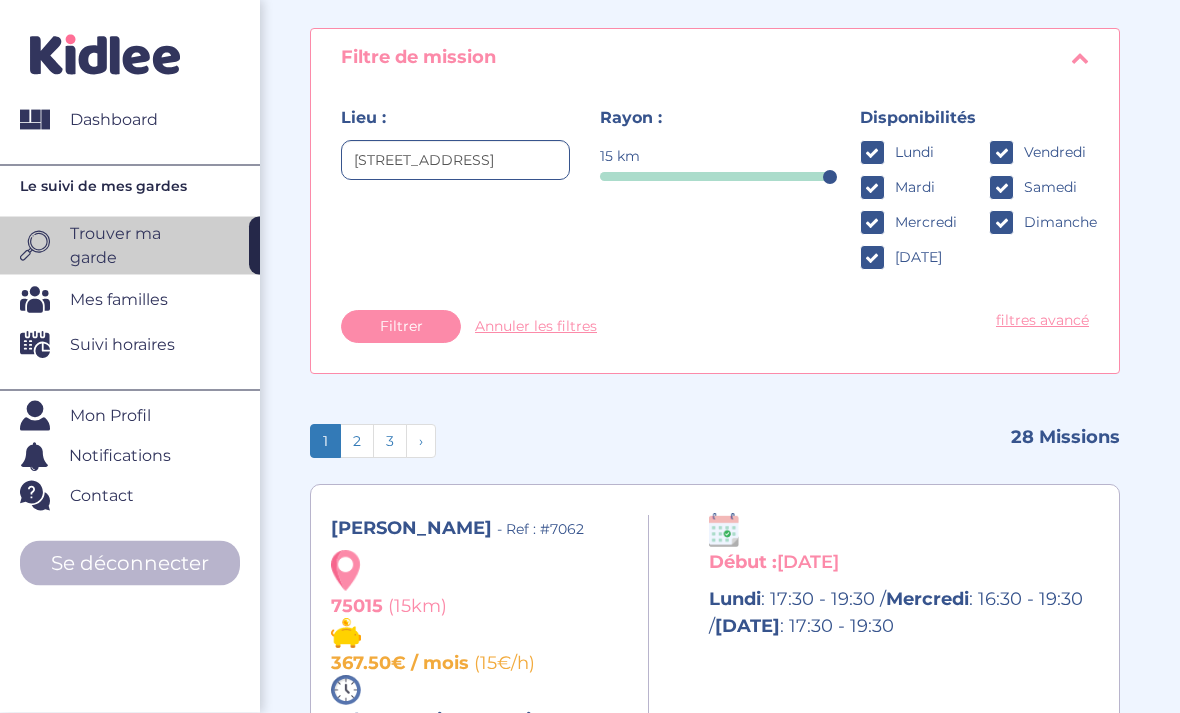 scroll, scrollTop: 170, scrollLeft: 0, axis: vertical 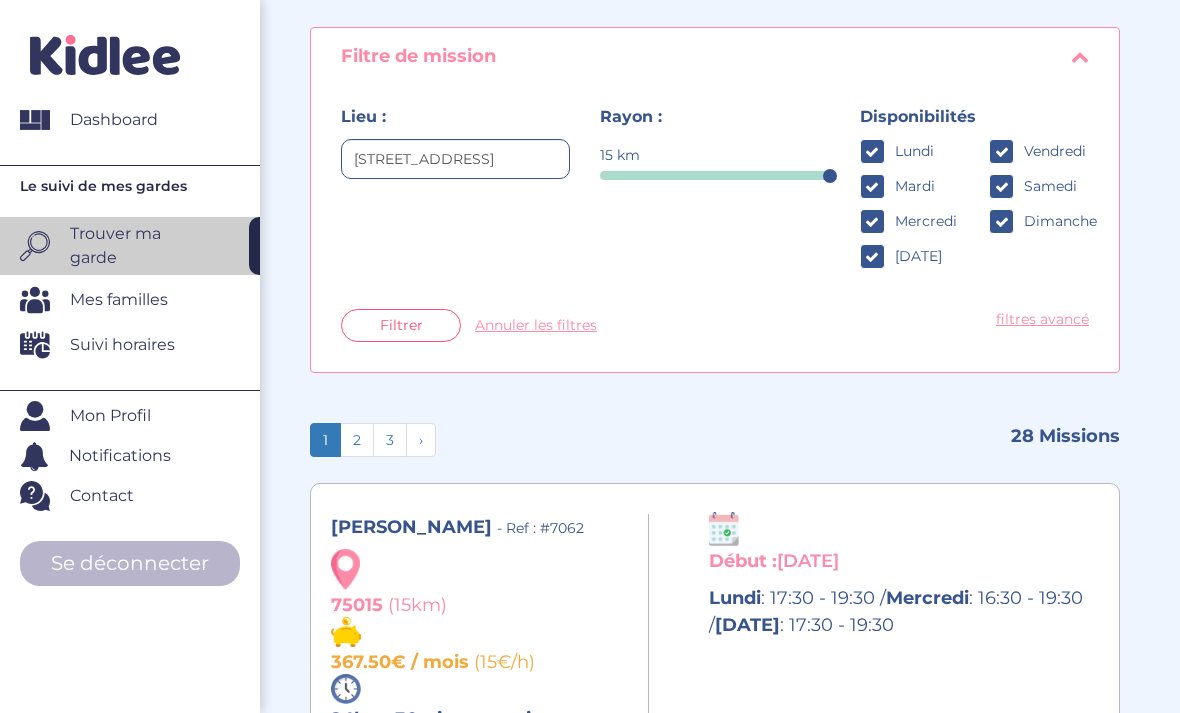 click on "Filtrer" at bounding box center [401, 325] 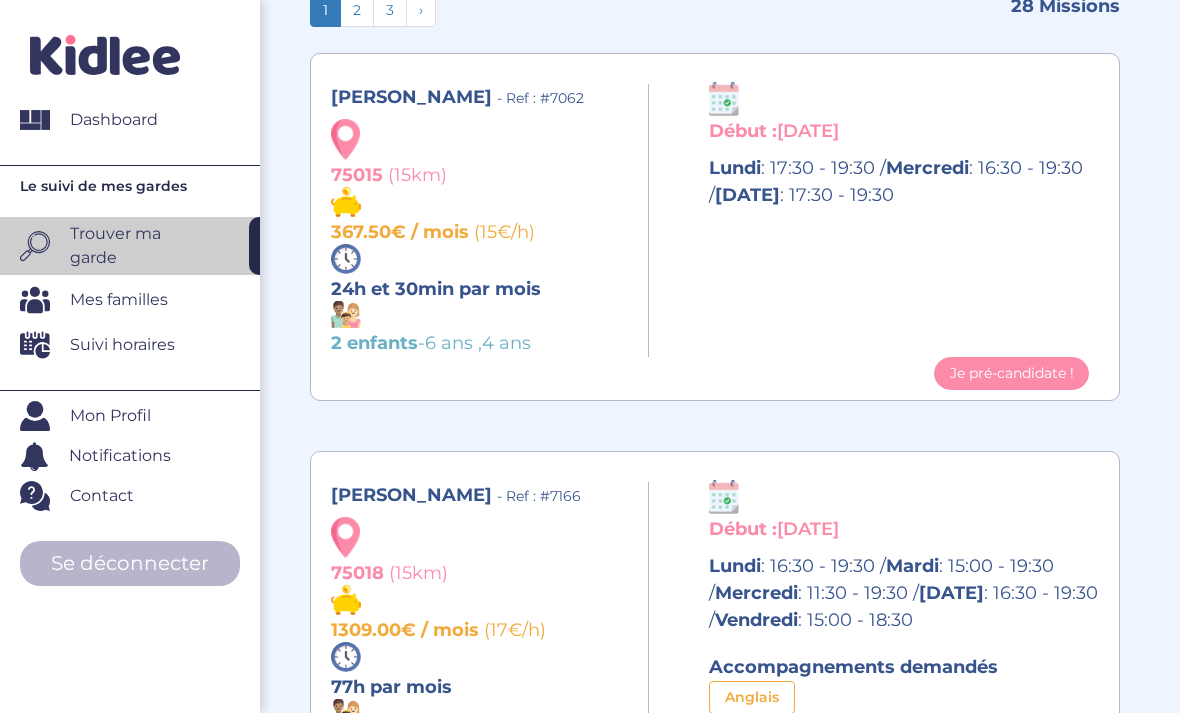 scroll, scrollTop: 607, scrollLeft: 0, axis: vertical 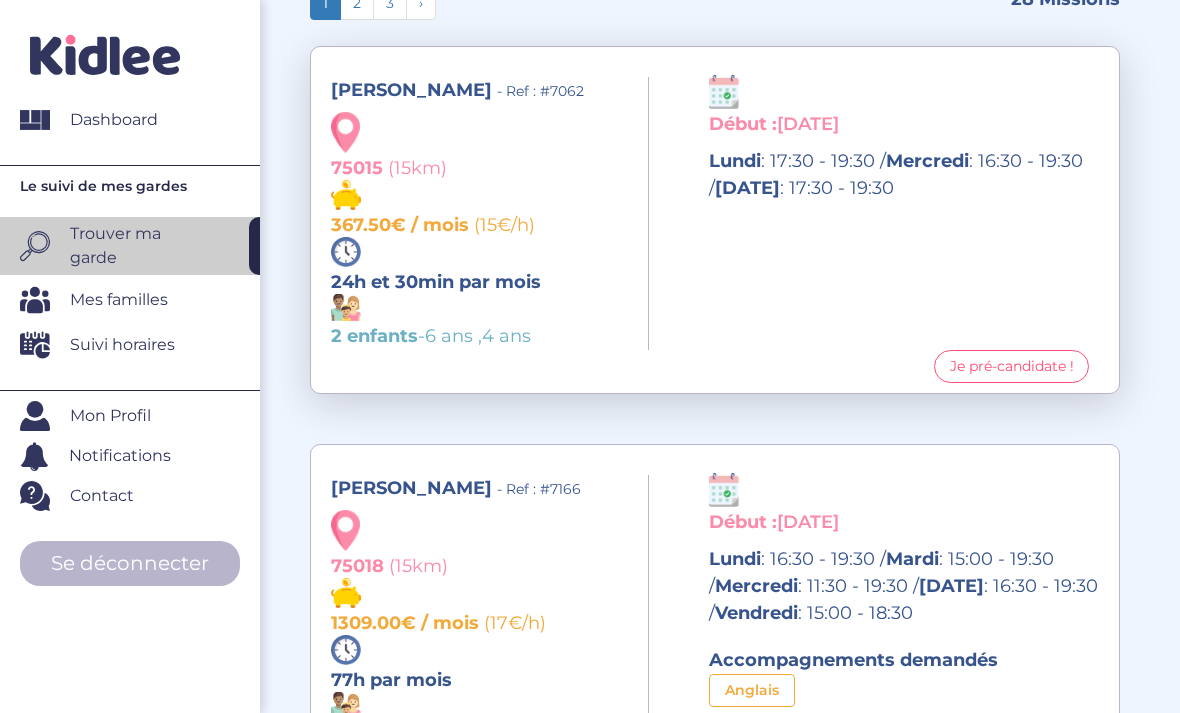 click on "Je pré-candidate !" at bounding box center (1012, 366) 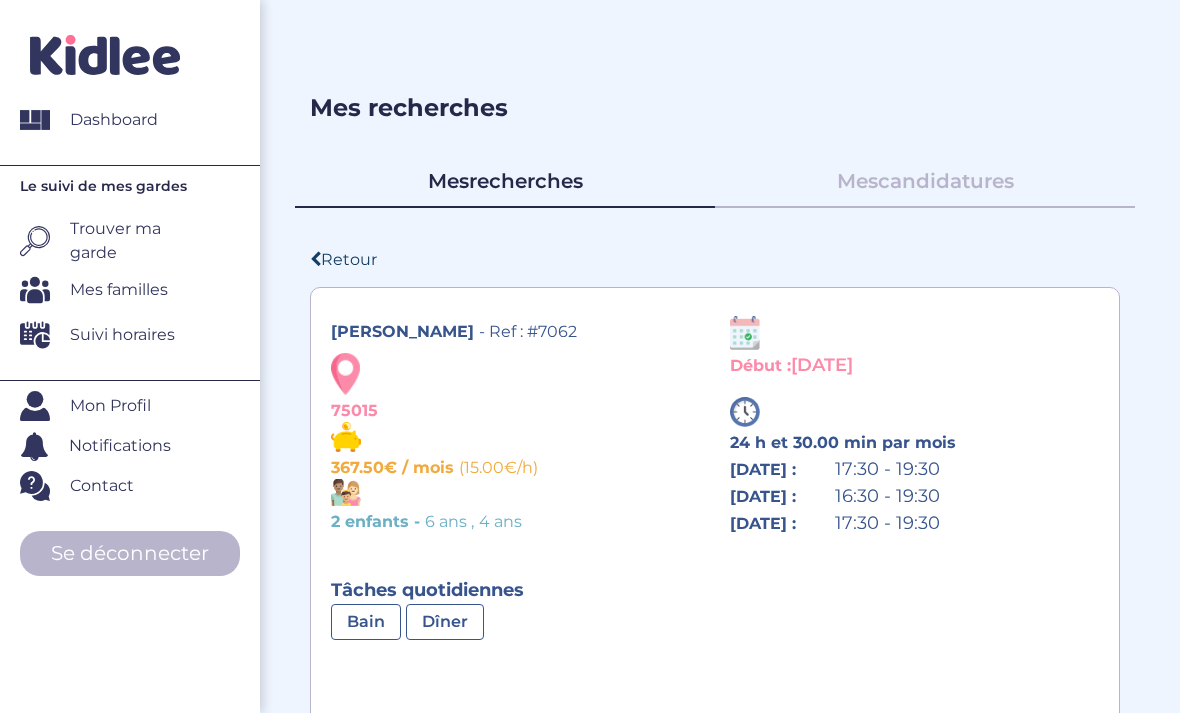 scroll, scrollTop: 0, scrollLeft: 0, axis: both 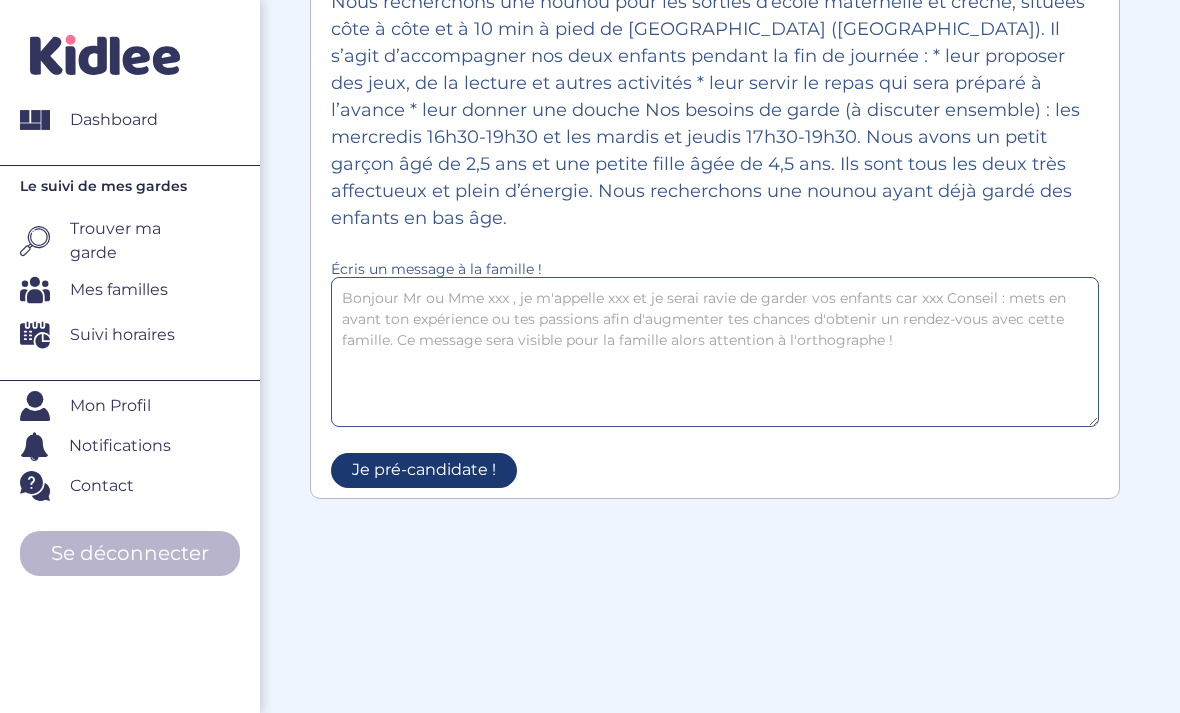 click on "Je pré-candidate !" at bounding box center [424, 470] 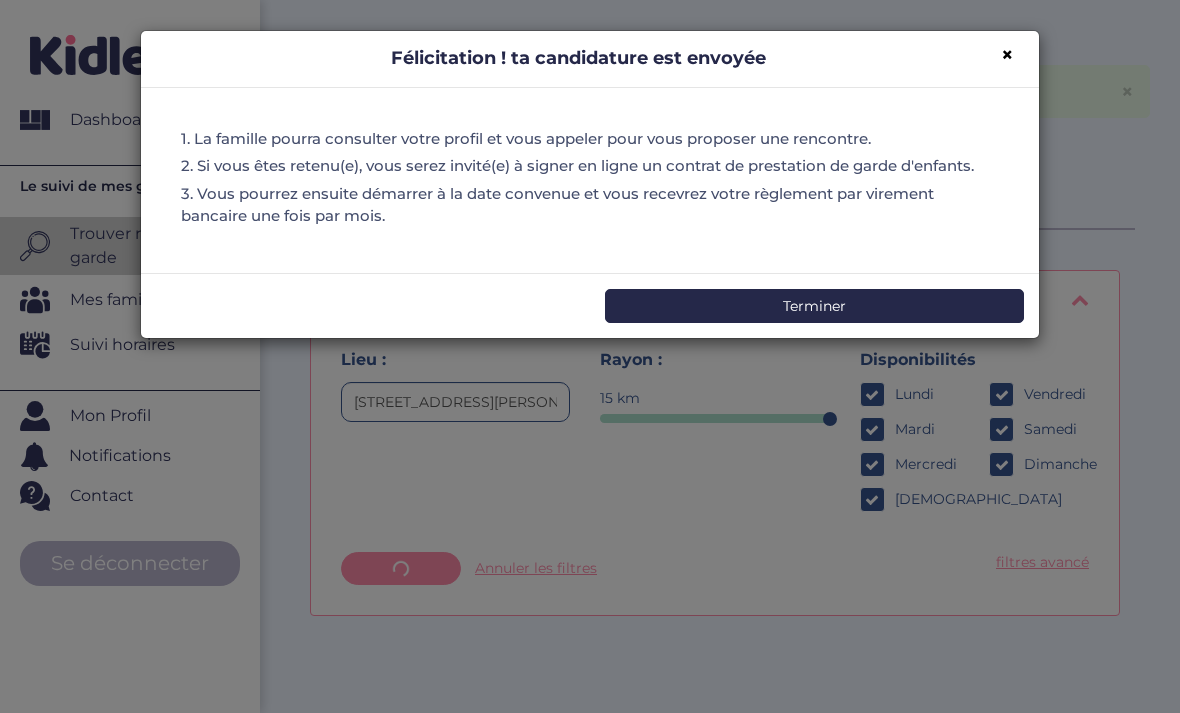 scroll, scrollTop: 0, scrollLeft: 0, axis: both 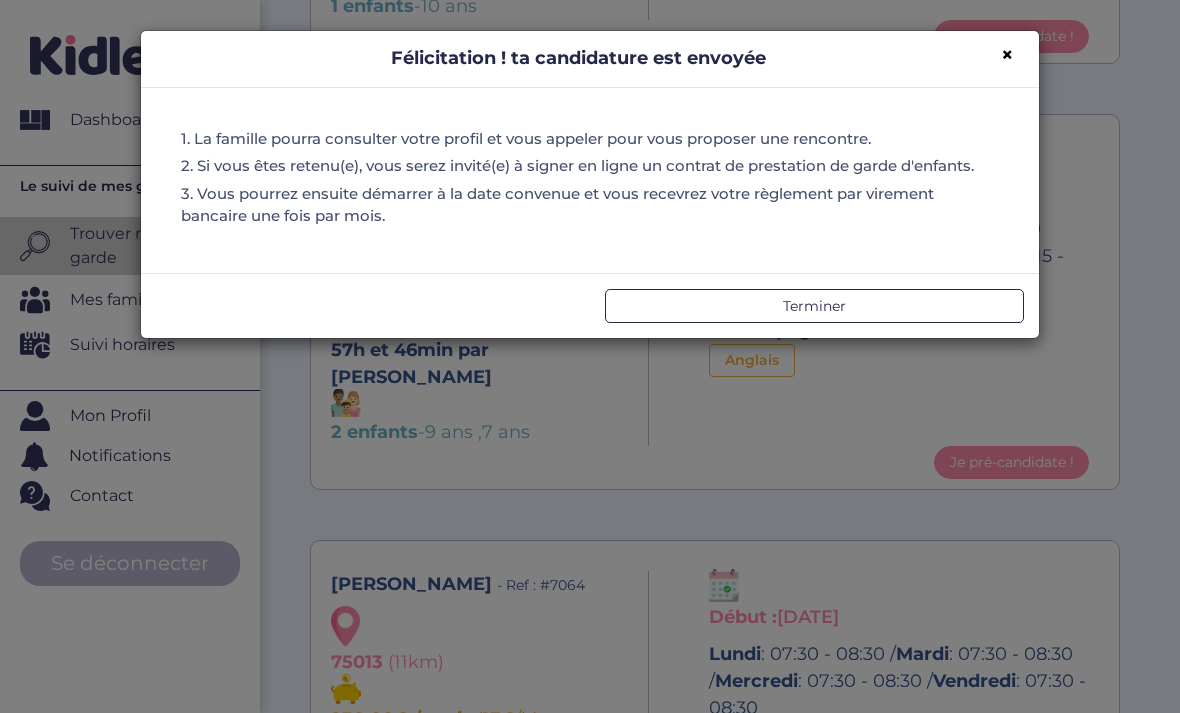 click on "Terminer" at bounding box center (814, 306) 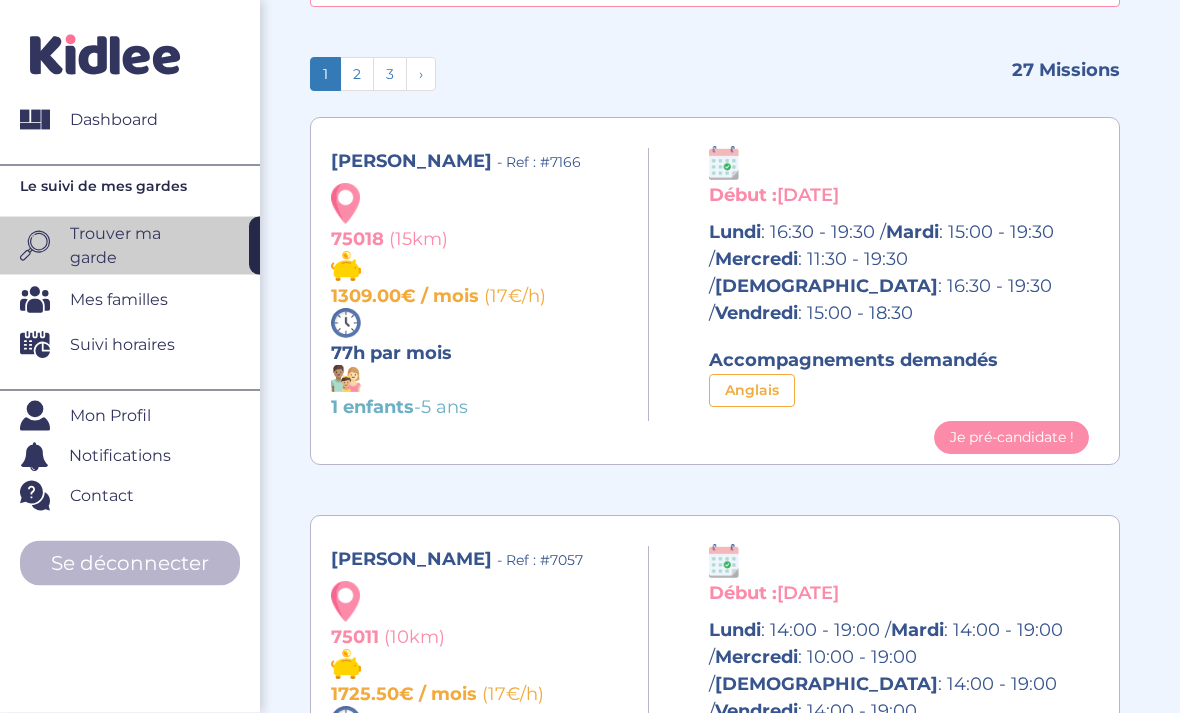 scroll, scrollTop: 0, scrollLeft: 0, axis: both 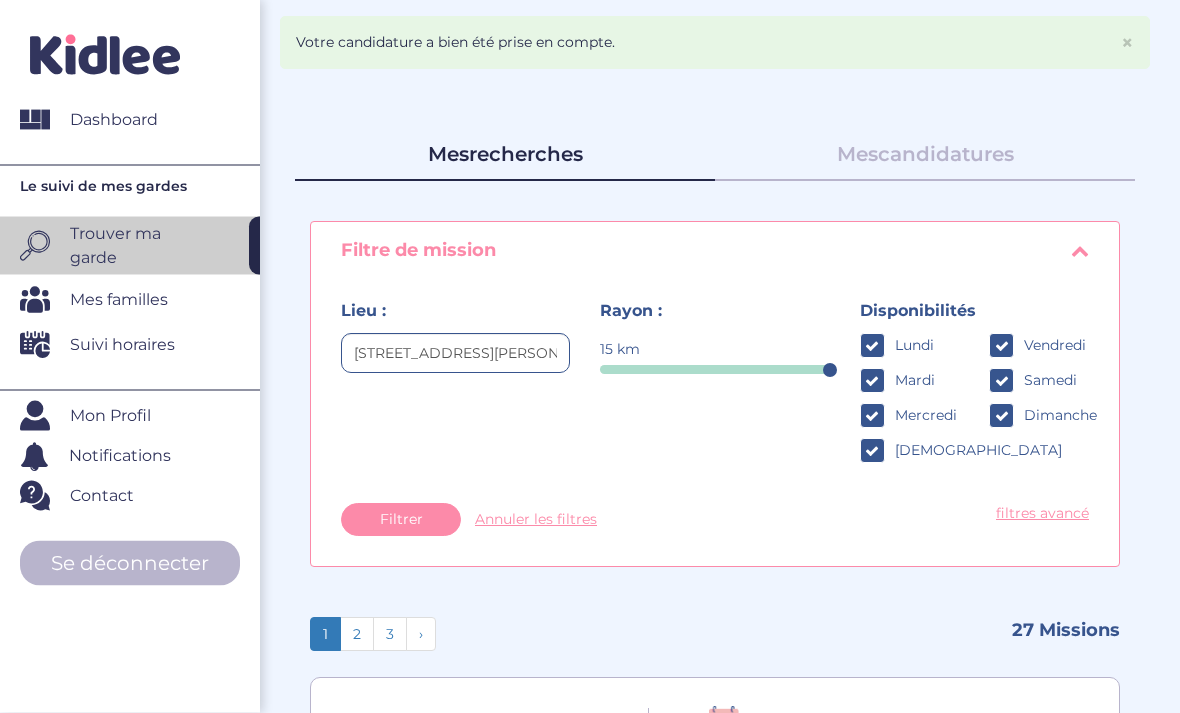 click on "Mes  candidatures" at bounding box center (925, 151) 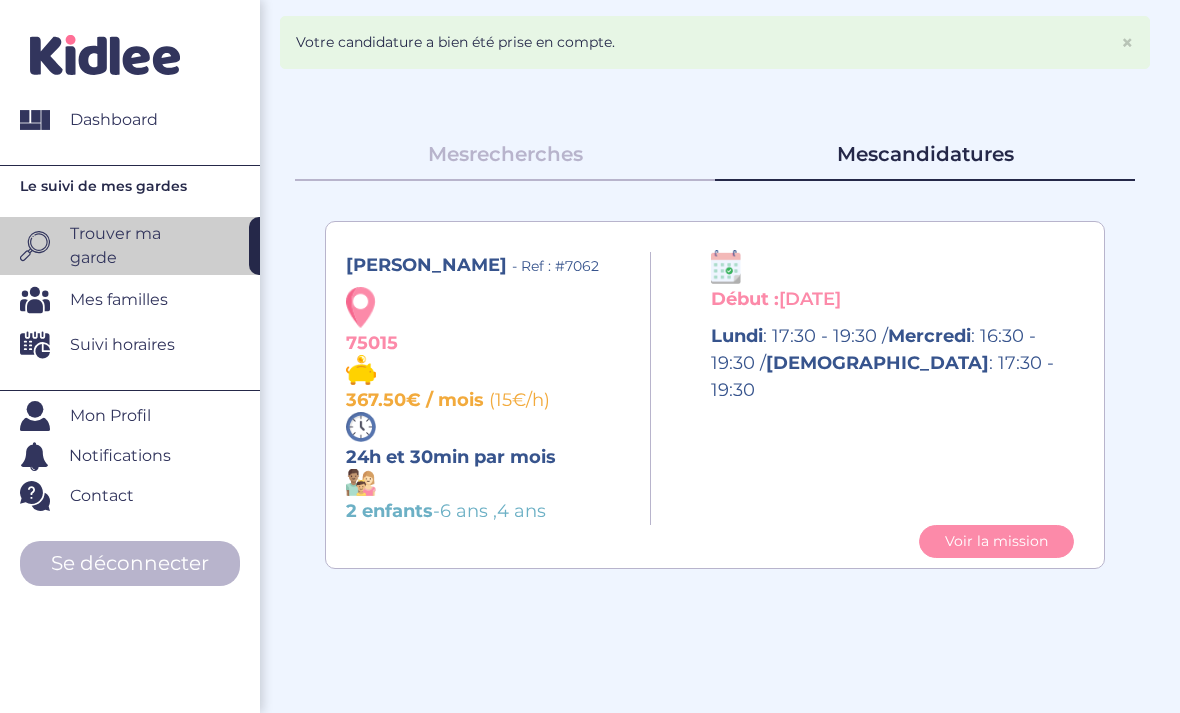 click on "Mes  candidatures" at bounding box center [925, 154] 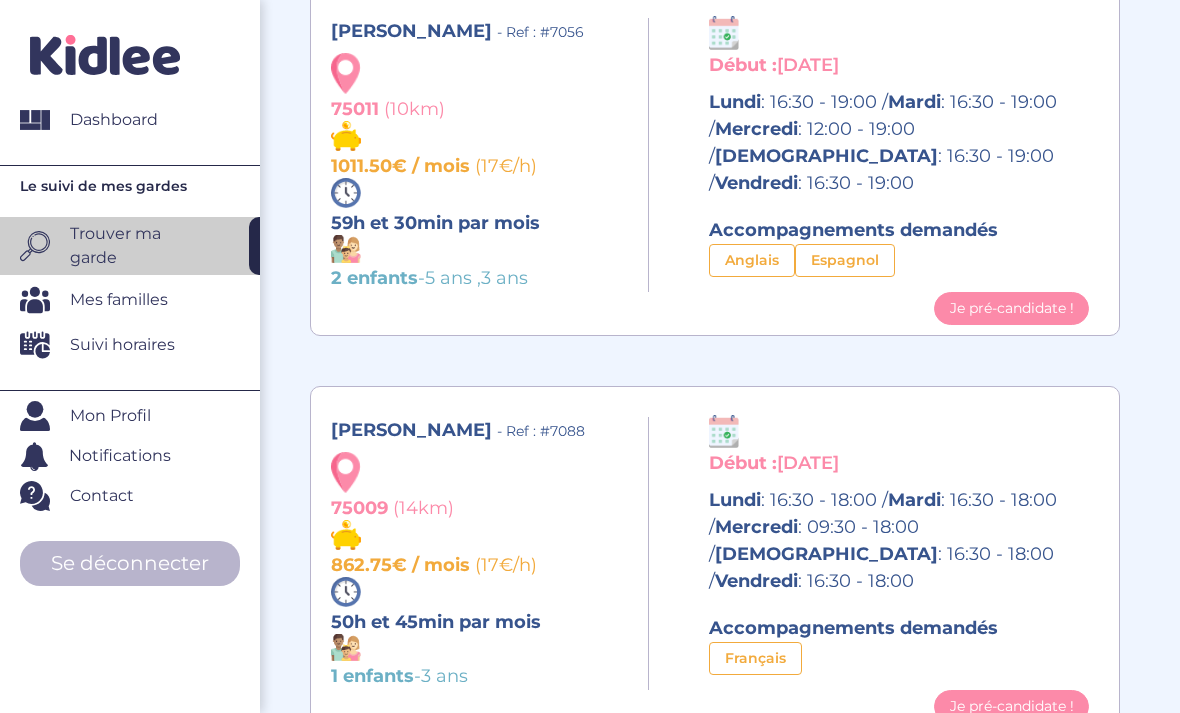 scroll, scrollTop: 1586, scrollLeft: 0, axis: vertical 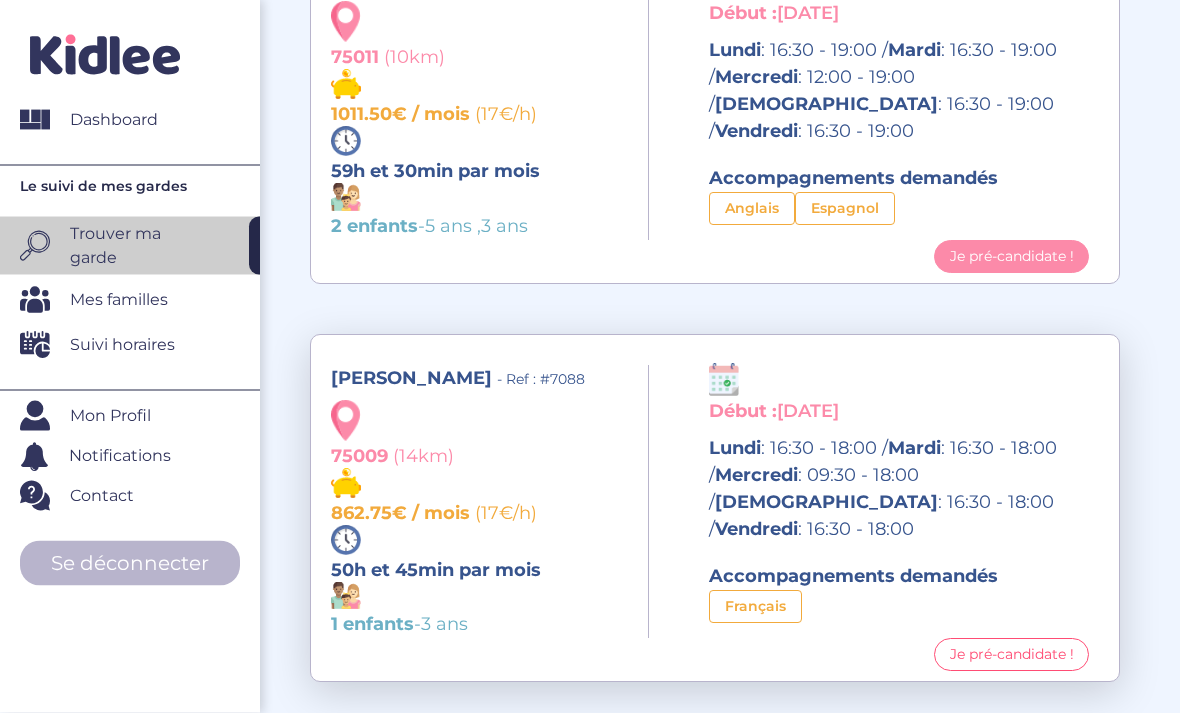 click on "Je pré-candidate !" at bounding box center (1012, 655) 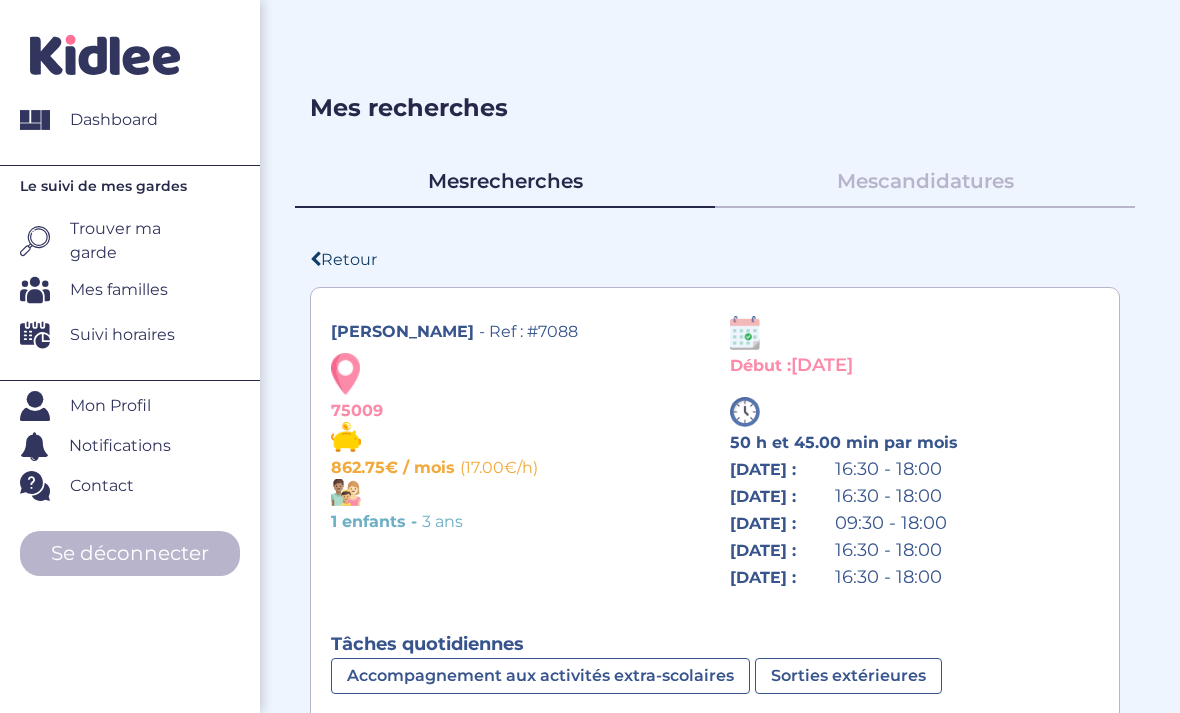 scroll, scrollTop: 0, scrollLeft: 0, axis: both 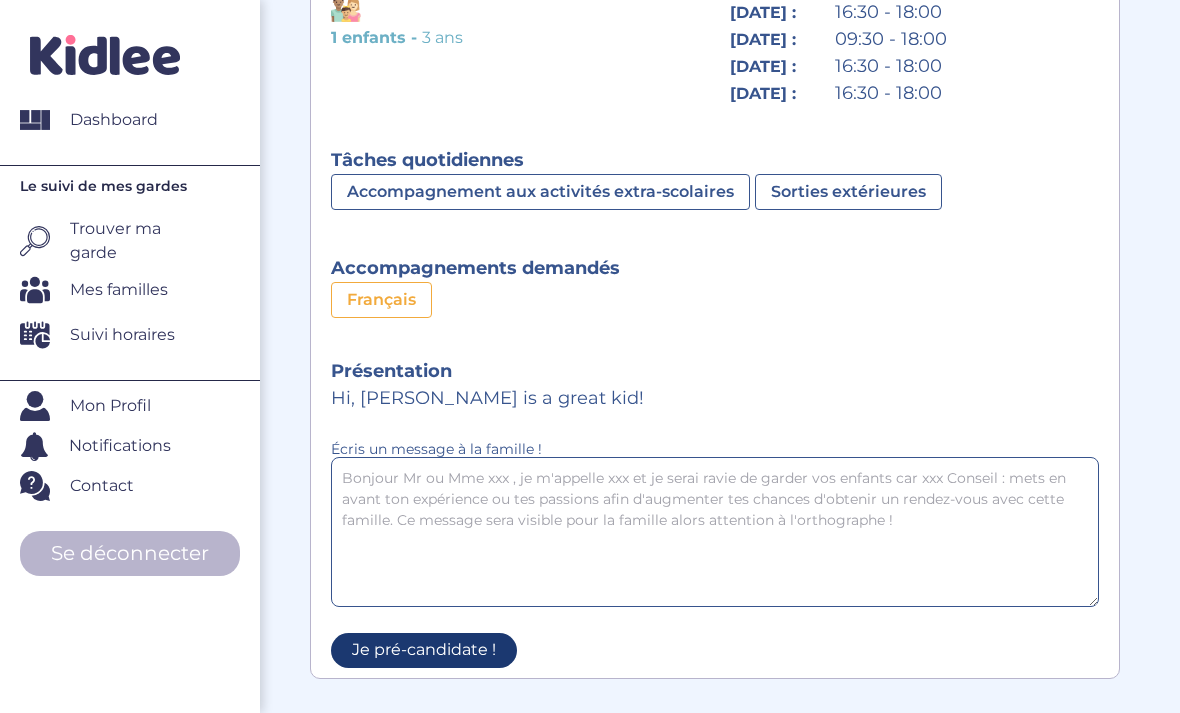 click on "Je pré-candidate !" at bounding box center [424, 650] 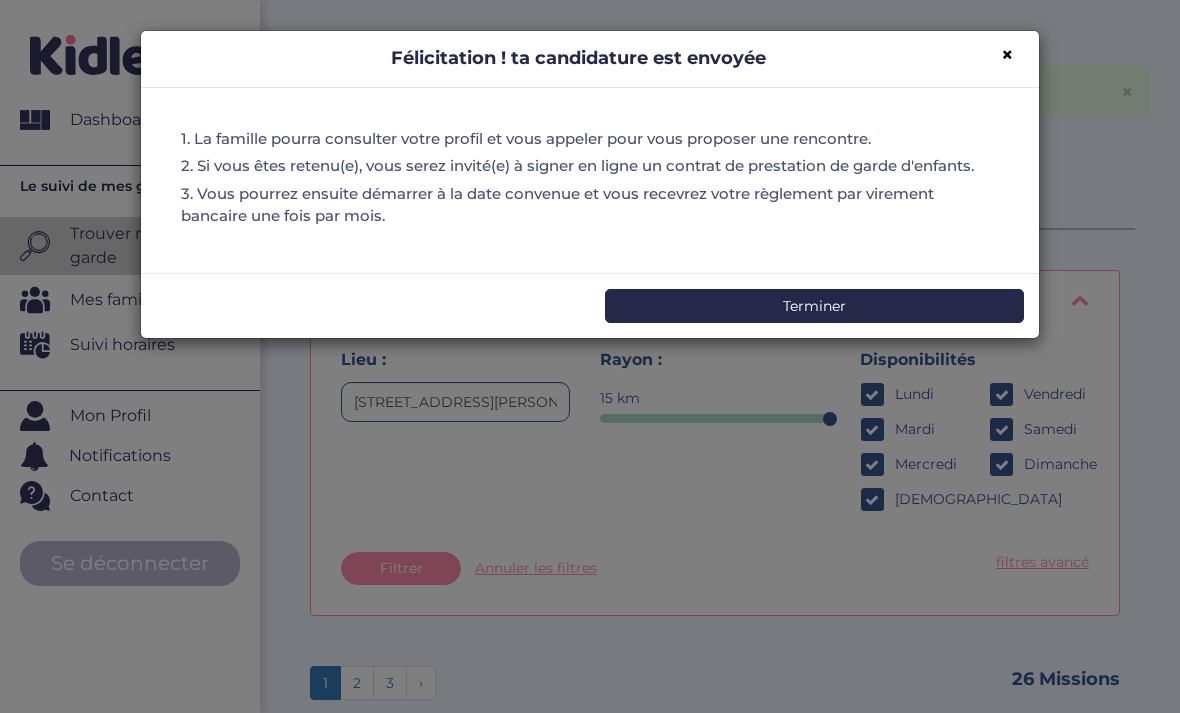 scroll, scrollTop: 0, scrollLeft: 0, axis: both 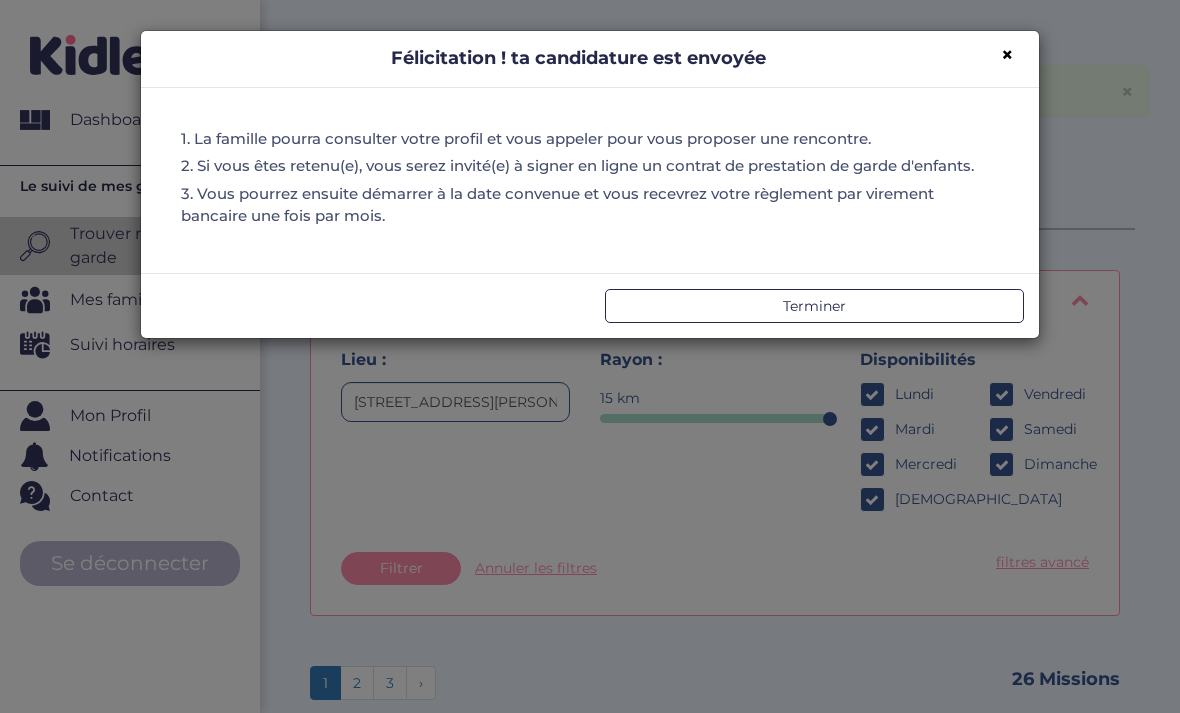 click on "Terminer" at bounding box center [814, 306] 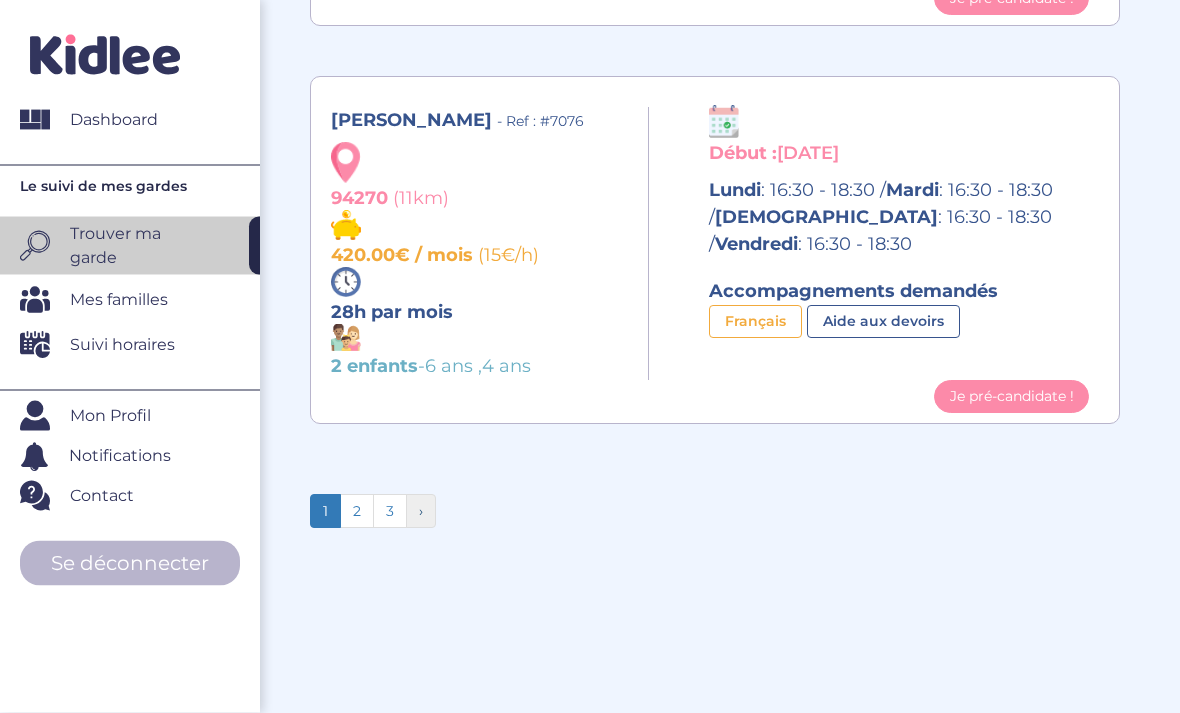 scroll, scrollTop: 4261, scrollLeft: 0, axis: vertical 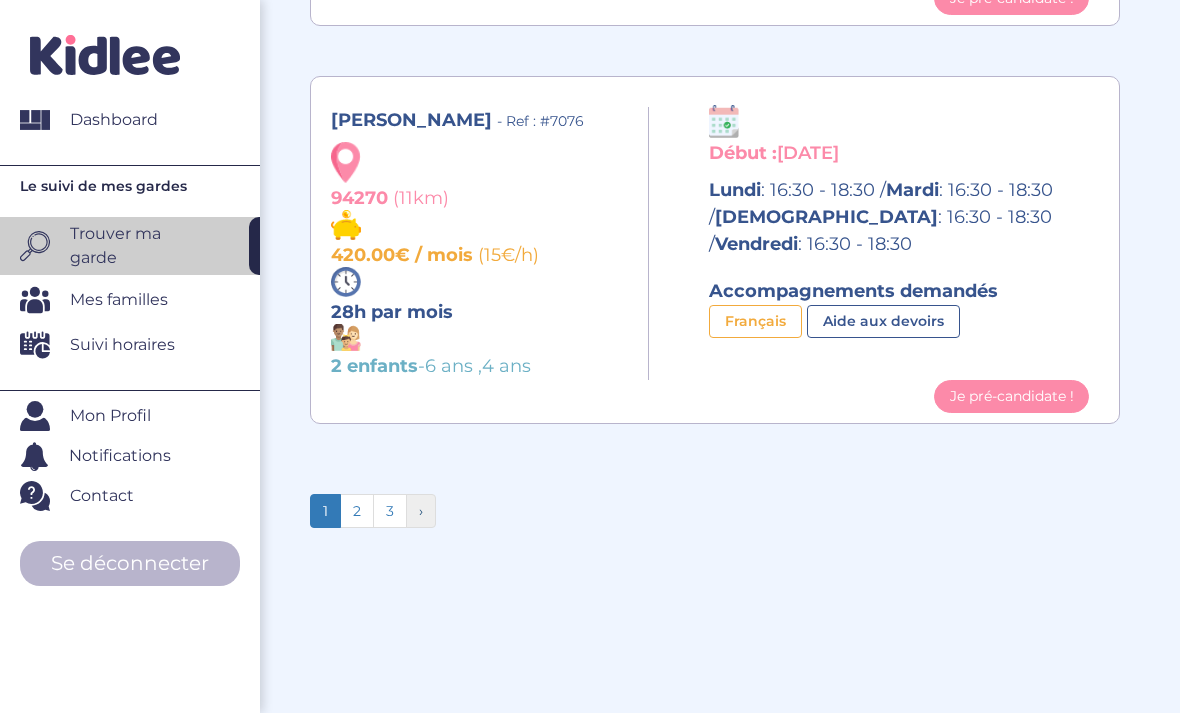 click on "›" at bounding box center (421, 511) 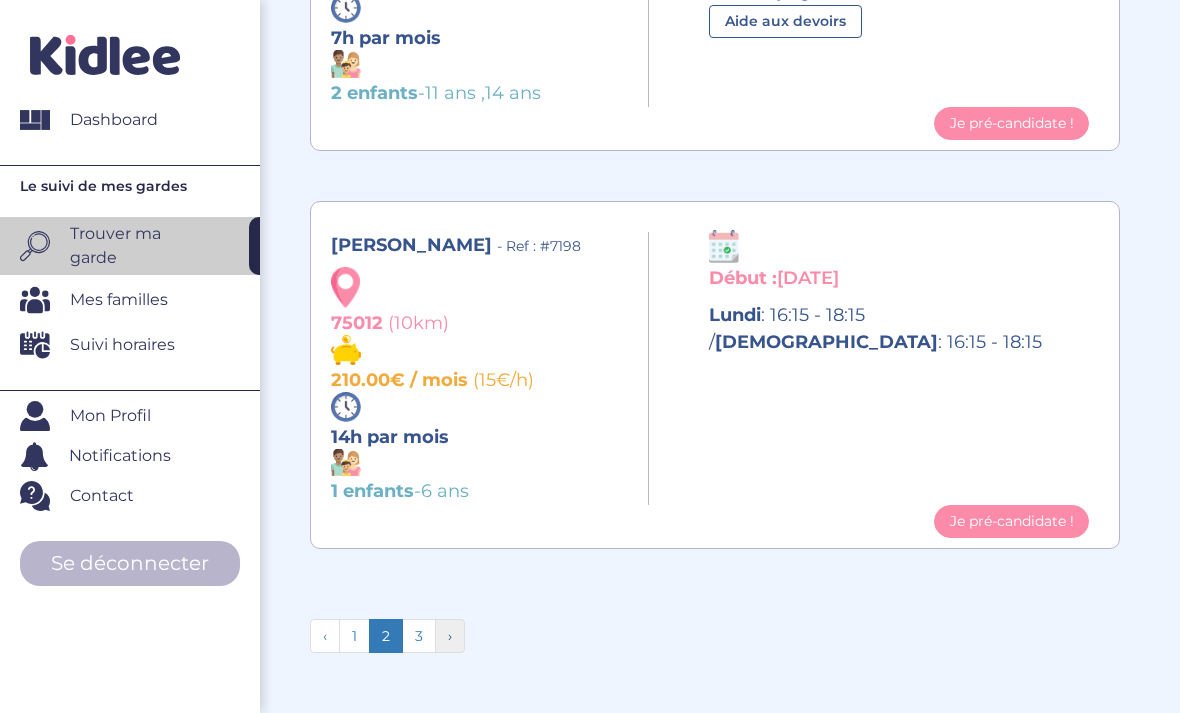 scroll, scrollTop: 4318, scrollLeft: 0, axis: vertical 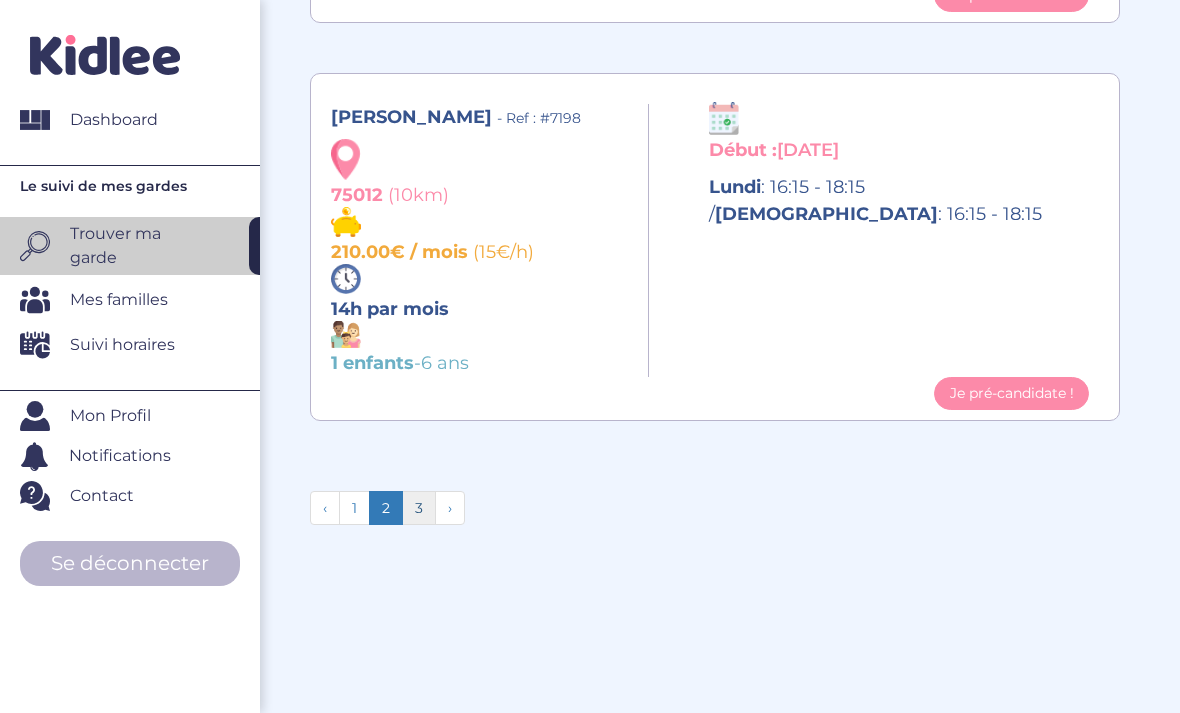 click on "3" at bounding box center [419, 508] 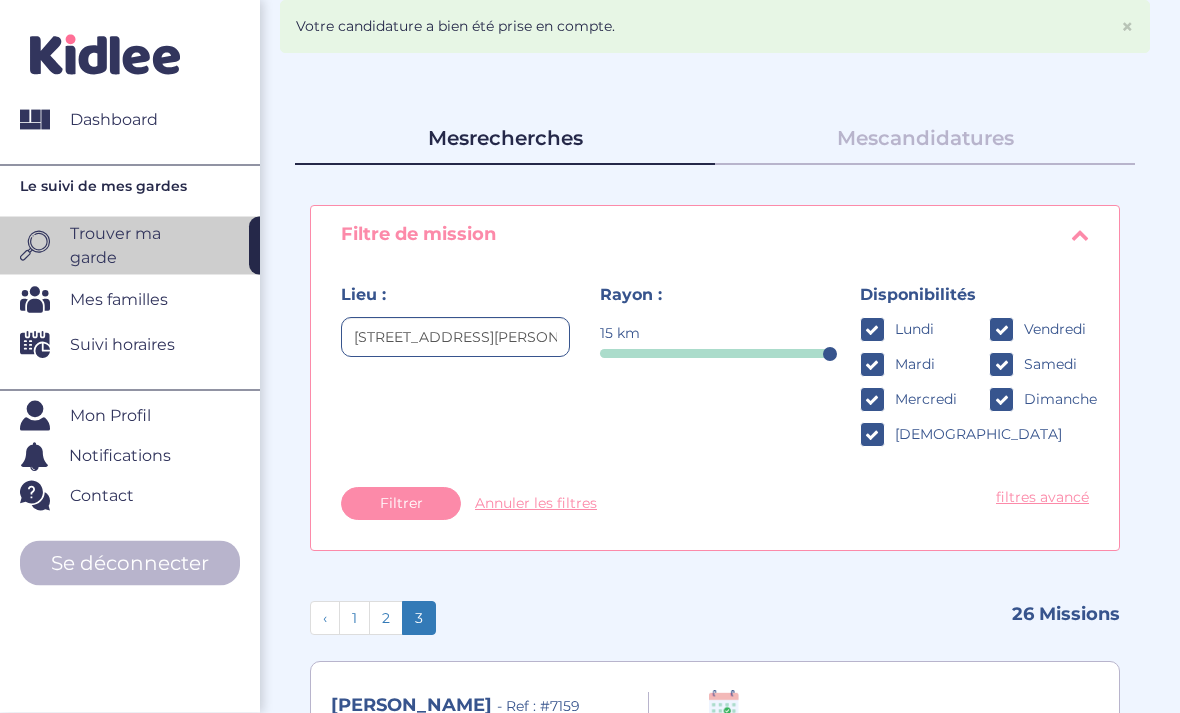 scroll, scrollTop: 0, scrollLeft: 0, axis: both 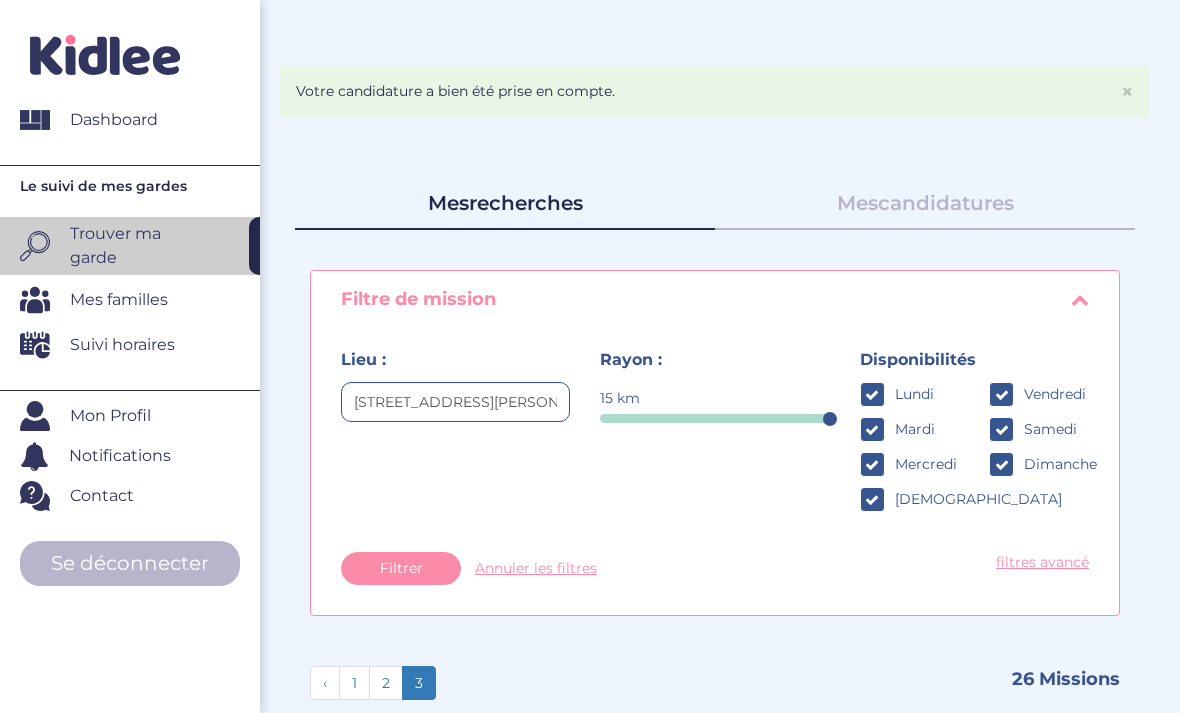 click on "Mes  candidatures" at bounding box center (925, 199) 